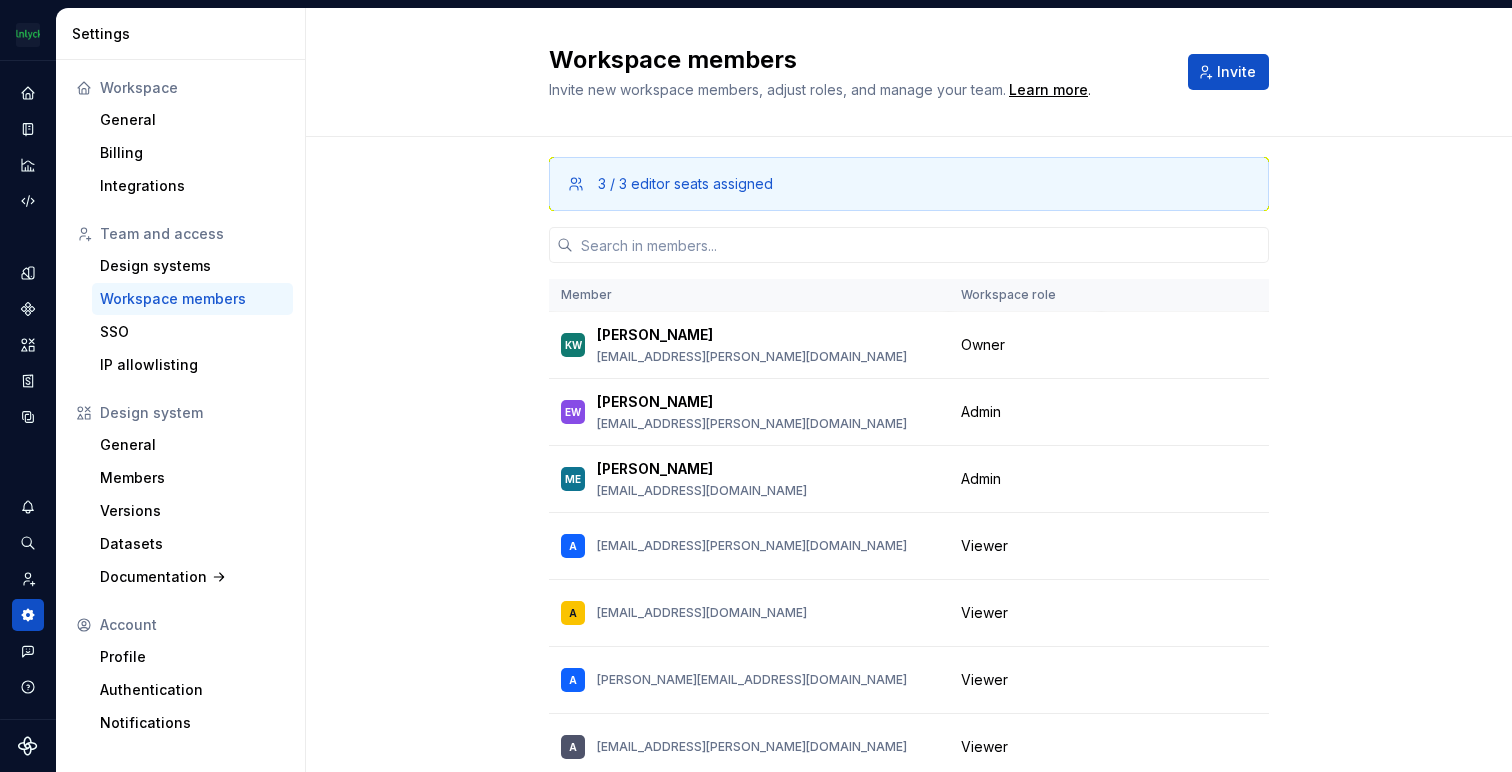 scroll, scrollTop: 0, scrollLeft: 0, axis: both 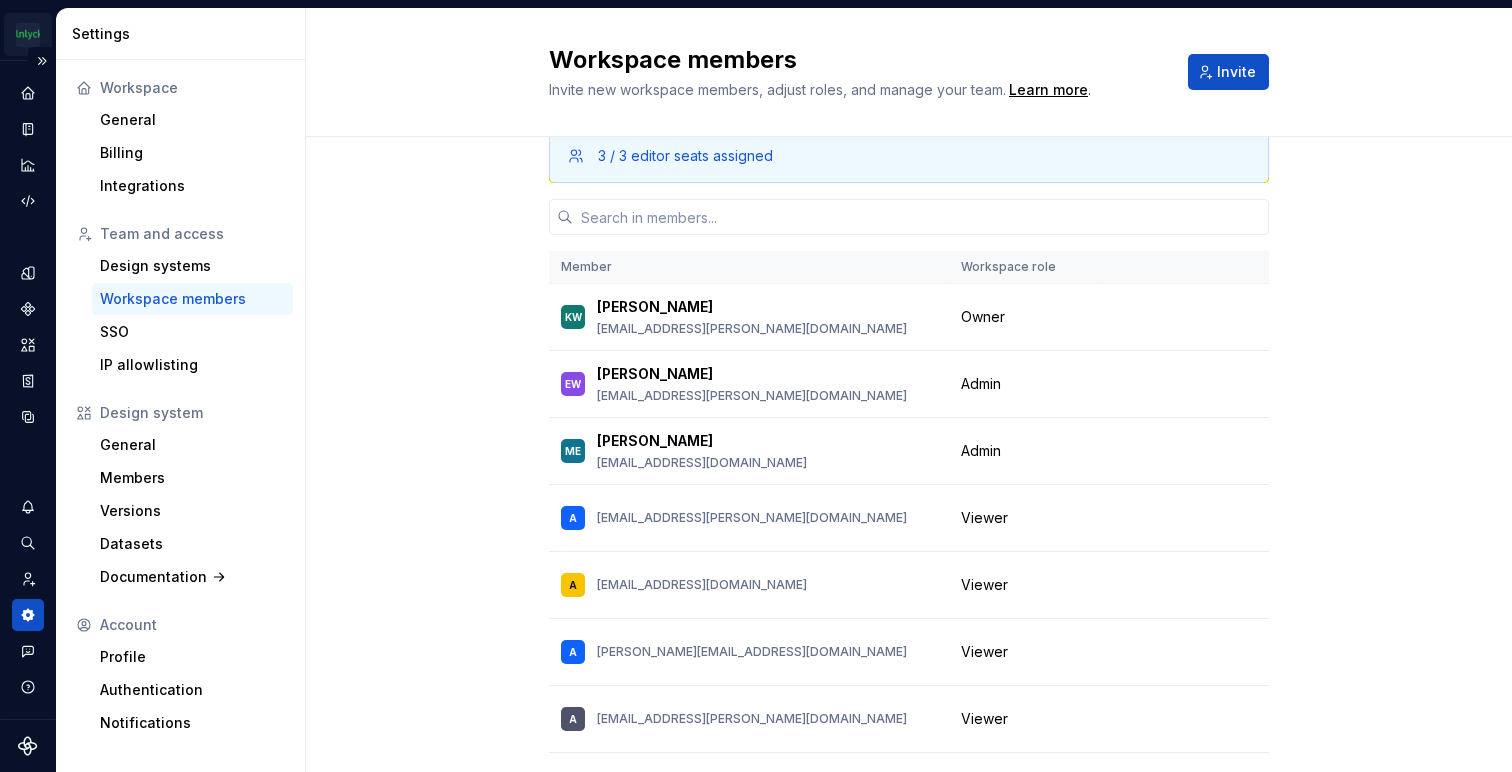 click on "The Mölnlycke Experience EW Dataset Eriks brand Settings Workspace General Billing Integrations Team and access Design systems Workspace members SSO IP allowlisting Design system General Members Versions Datasets Documentation Account Profile Authentication Notifications Workspace members Invite new workspace members, adjust roles, and manage your team.   Learn more . Invite 3 / 3 editor seats assigned Member Workspace role KW Kajsa Westberg kajsa.westberg@molnlycke.com Owner EW Emma Wallin emma.wallin@molnlycke.com Admin Change role ME Mattias E mattias.ekestena@molnlycke.com Admin Change role A aangi.desai@molnlycke.com Viewer Change role A abhishek.banik1@molnlycke.com Viewer Change role A agnes.poulaillon@molnlycke.com Viewer Change role A ainhoa.munoz@molnlycke.com Viewer Change role A alan.coley@molnlycke.com Viewer Change role A alexa.shaw@molnlycke.com Viewer Change role A alexander.salomonsson@molnlycke.com Viewer Change role A ali.ahmadiyan@molnlycke.com Viewer Change role A Viewer Change role A A" at bounding box center [756, 386] 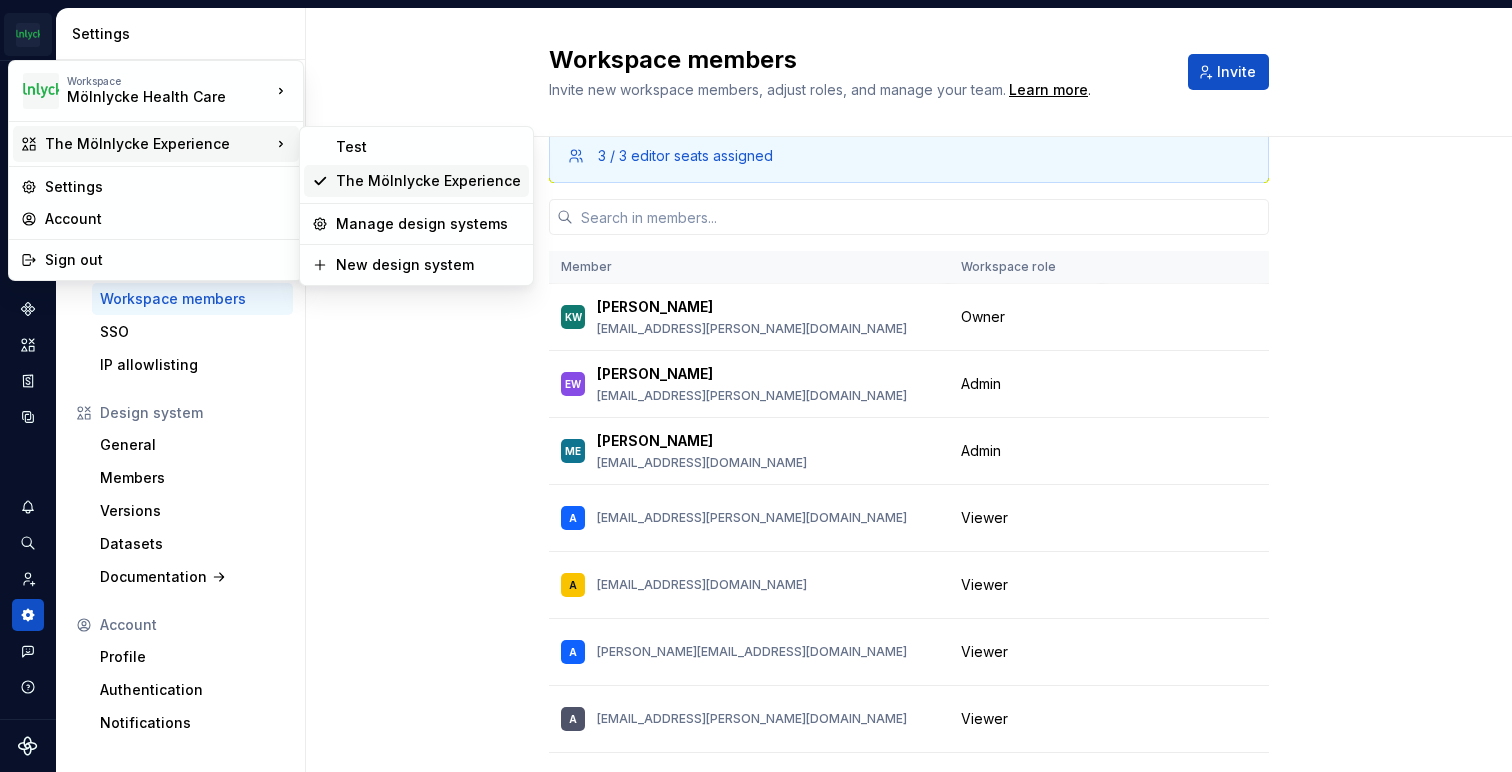 click on "The Mölnlycke Experience" at bounding box center [428, 181] 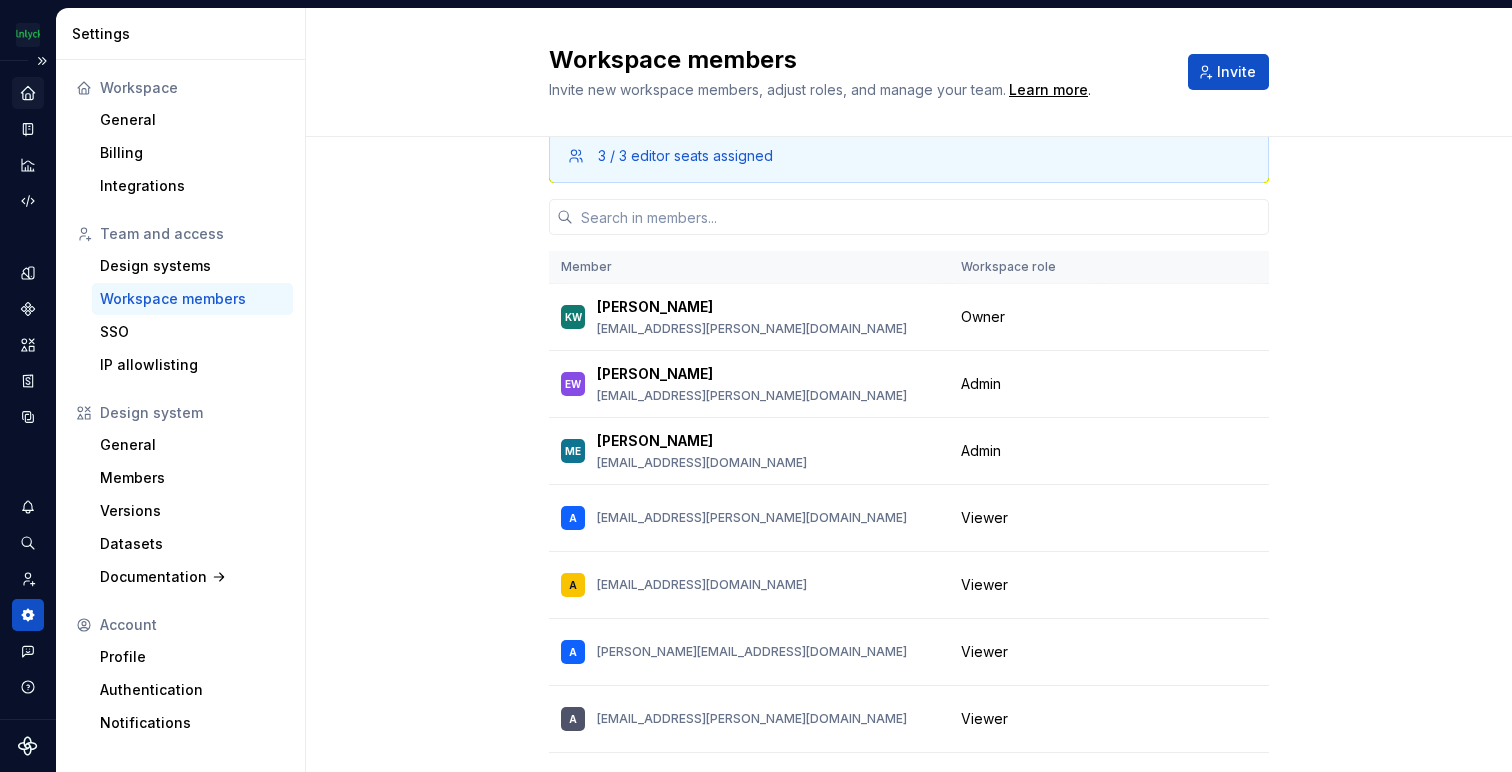 click 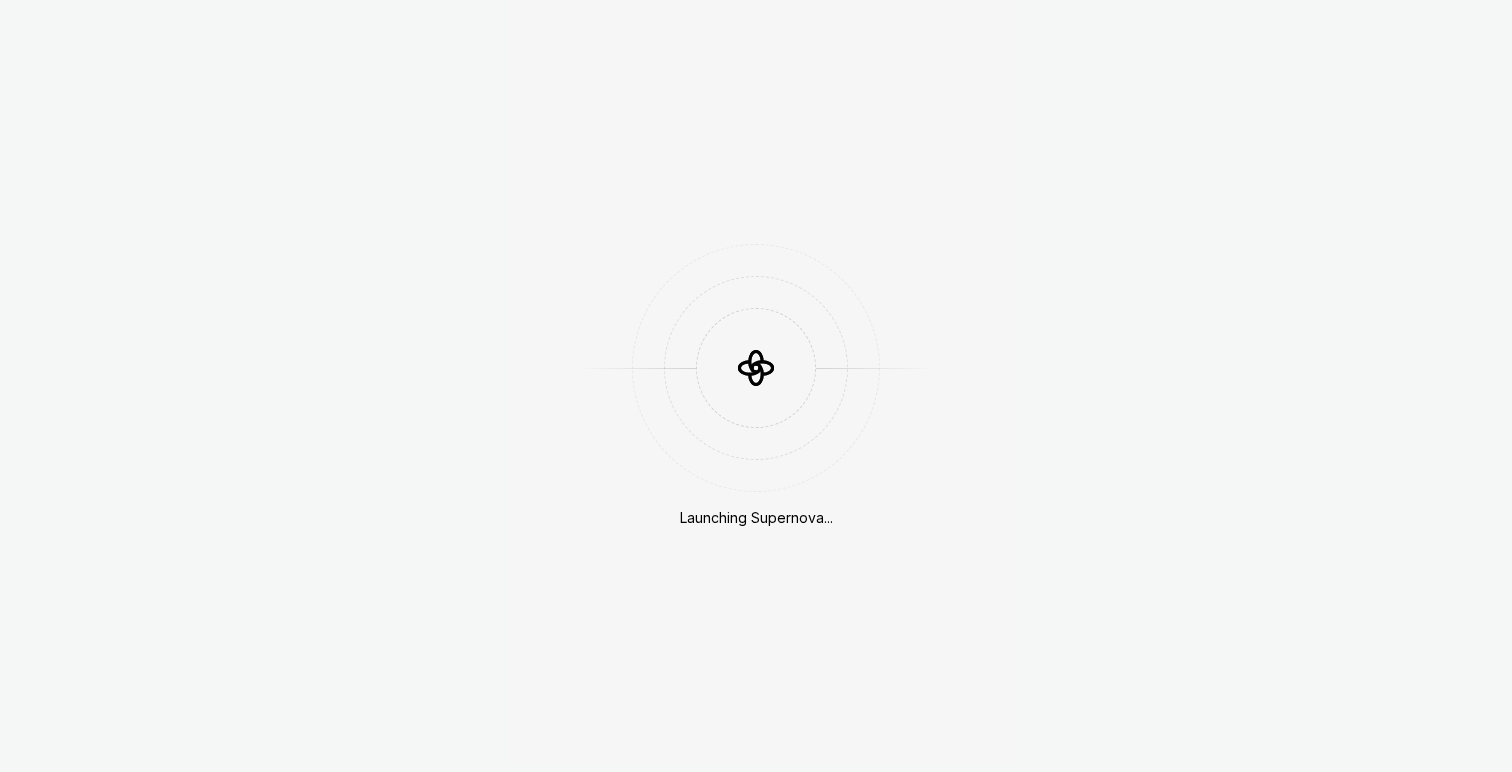 scroll, scrollTop: 0, scrollLeft: 0, axis: both 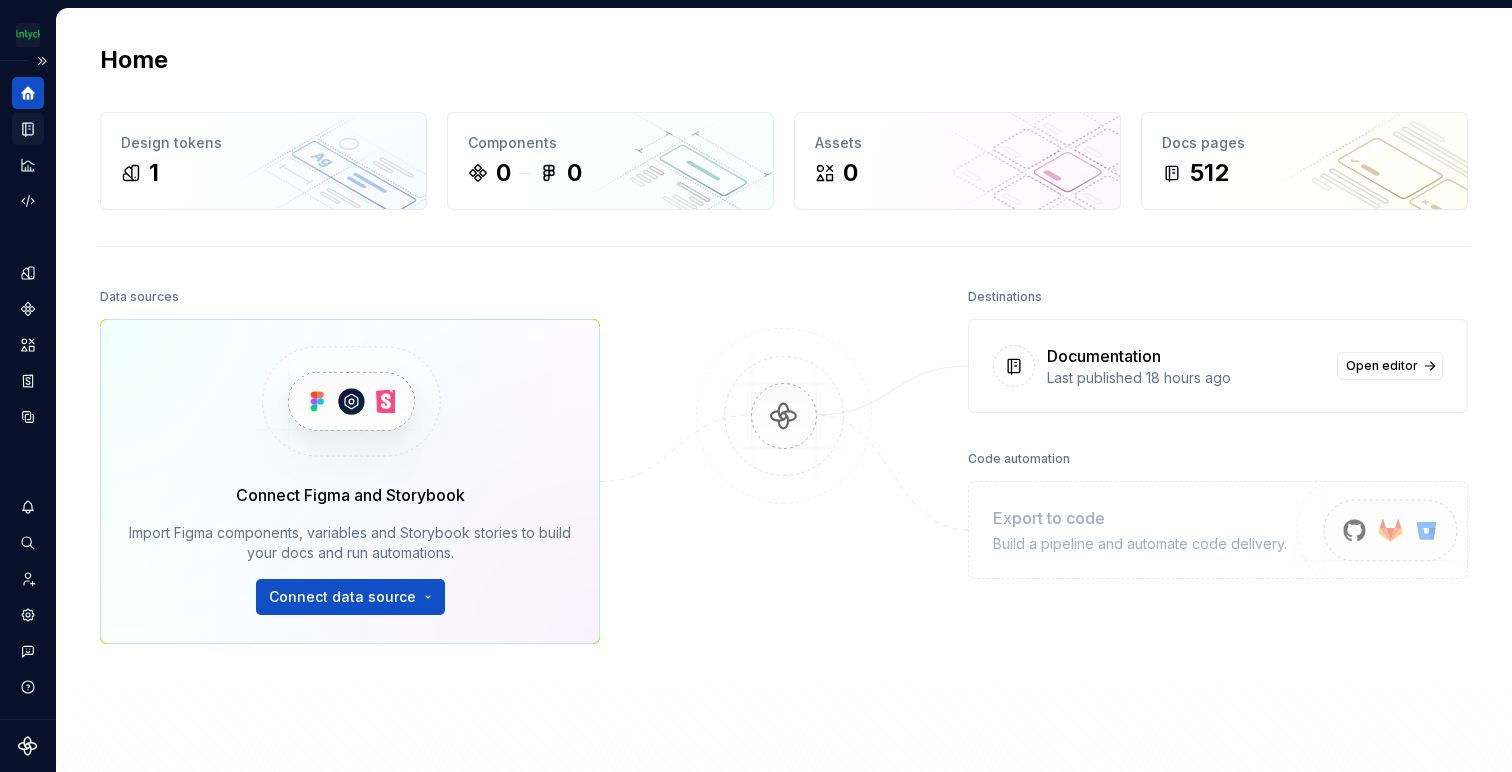 click 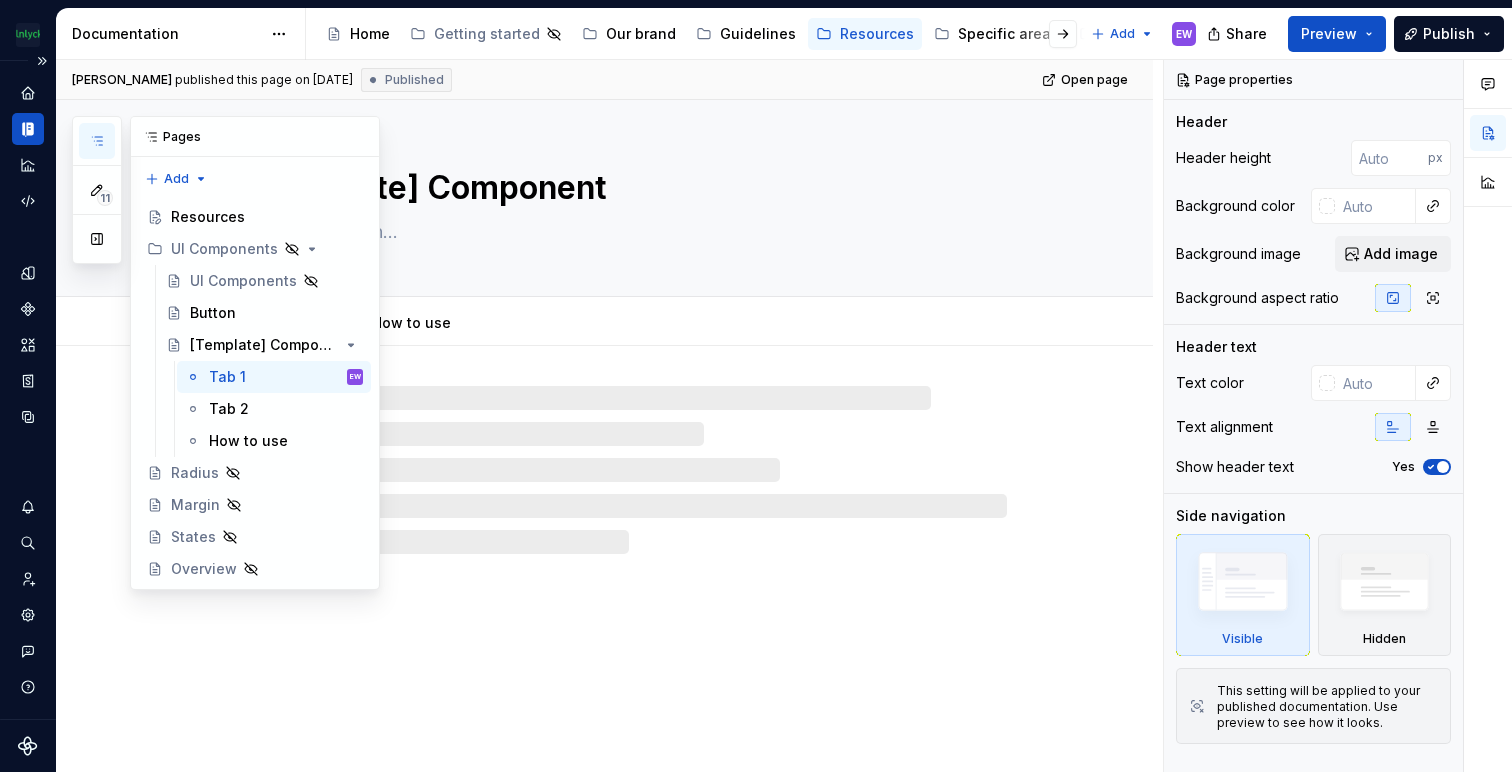click 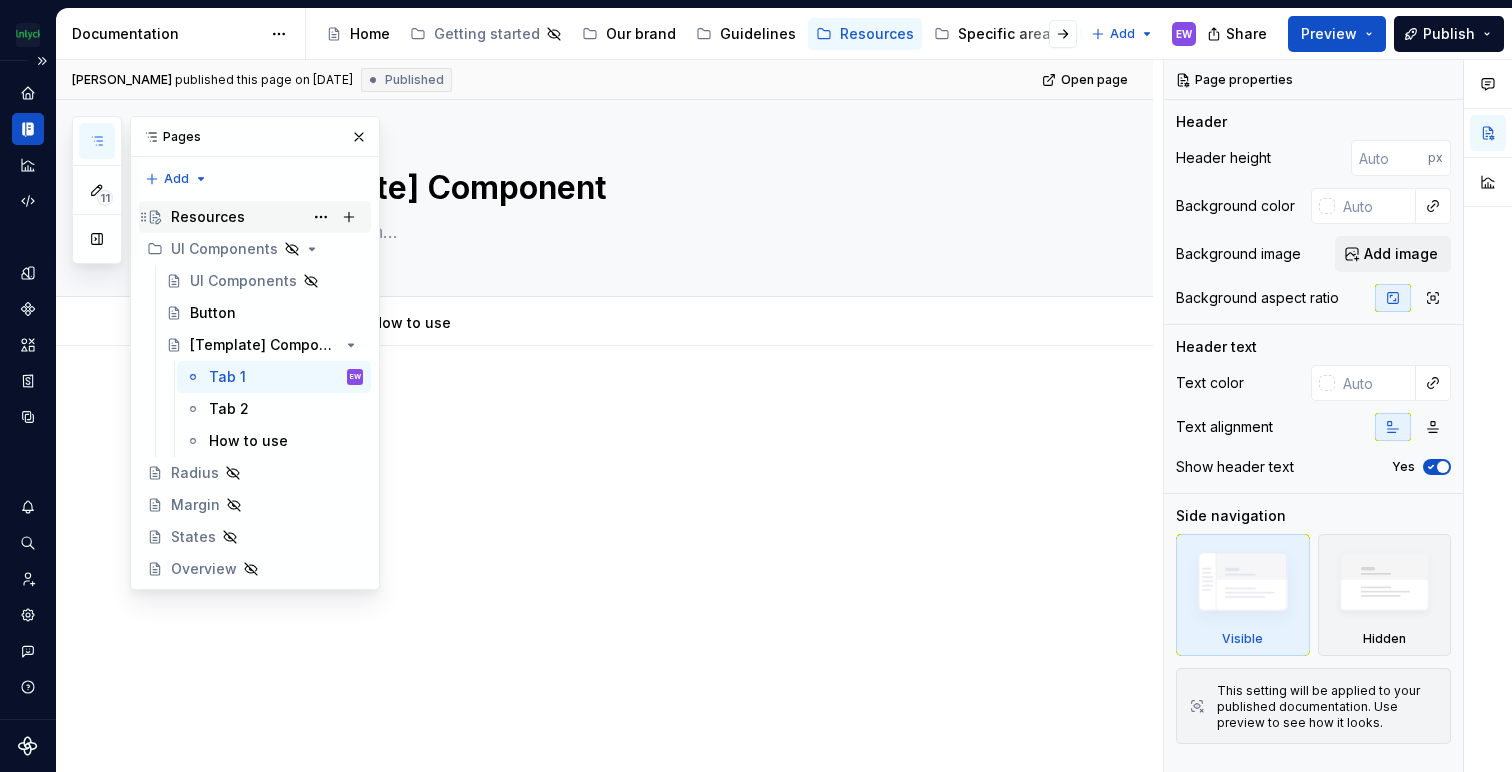 click on "Resources" at bounding box center [208, 217] 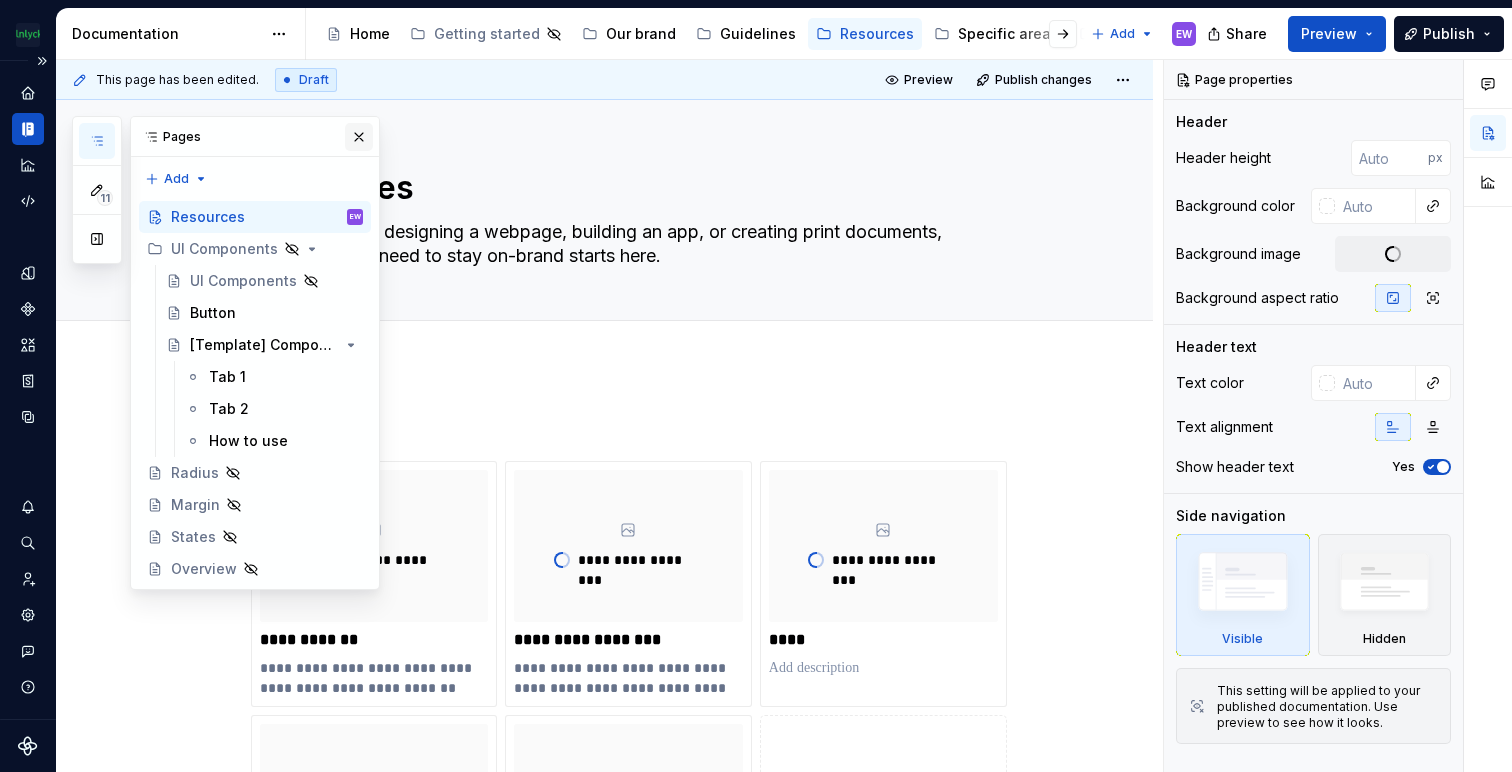 click at bounding box center (359, 137) 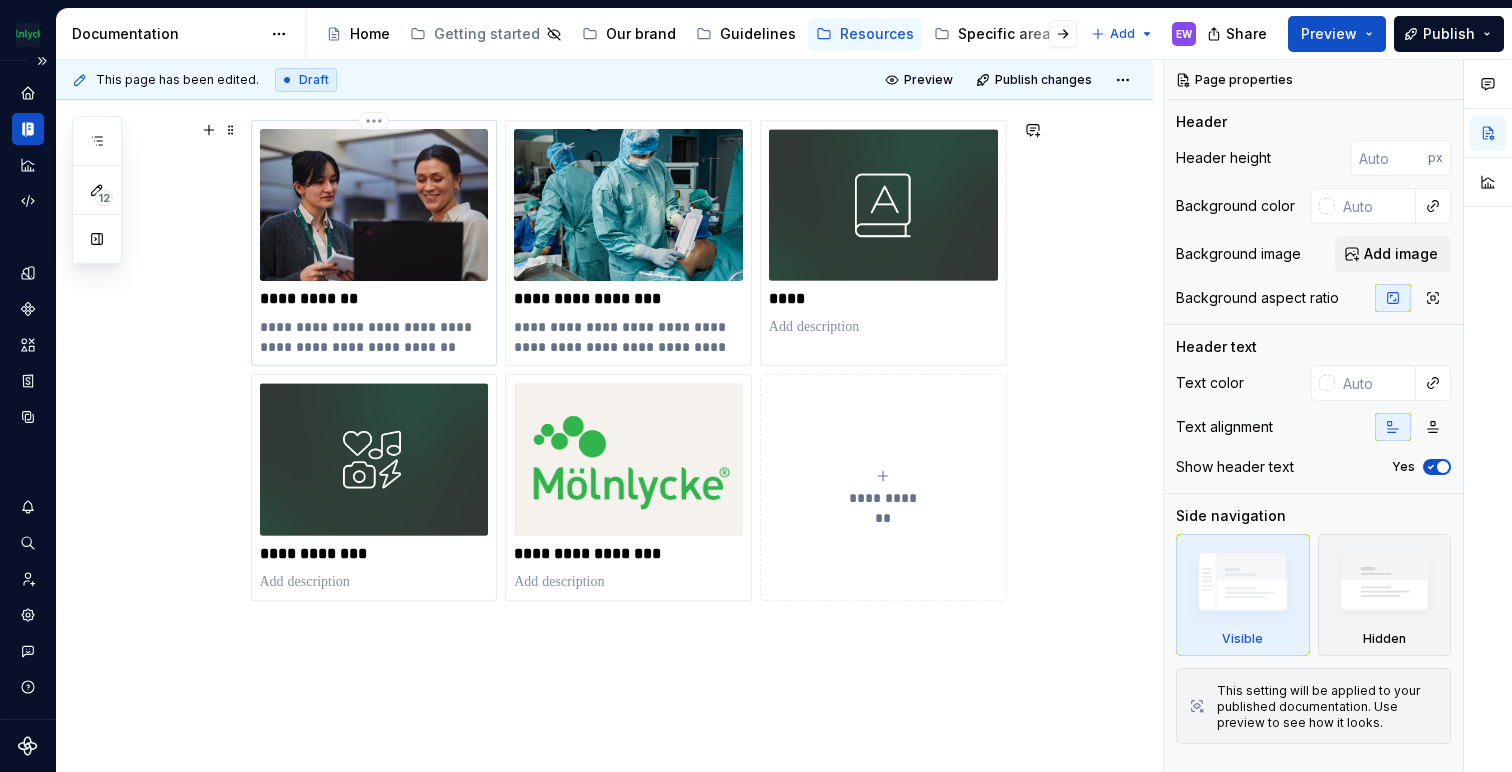 scroll, scrollTop: 0, scrollLeft: 0, axis: both 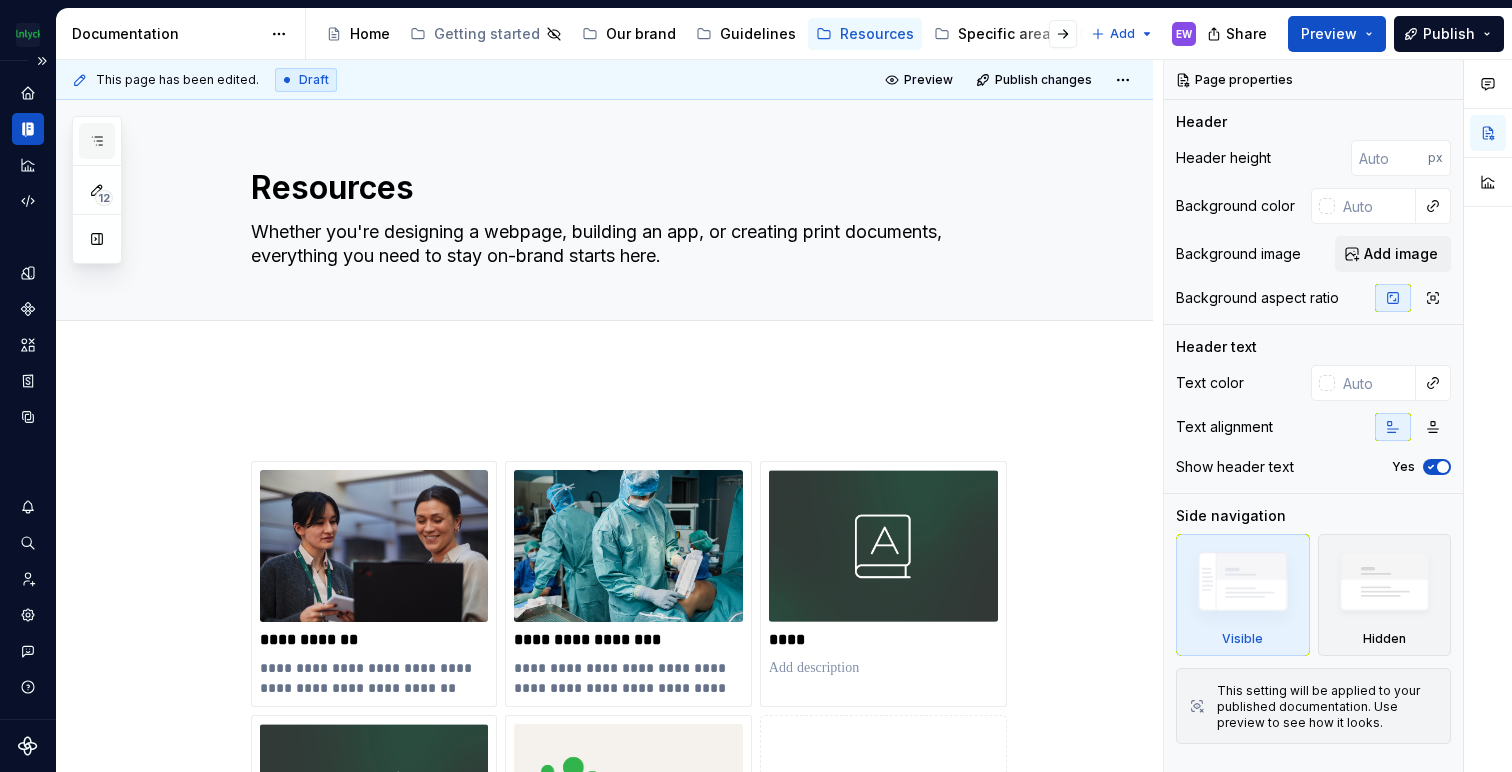 click 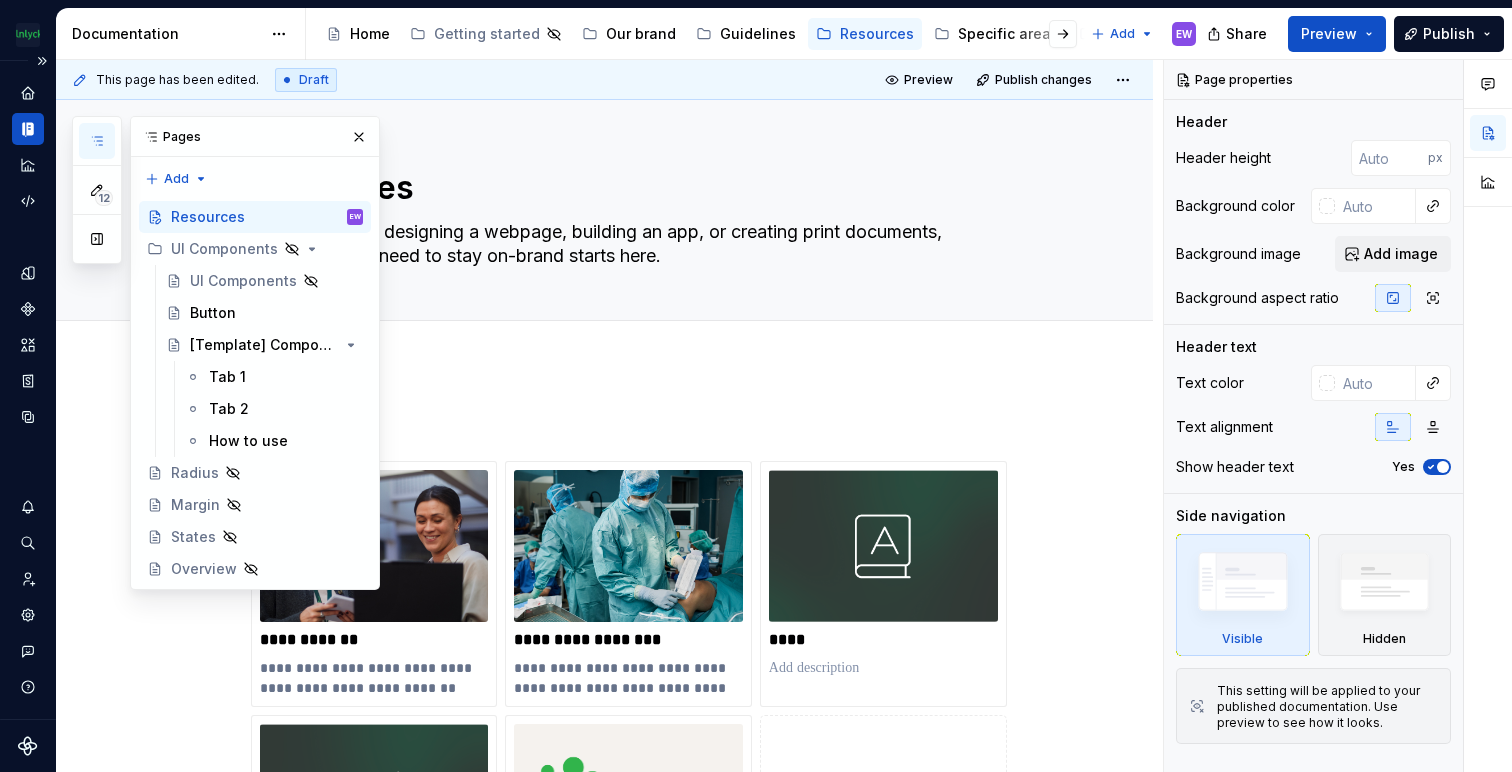 click on "**********" at bounding box center [604, 805] 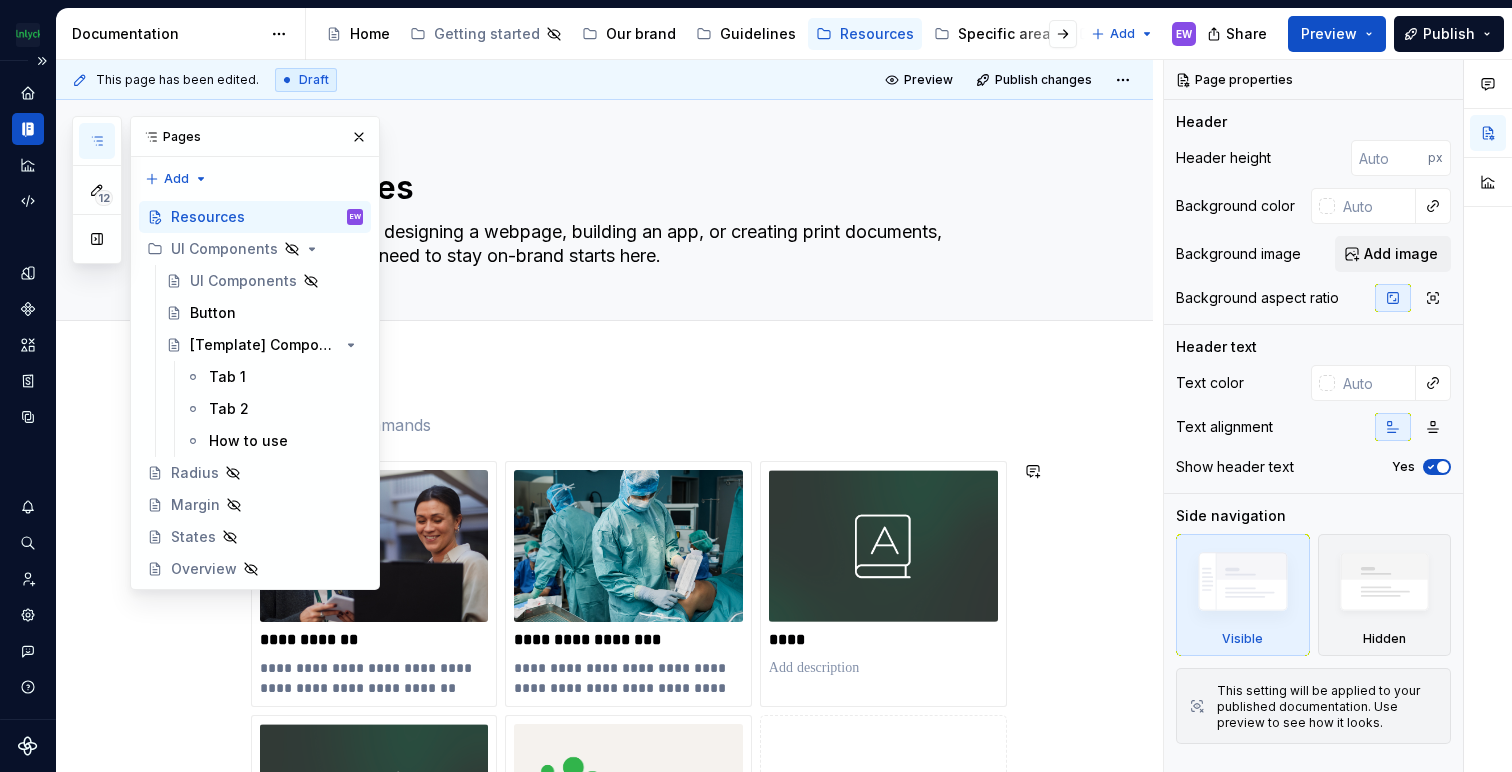 click on "**********" at bounding box center (604, 805) 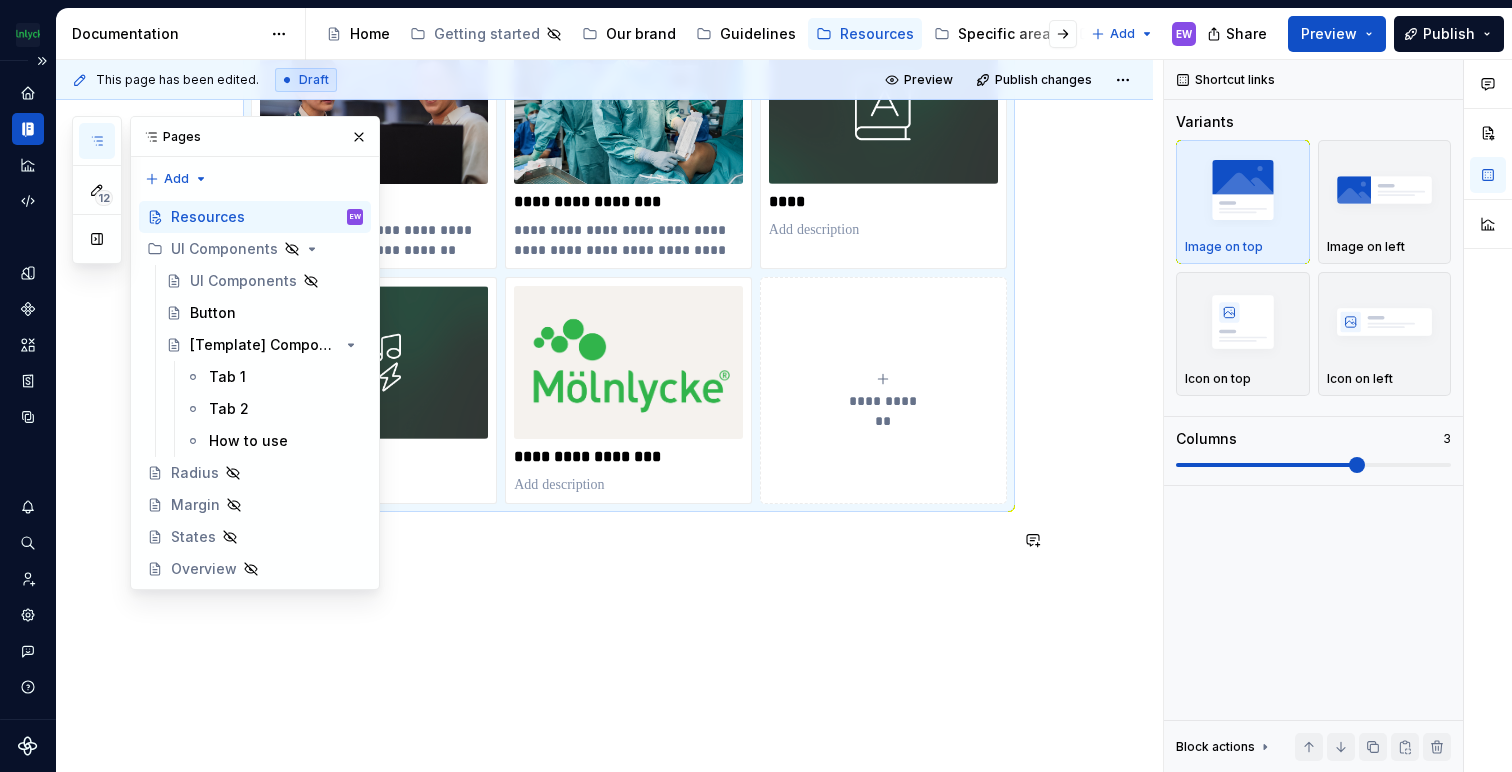 scroll, scrollTop: 450, scrollLeft: 0, axis: vertical 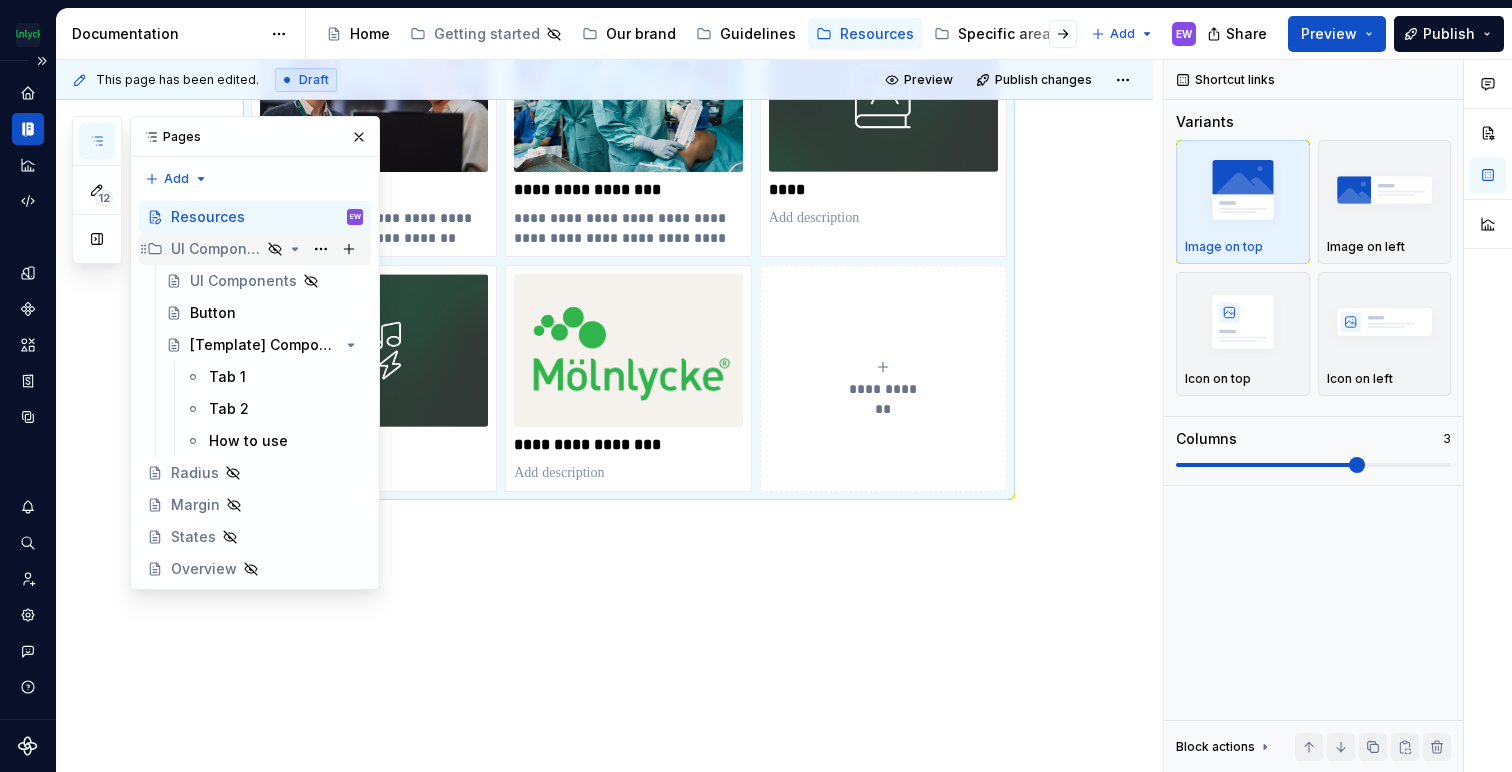click on "UI Components" at bounding box center (216, 249) 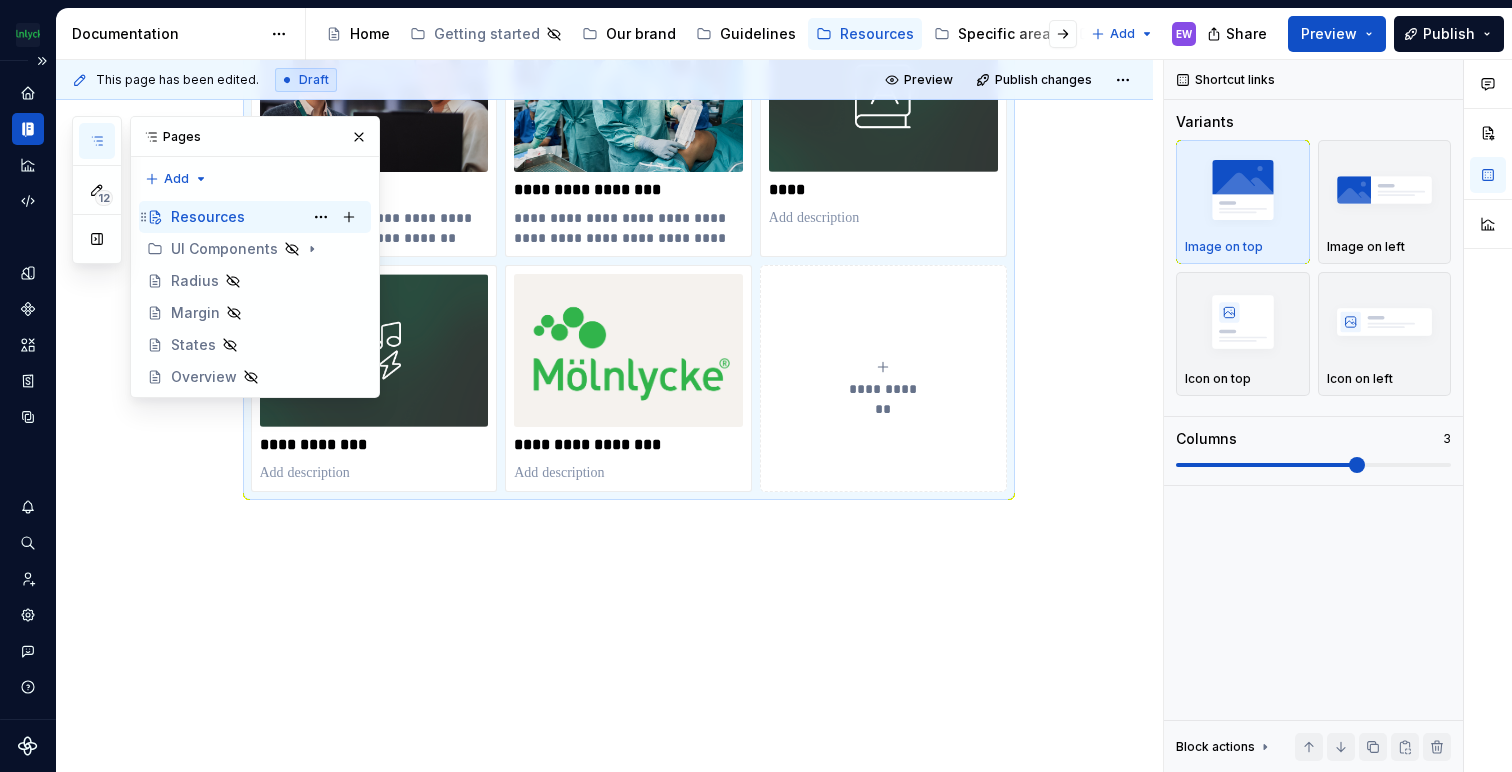 click on "Resources" at bounding box center [208, 217] 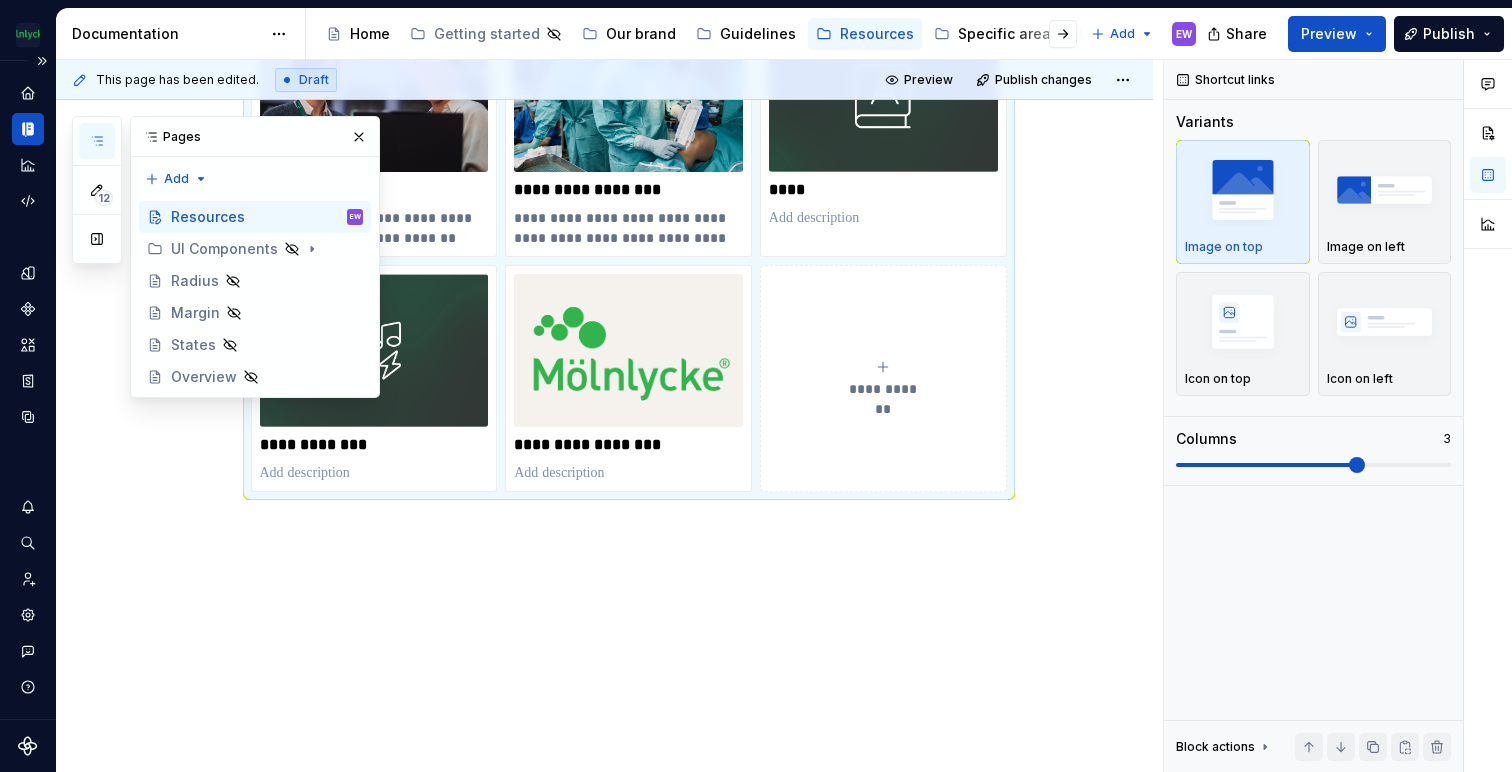 click 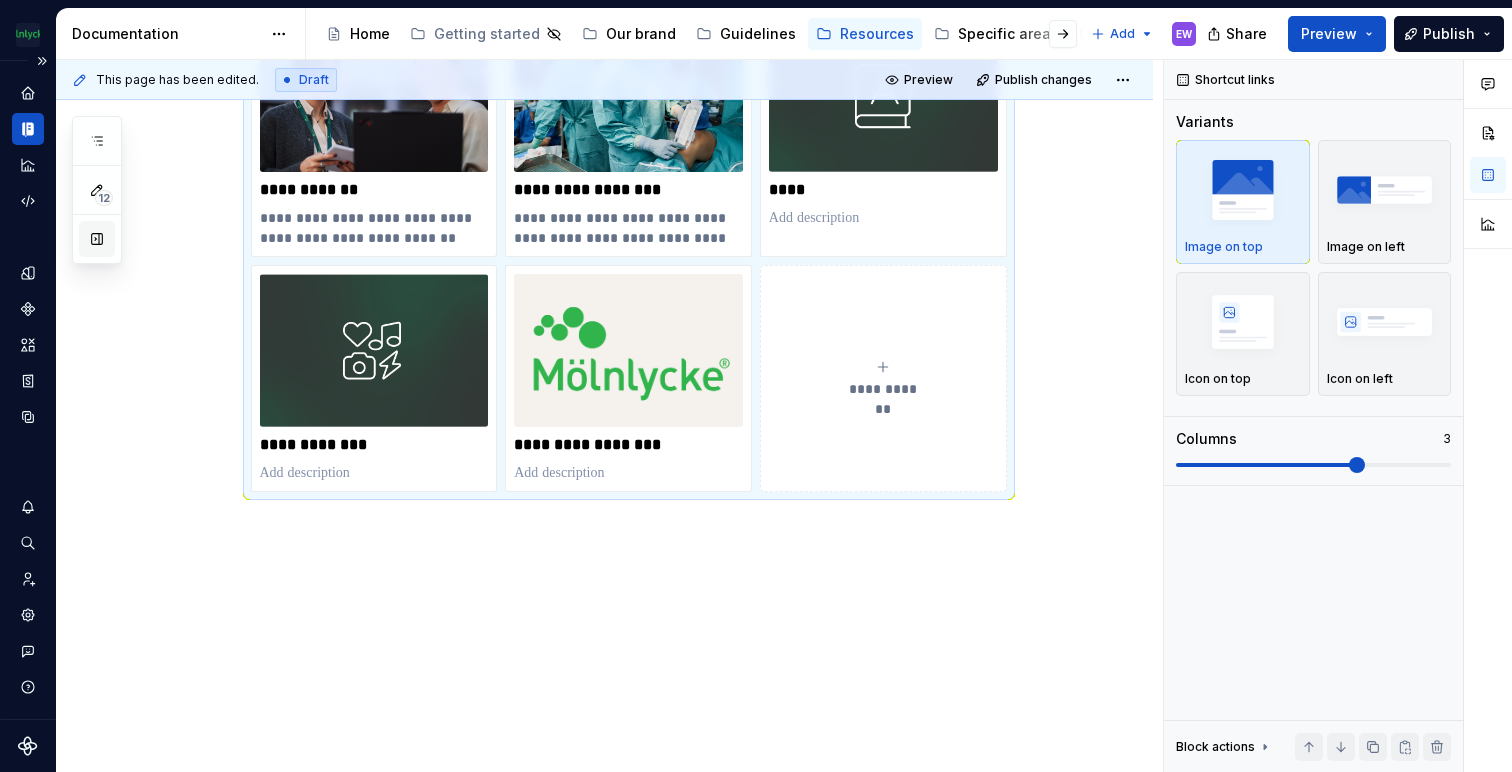 click at bounding box center (97, 239) 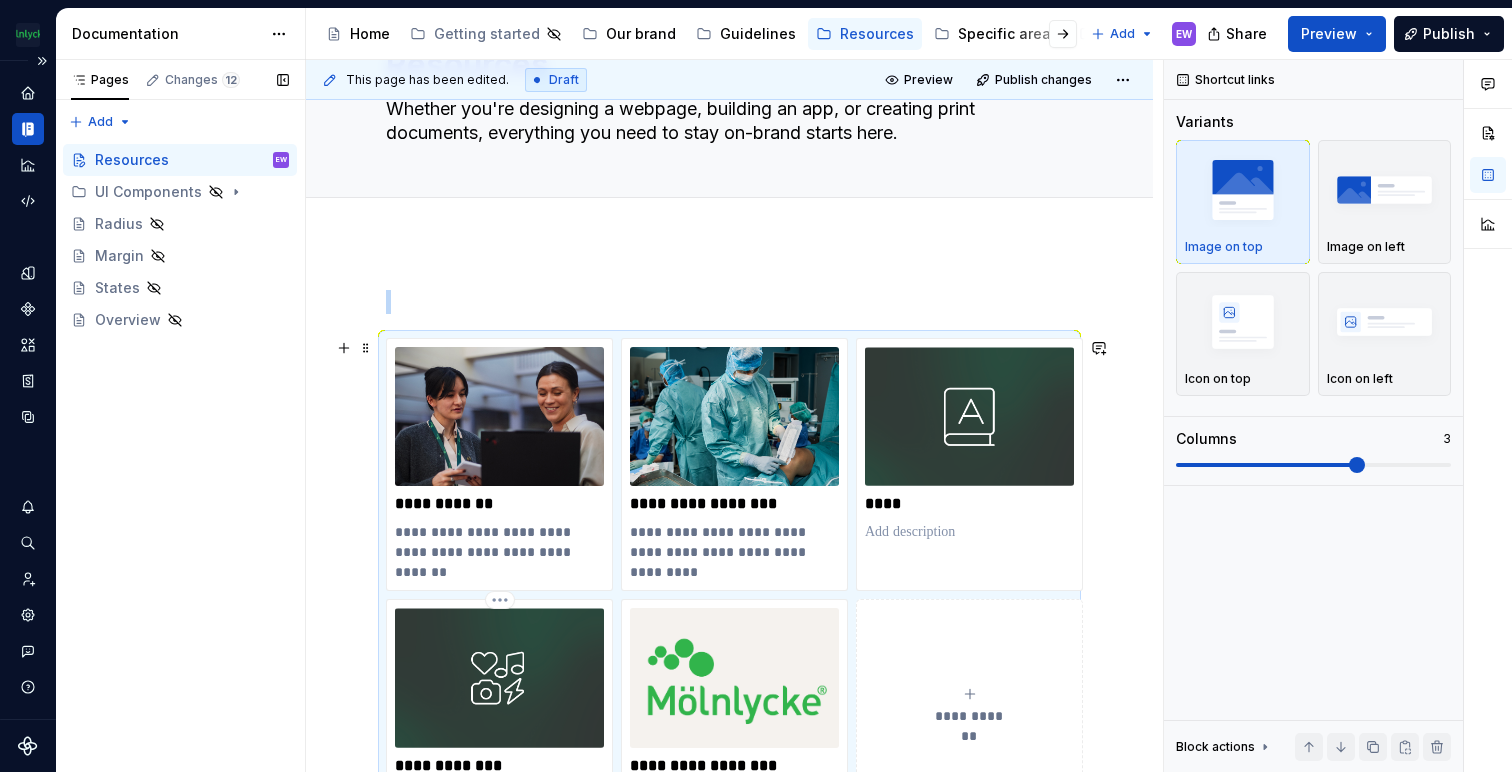 scroll, scrollTop: 0, scrollLeft: 0, axis: both 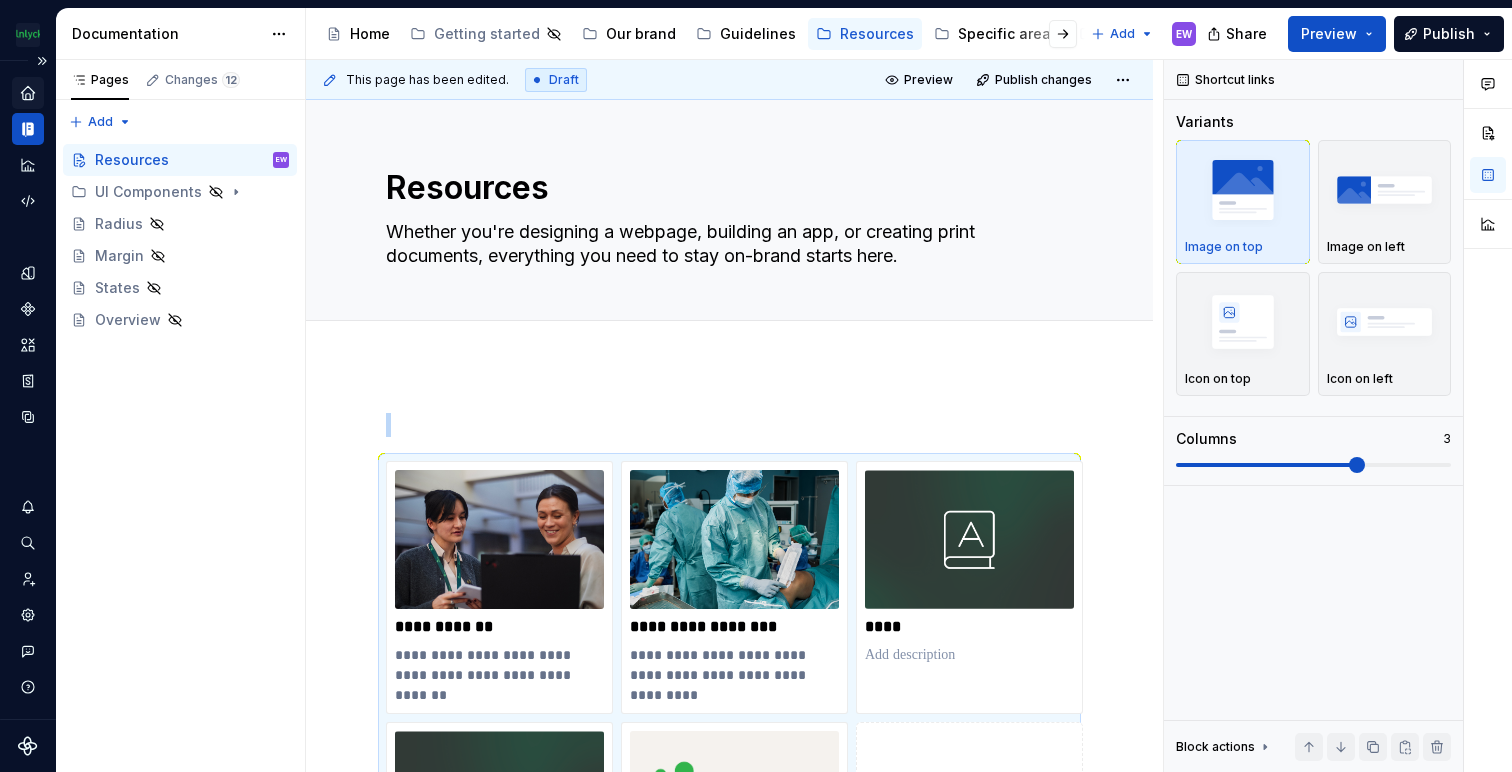 click 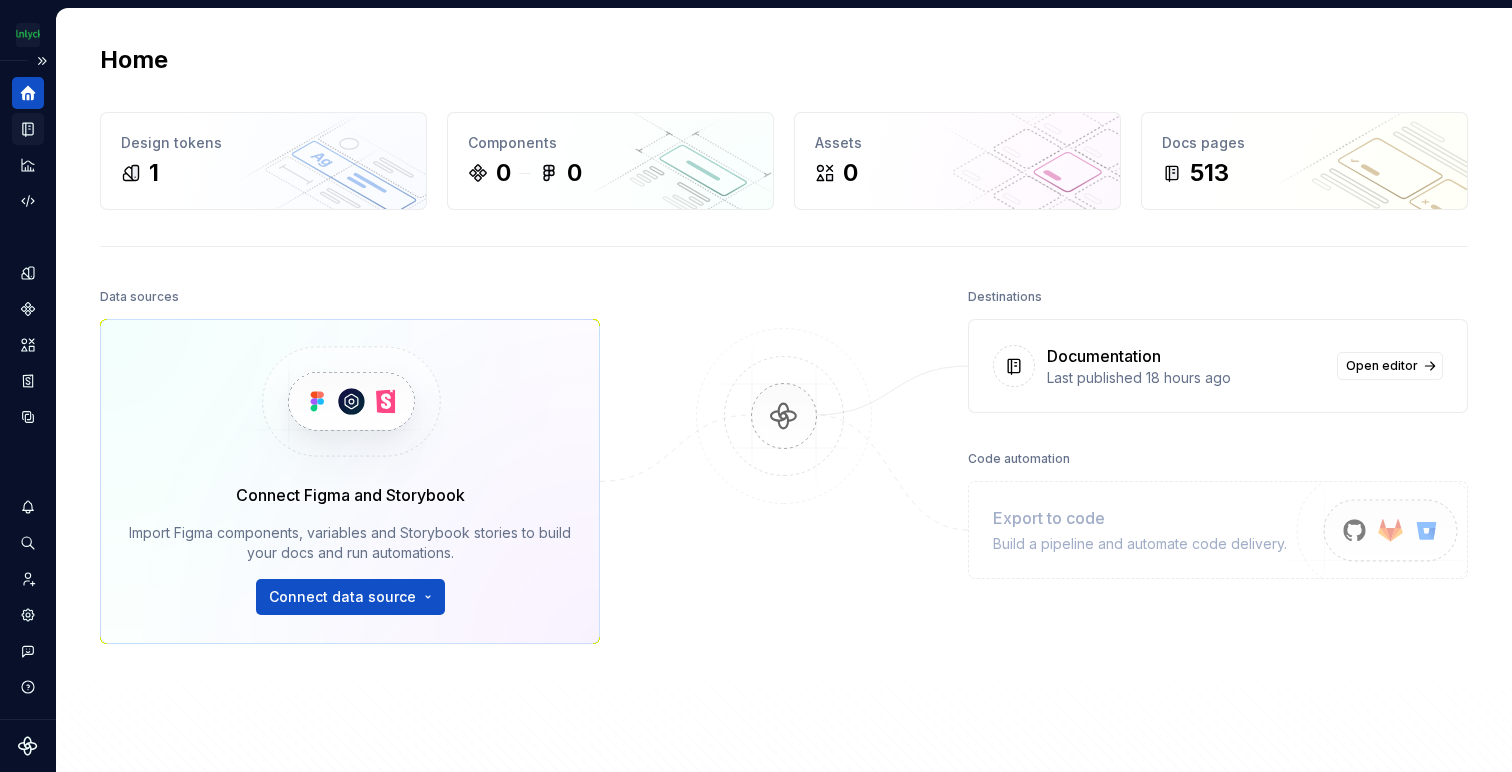 click 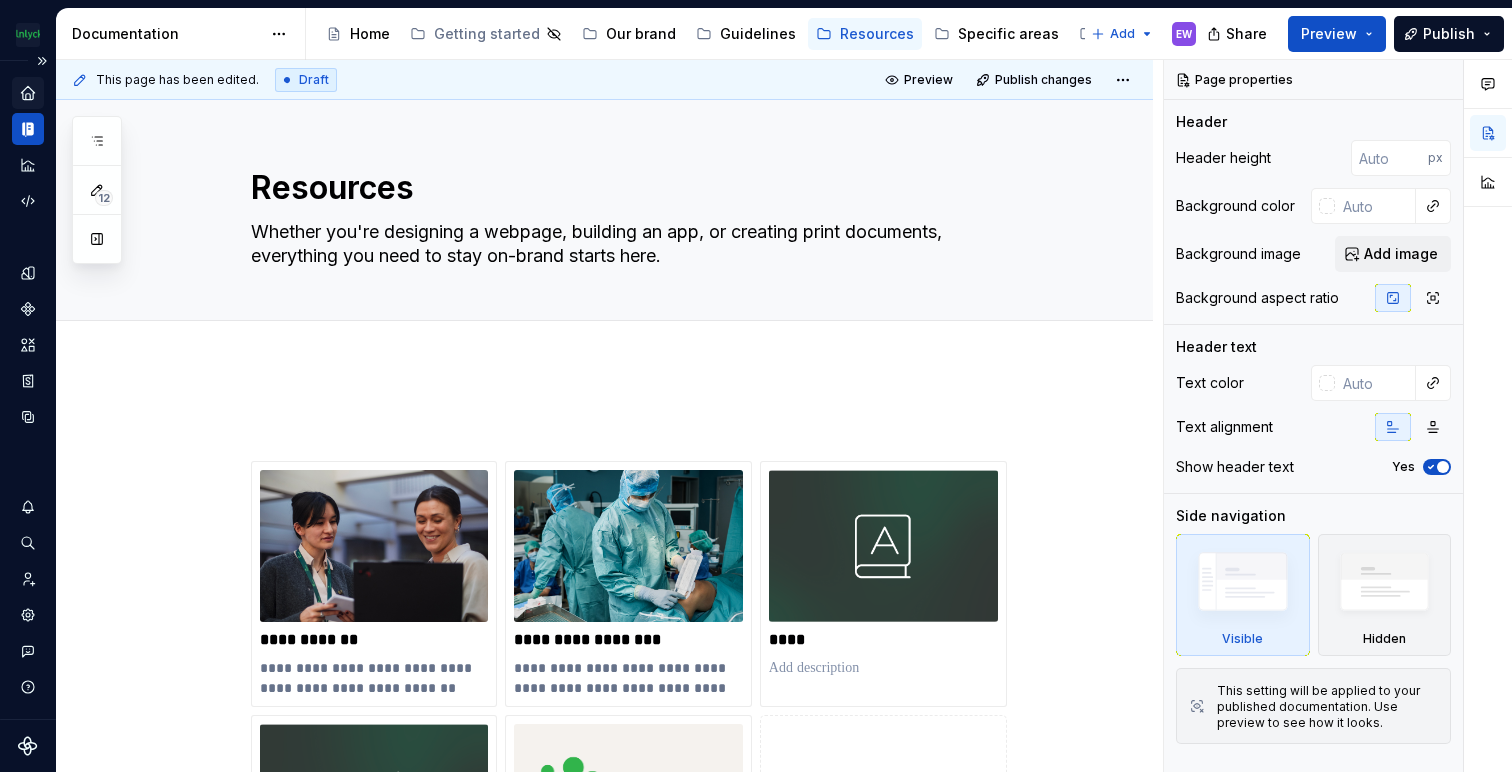 click on "Documentation" at bounding box center [166, 34] 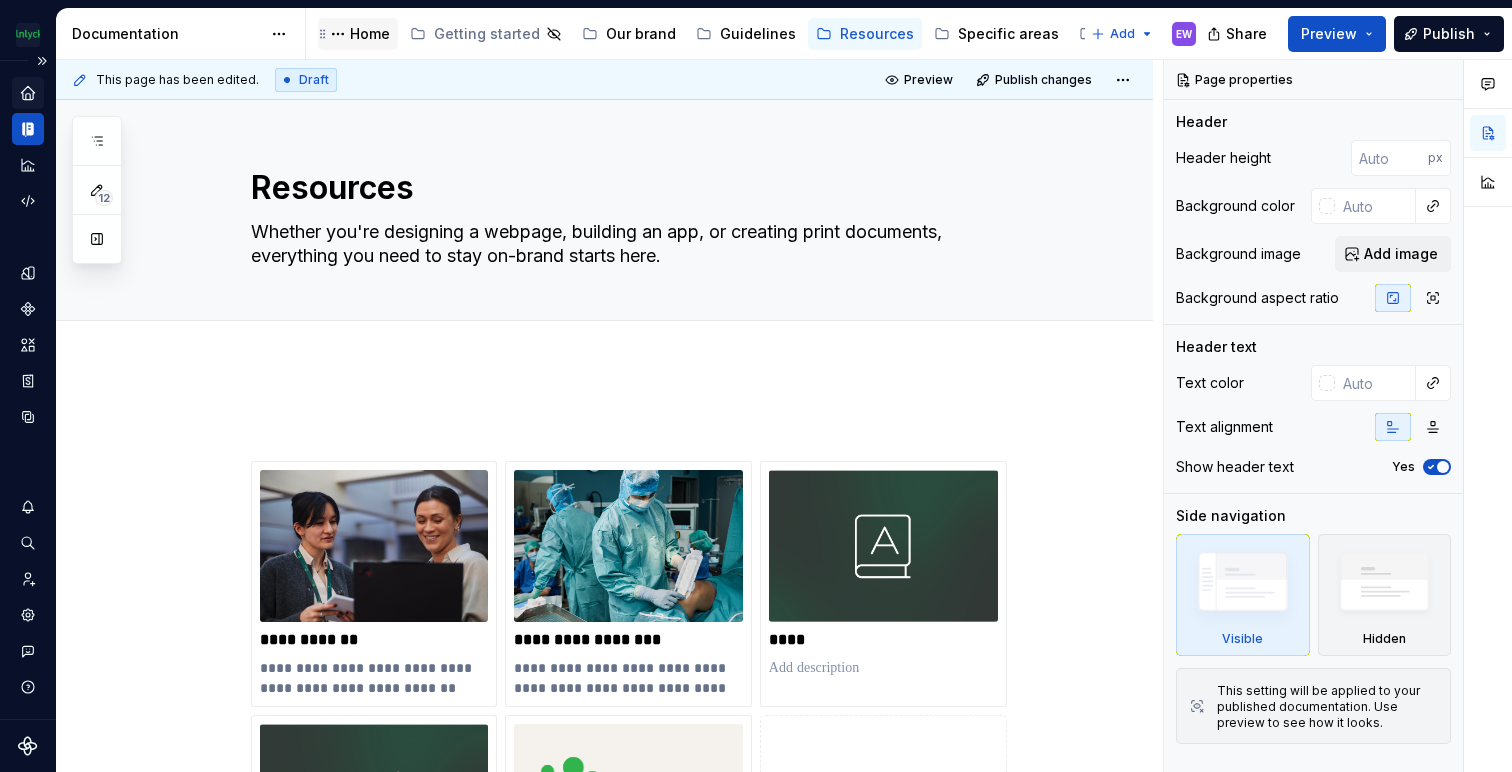 click on "Home" at bounding box center (370, 34) 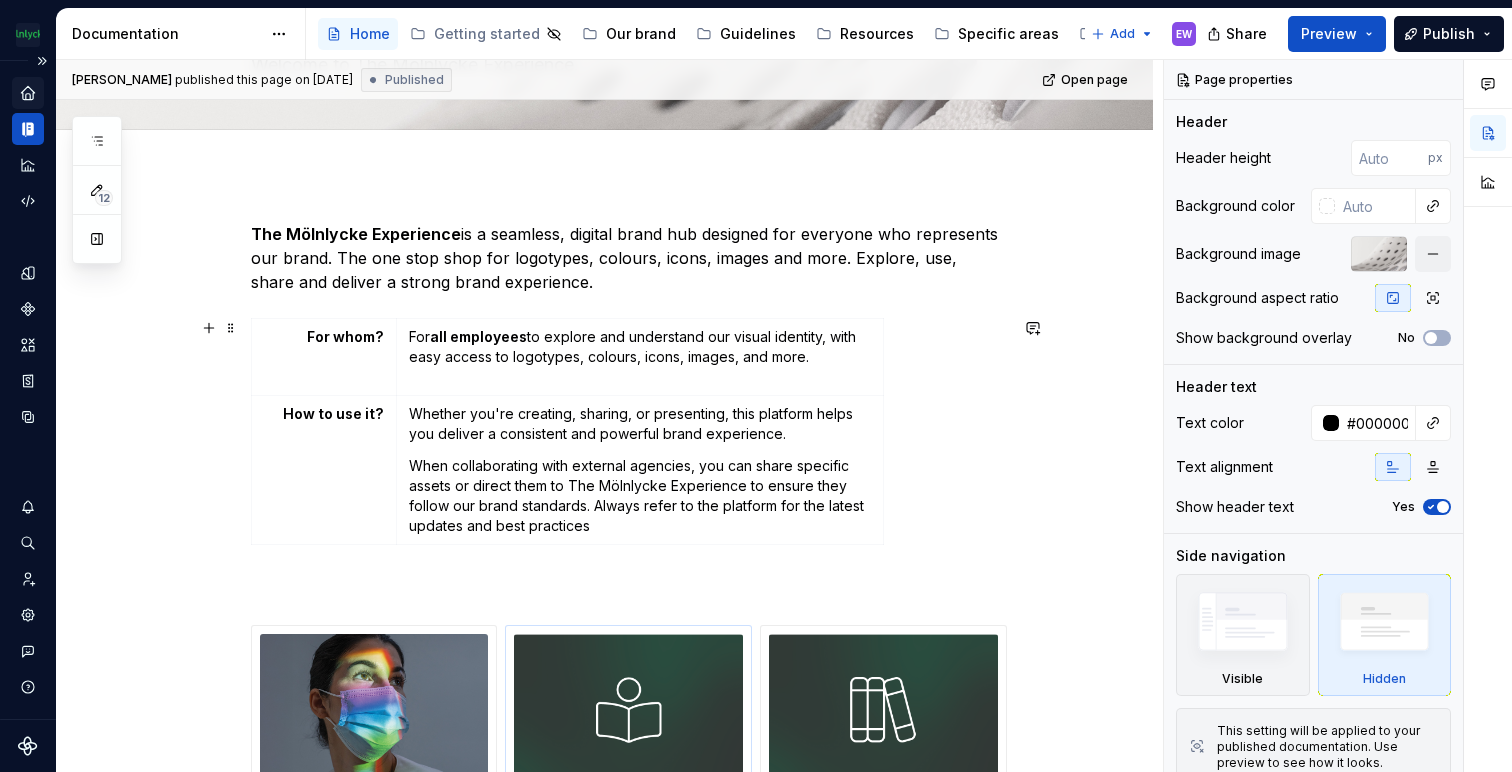 scroll, scrollTop: 250, scrollLeft: 0, axis: vertical 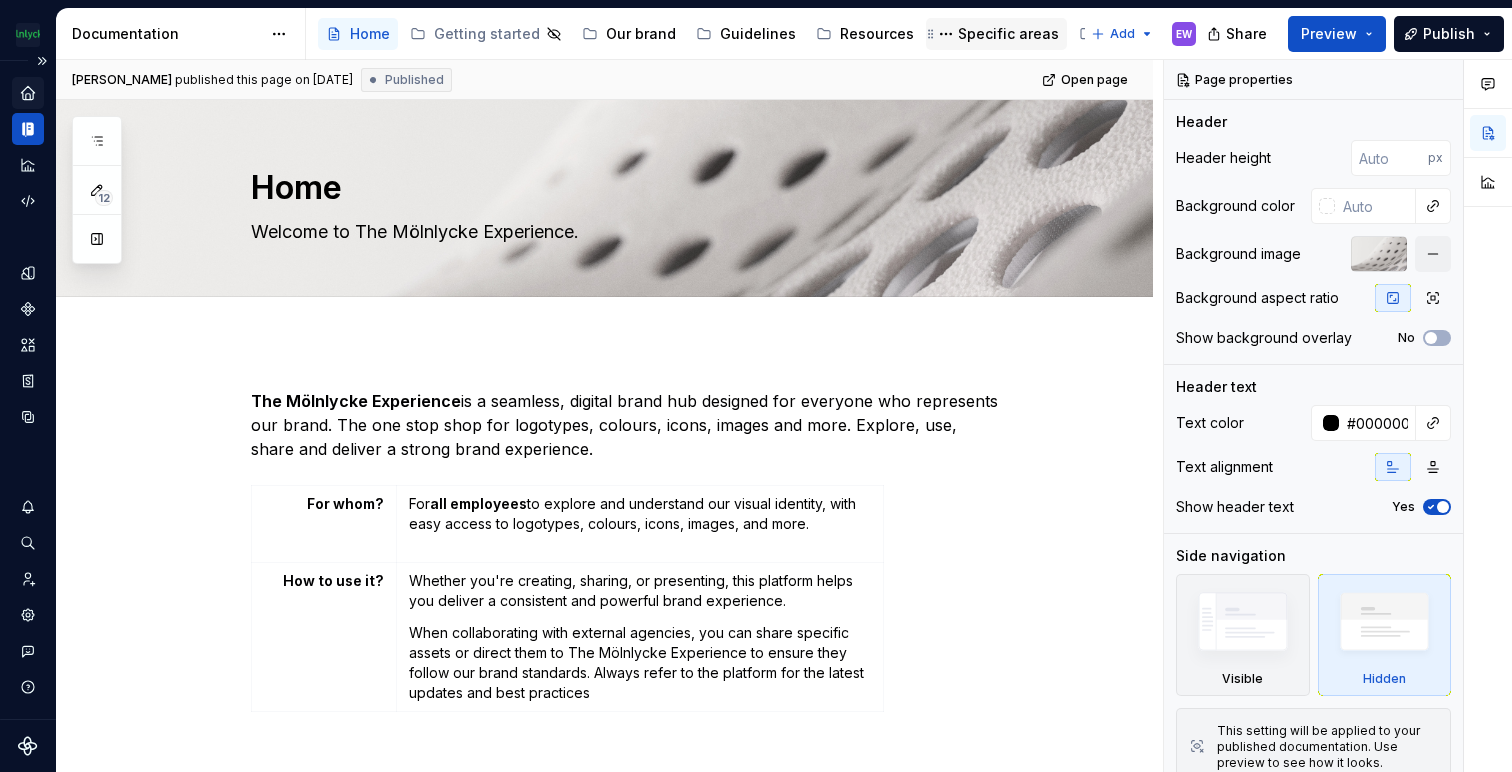 click on "Specific areas" at bounding box center (1008, 34) 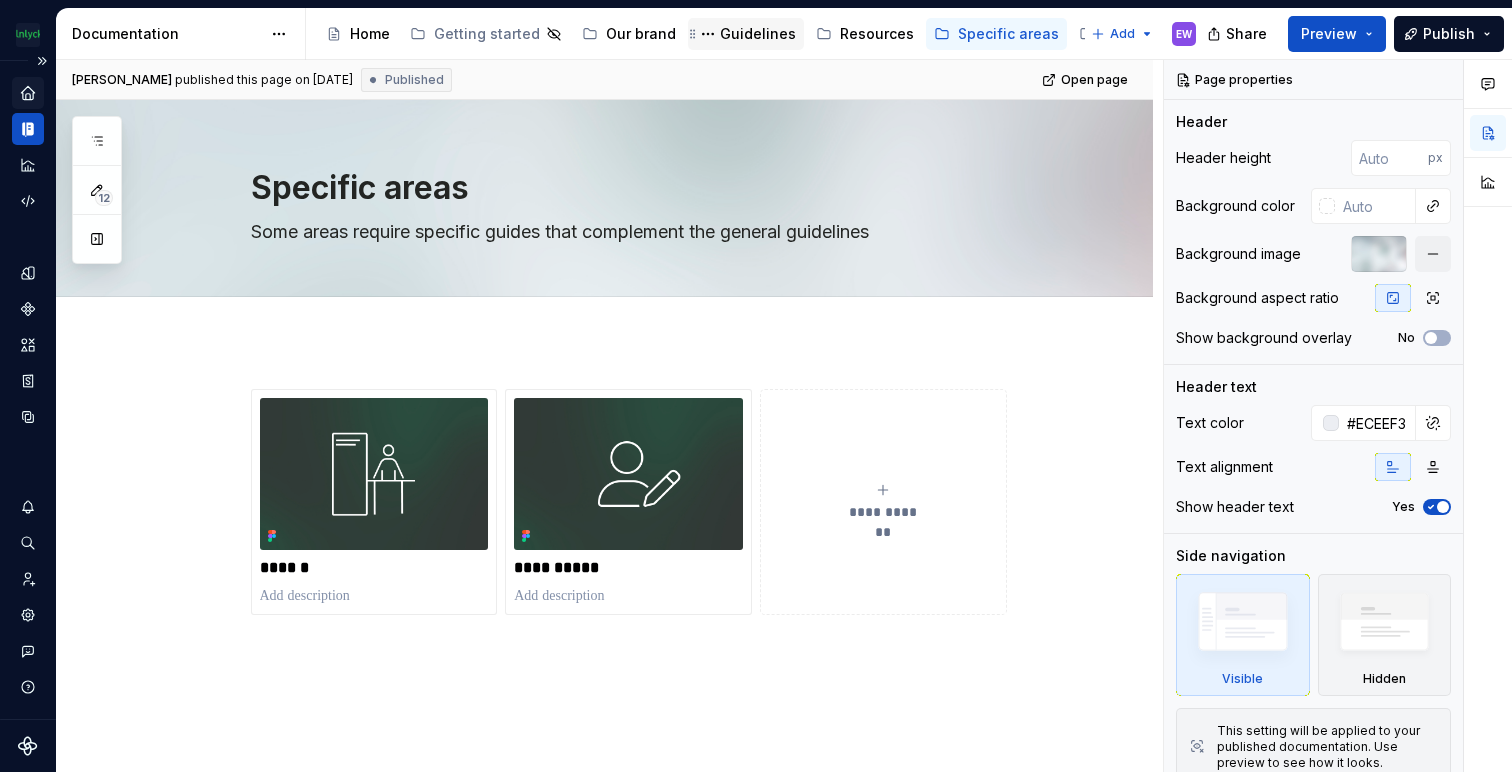 click on "Guidelines" at bounding box center [758, 34] 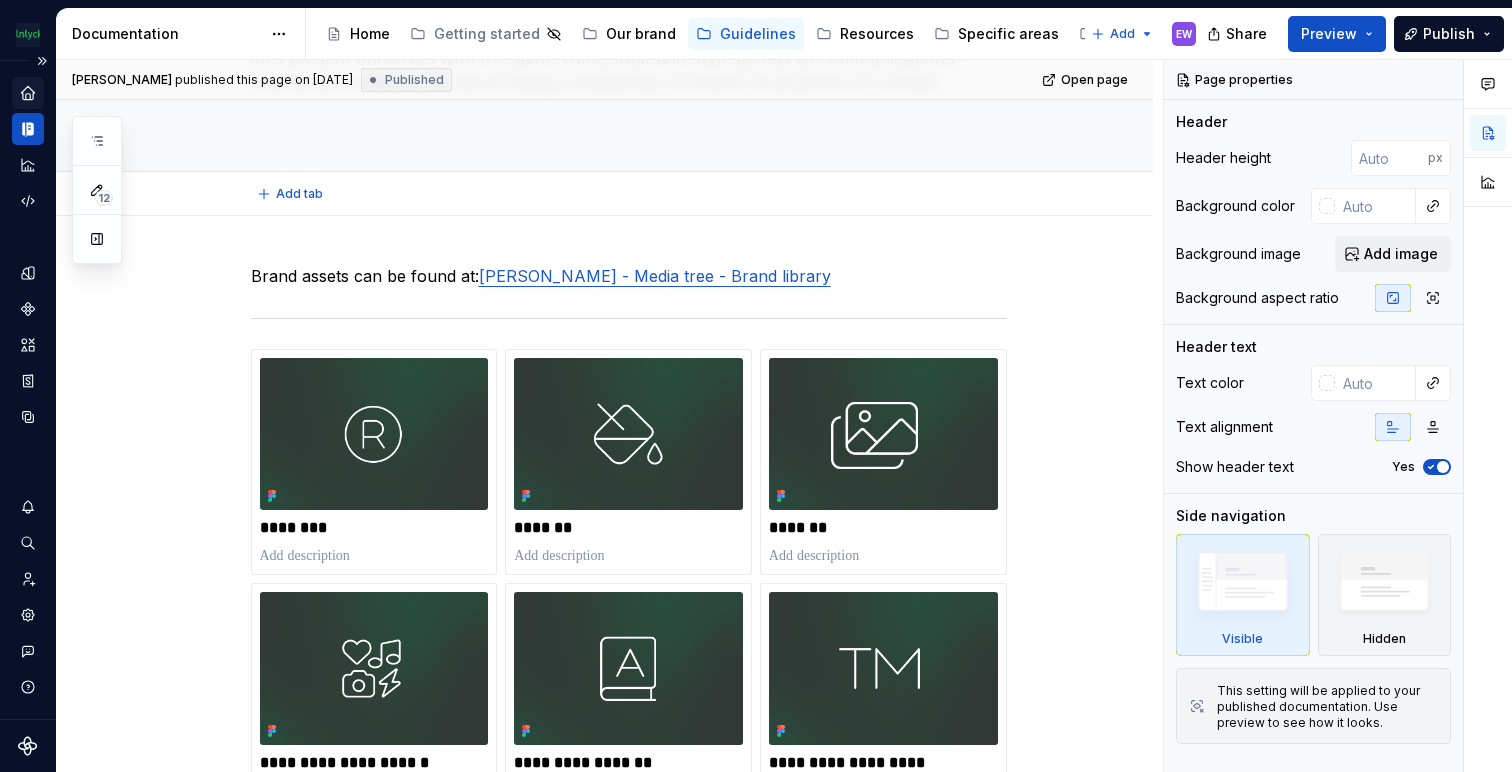scroll, scrollTop: 218, scrollLeft: 0, axis: vertical 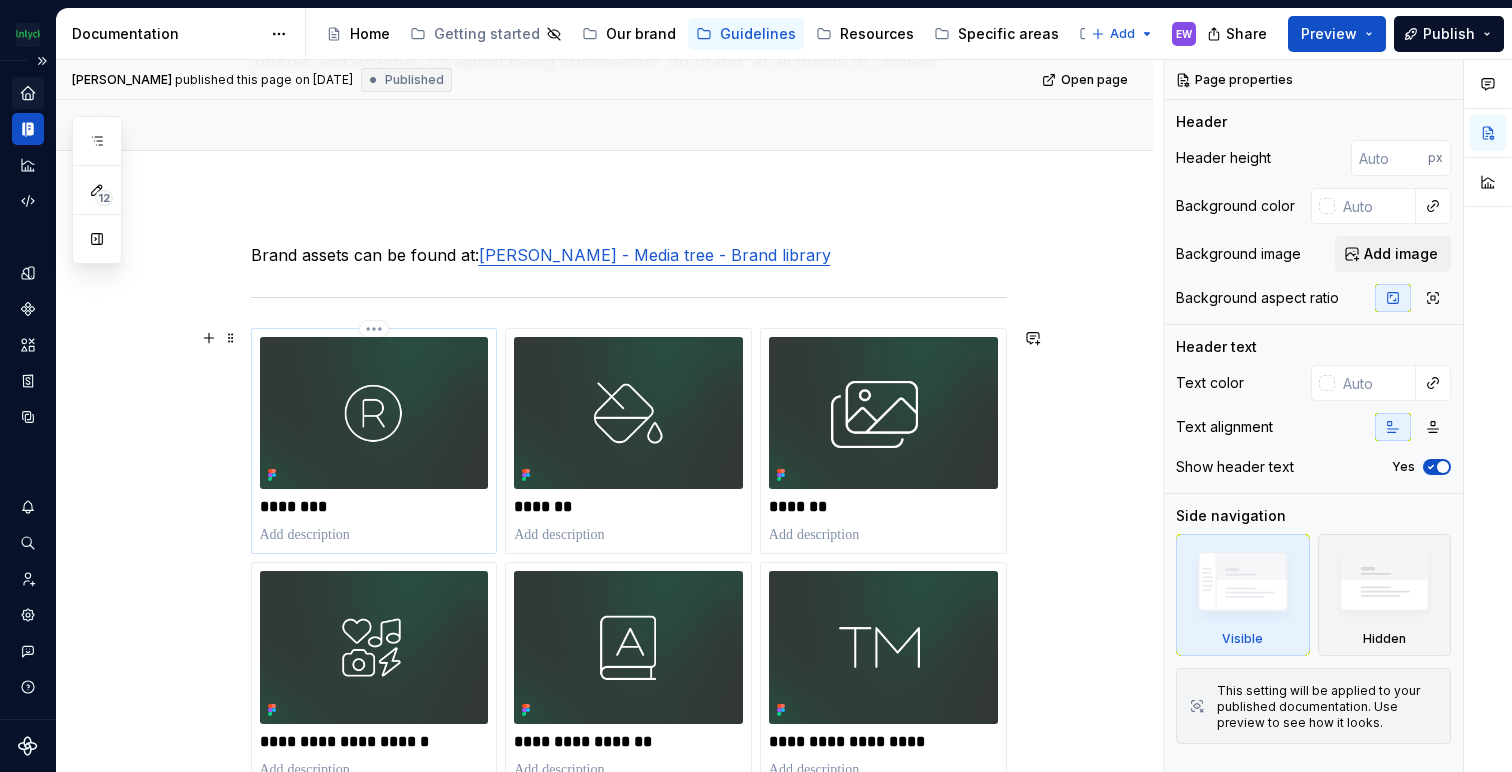 click at bounding box center (374, 413) 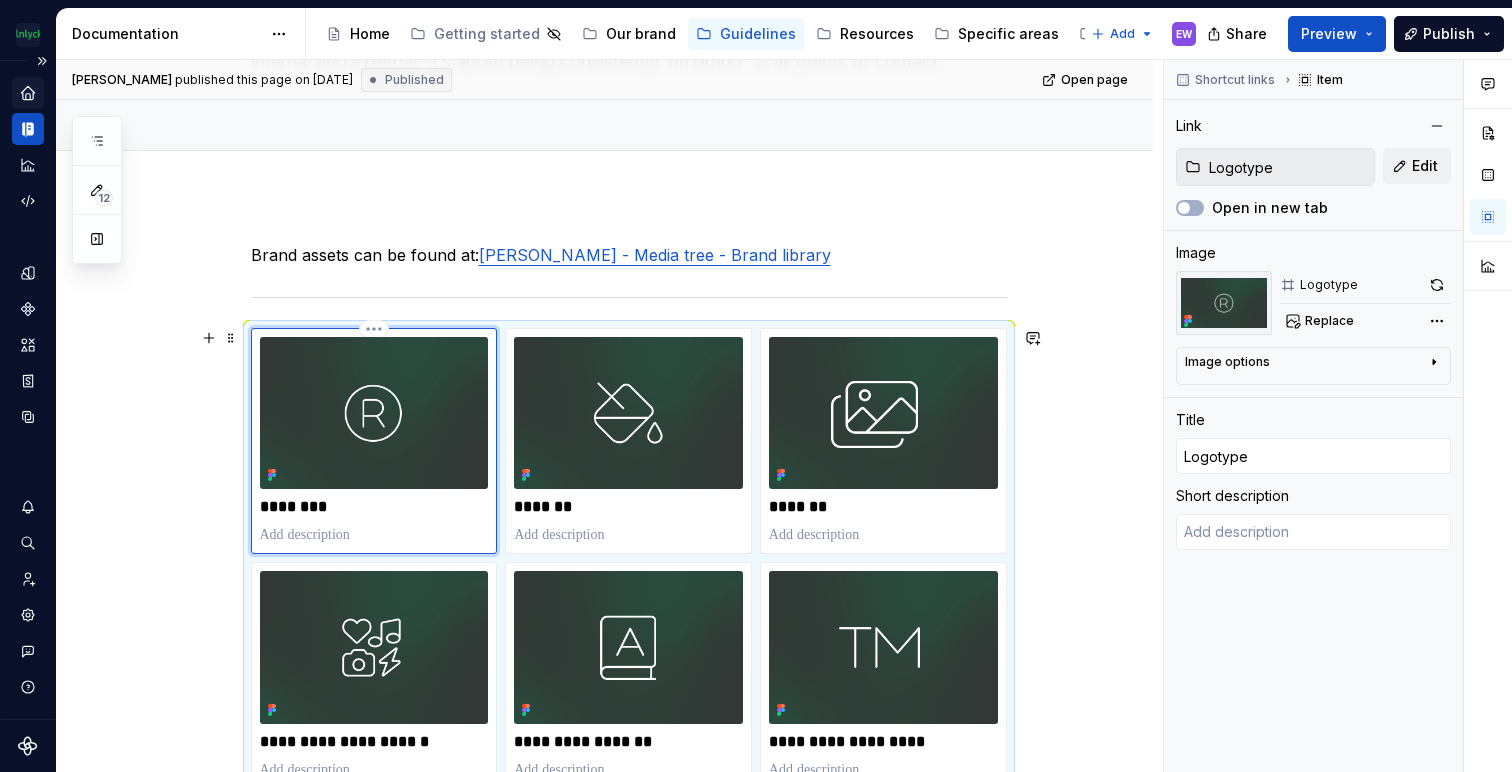 click at bounding box center [374, 413] 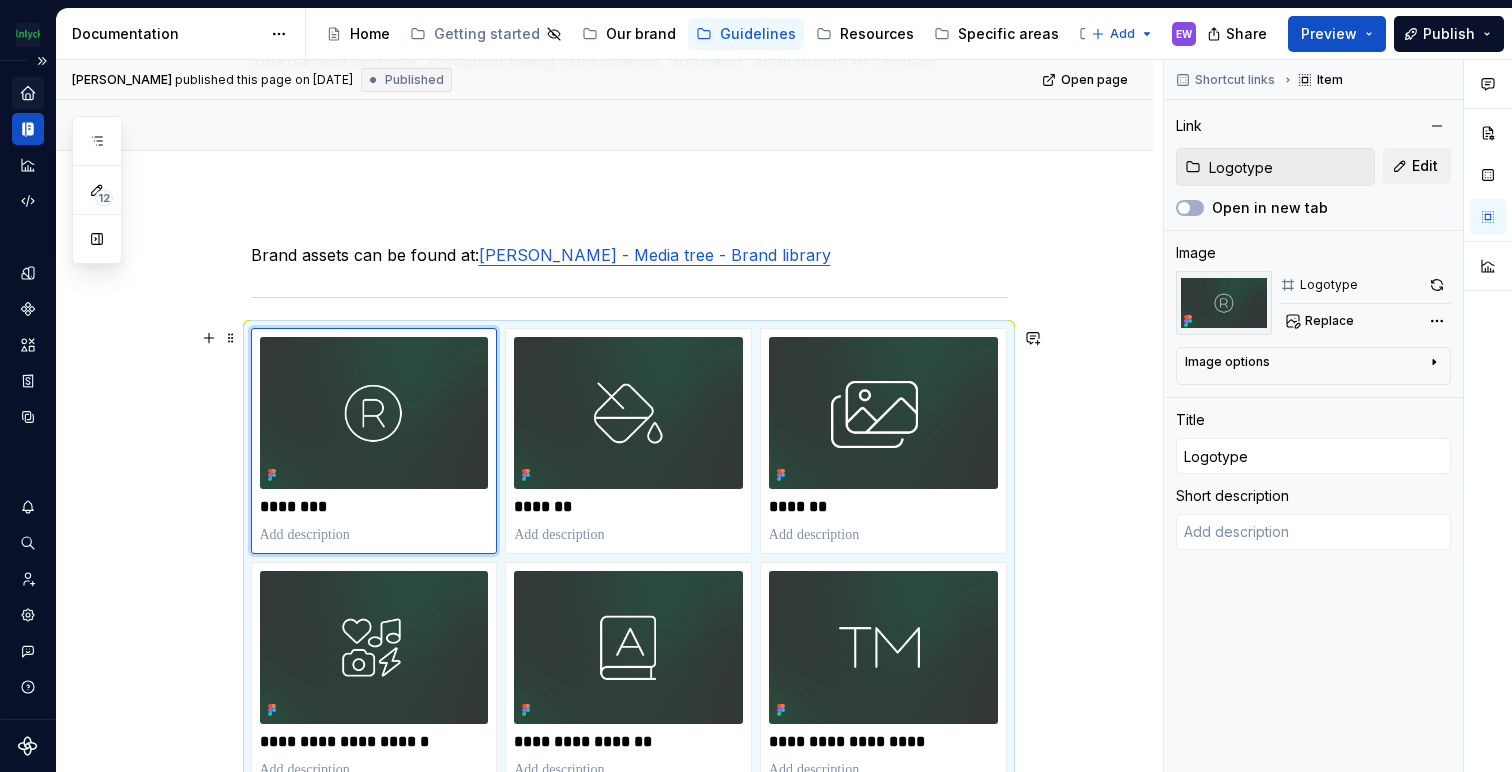 click on "**********" at bounding box center [604, 794] 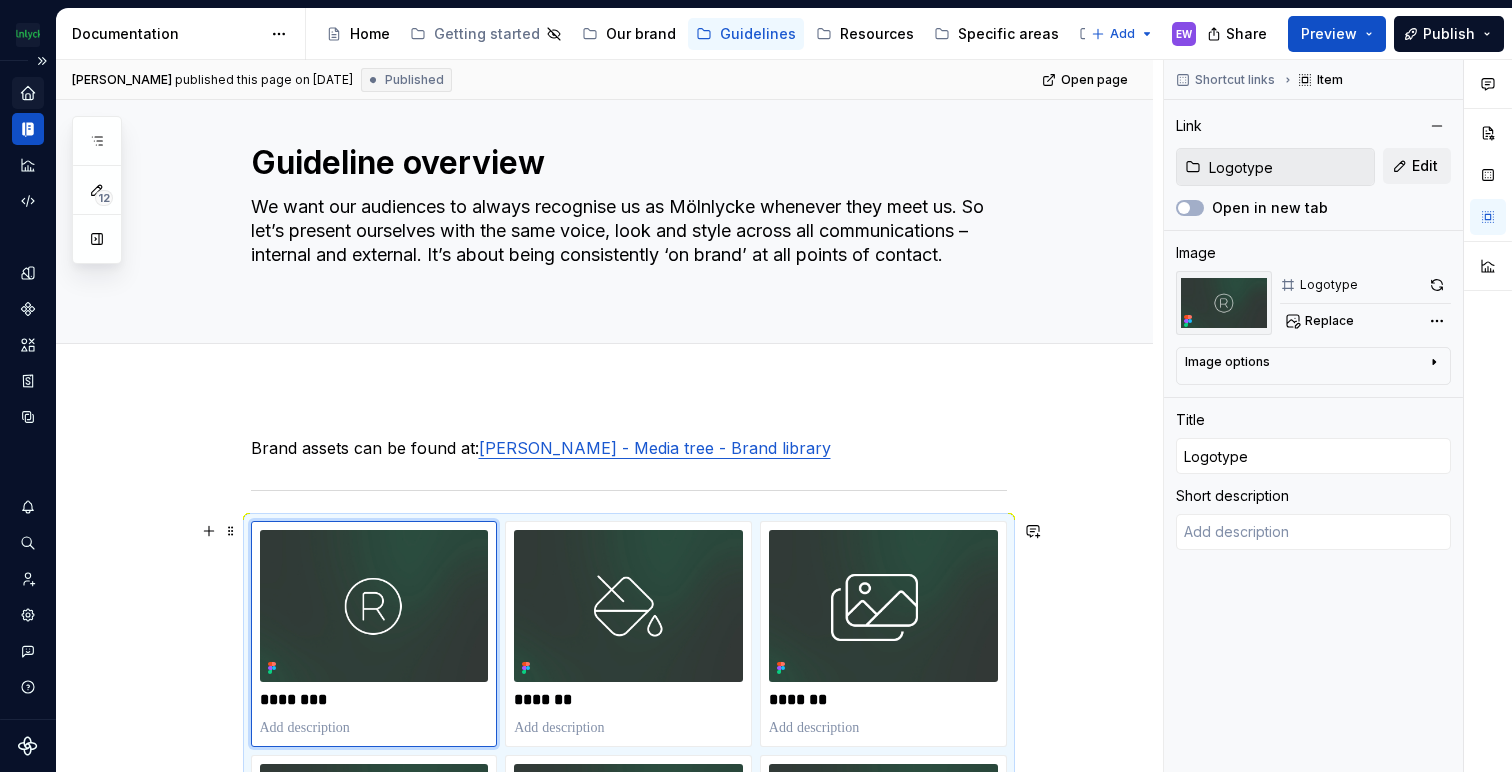 scroll, scrollTop: 12, scrollLeft: 0, axis: vertical 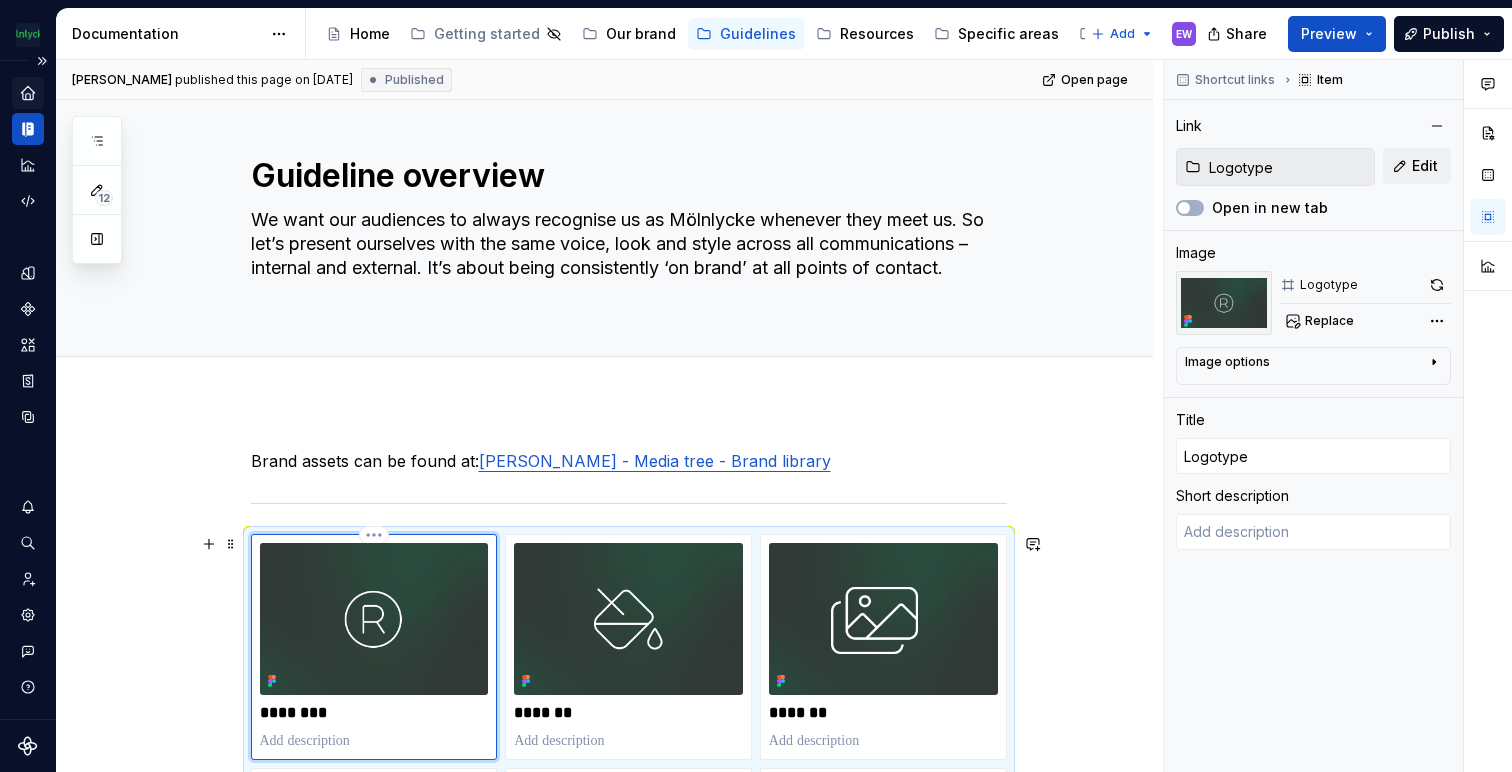 click at bounding box center [374, 619] 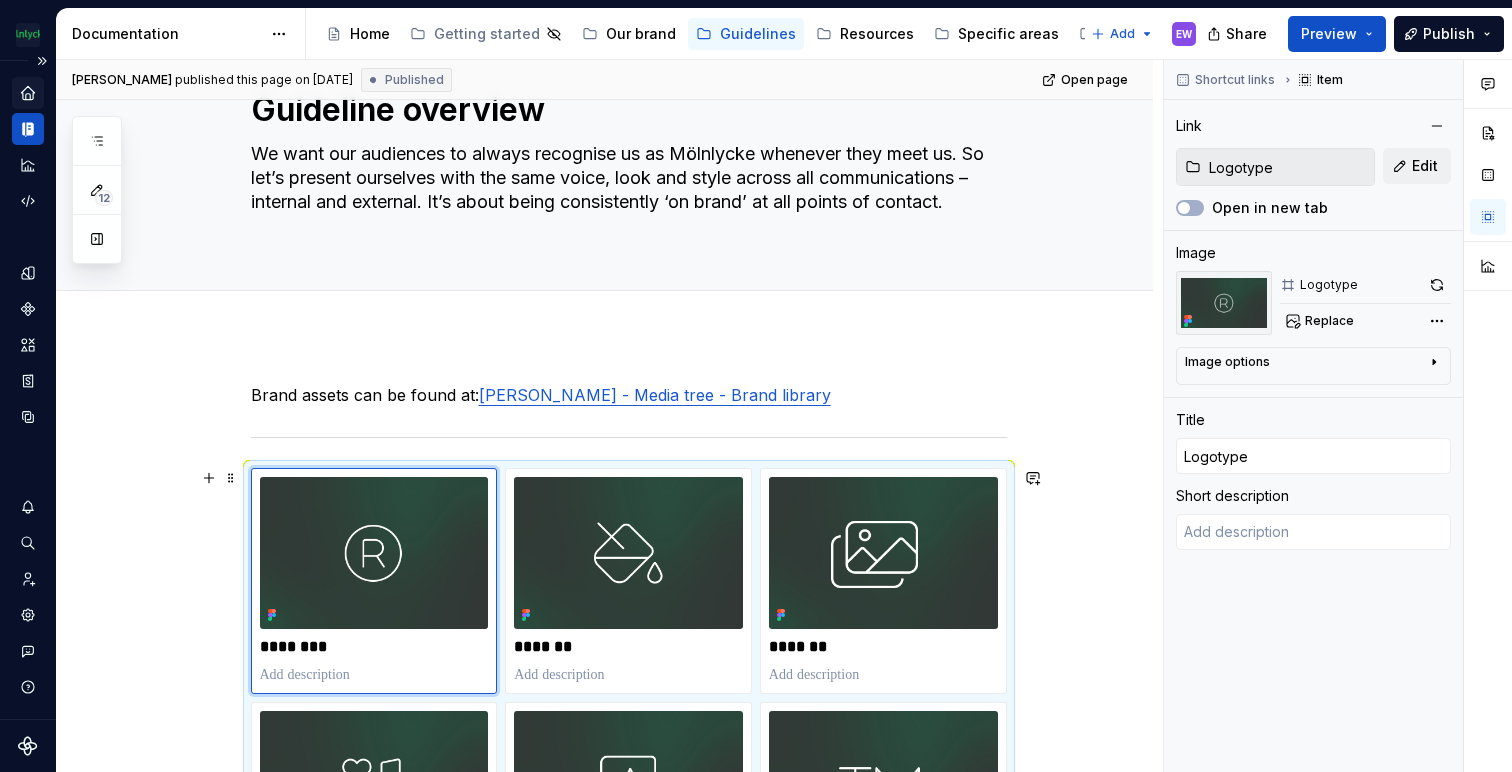 scroll, scrollTop: 43, scrollLeft: 0, axis: vertical 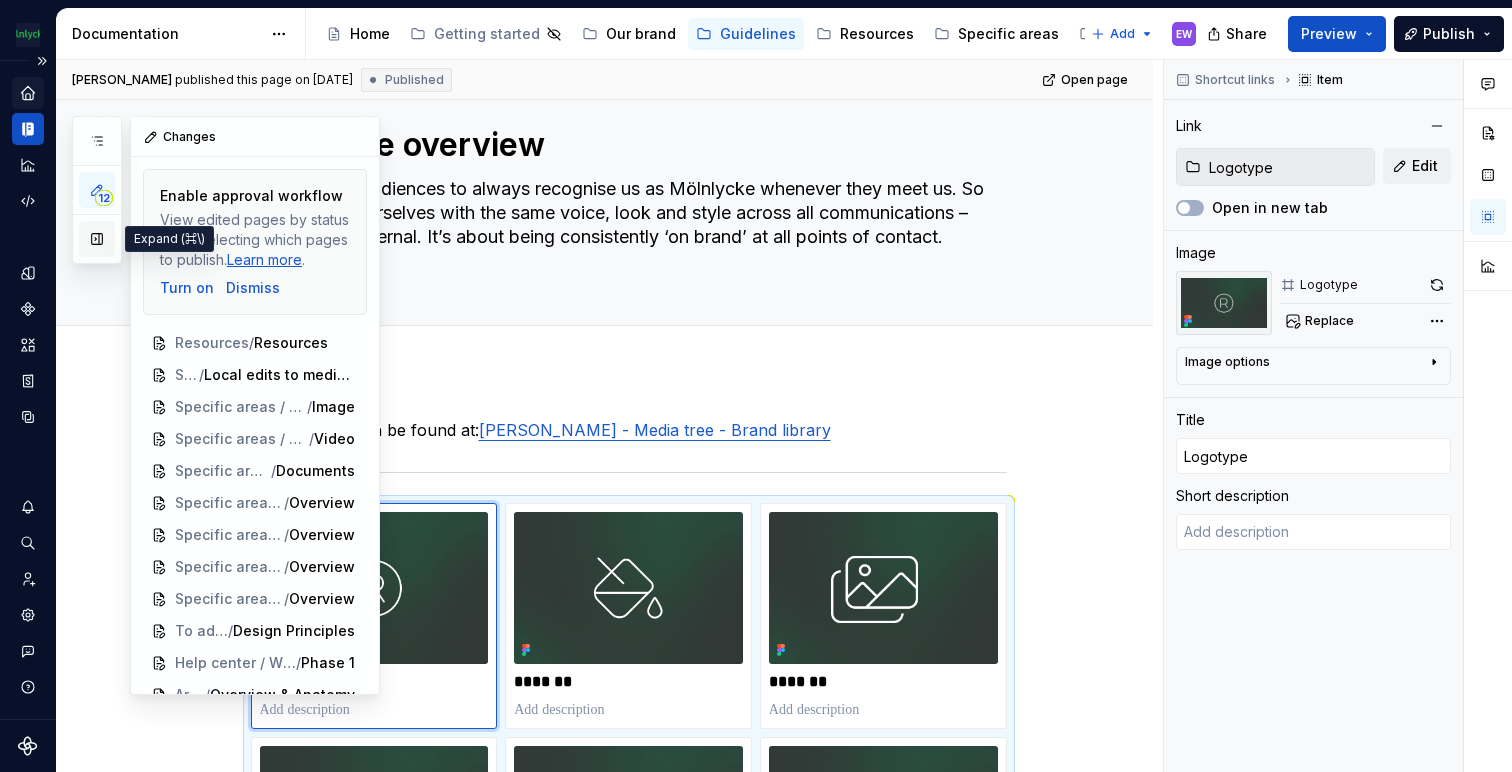 click at bounding box center (97, 239) 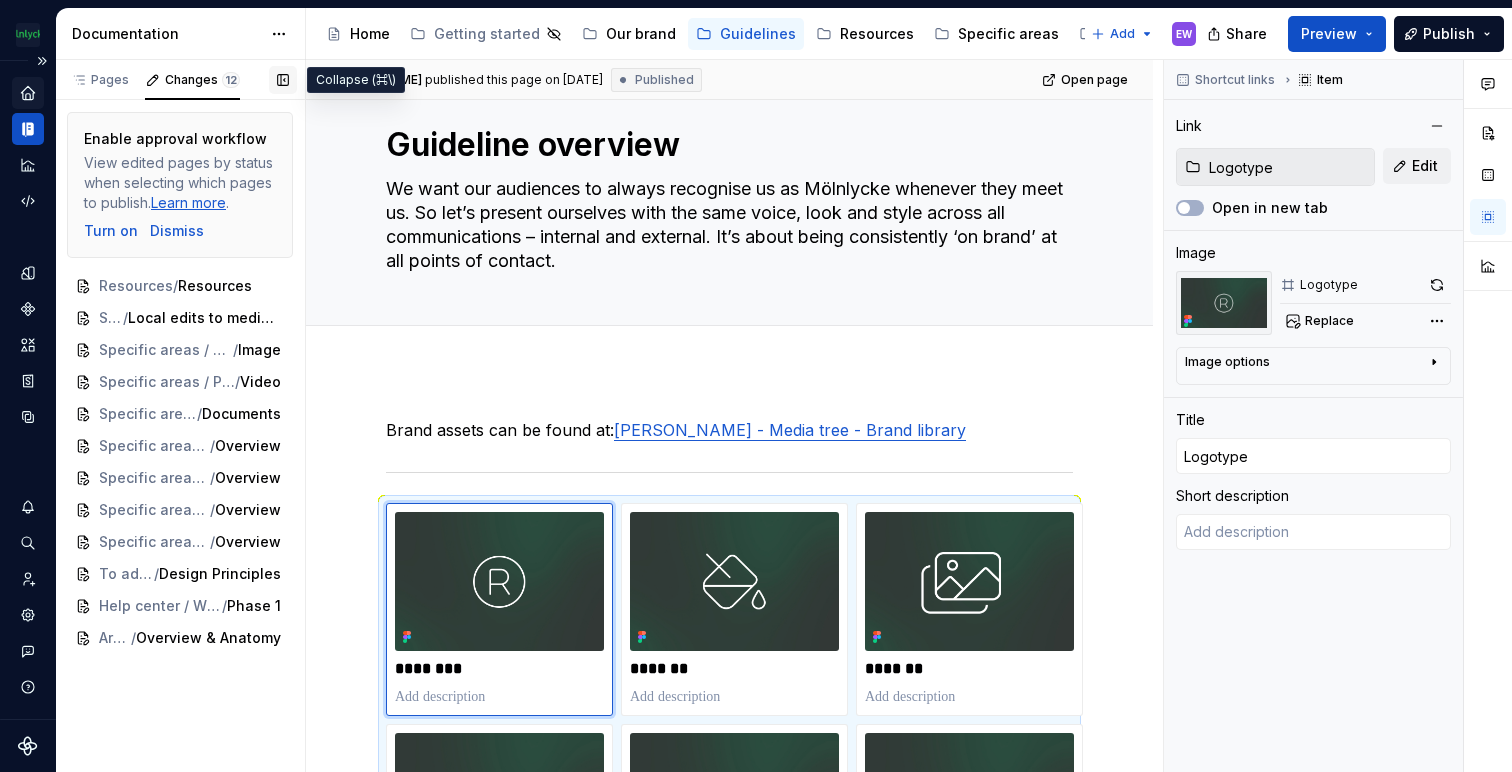 click at bounding box center (283, 80) 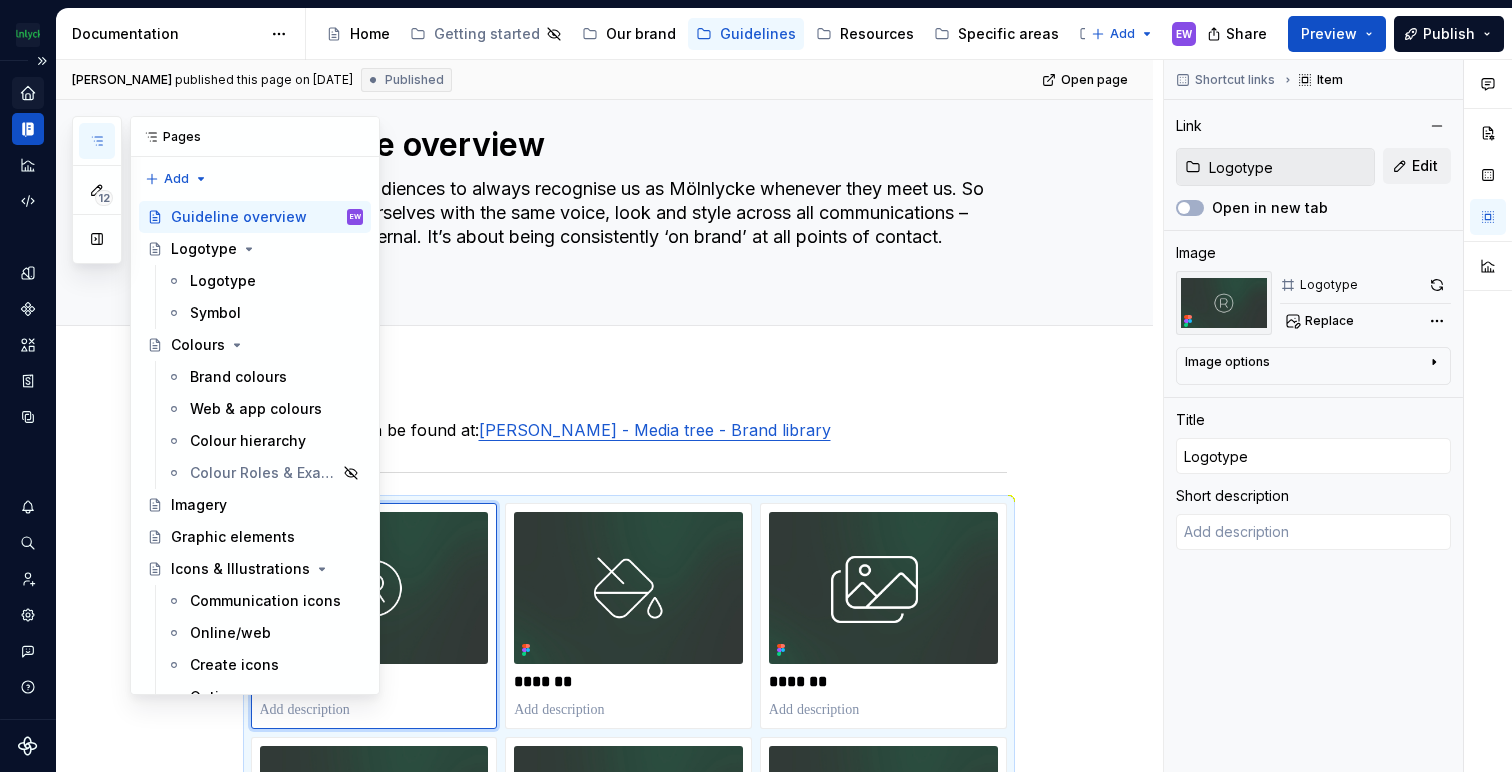 click 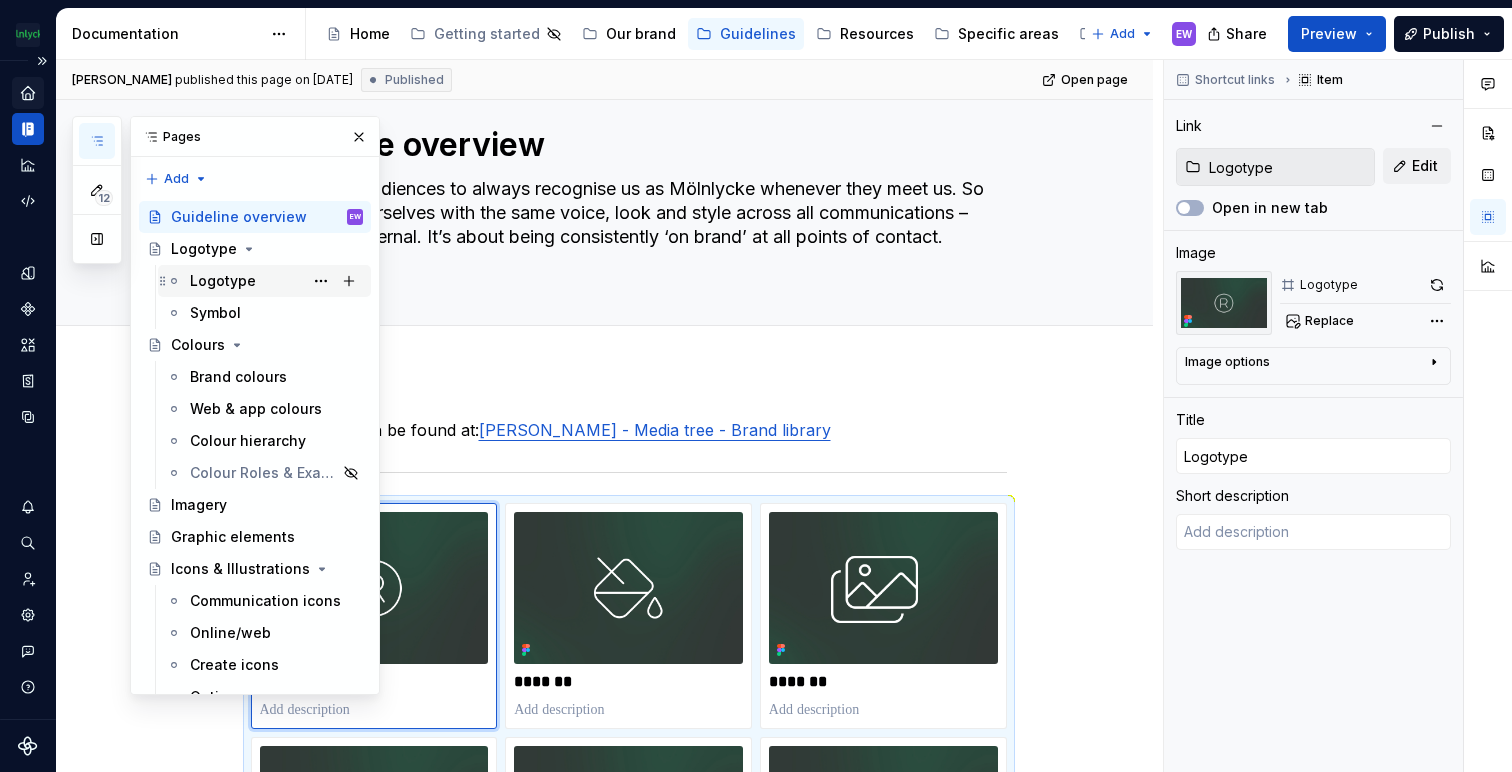 click on "Logotype" at bounding box center (223, 281) 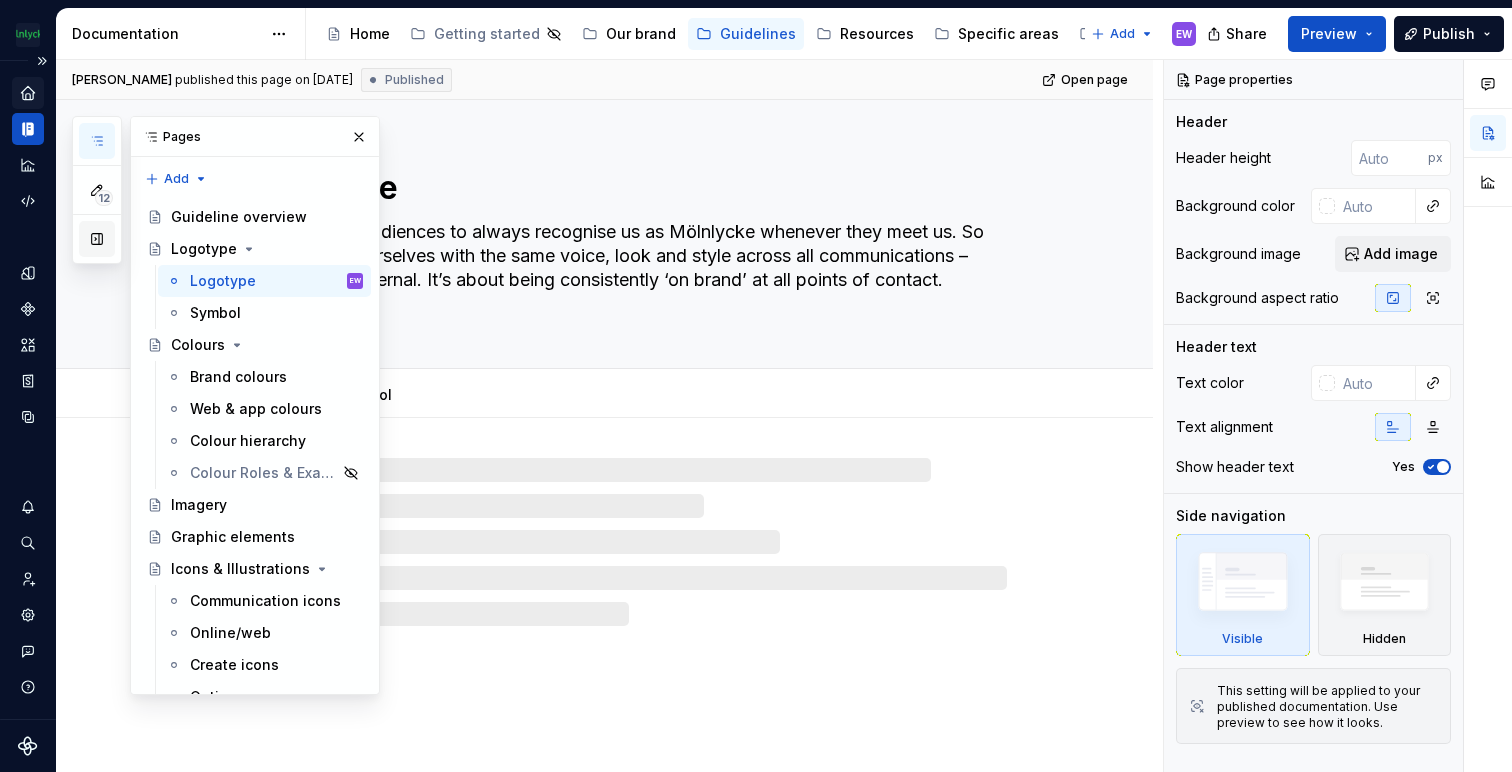 click at bounding box center [97, 239] 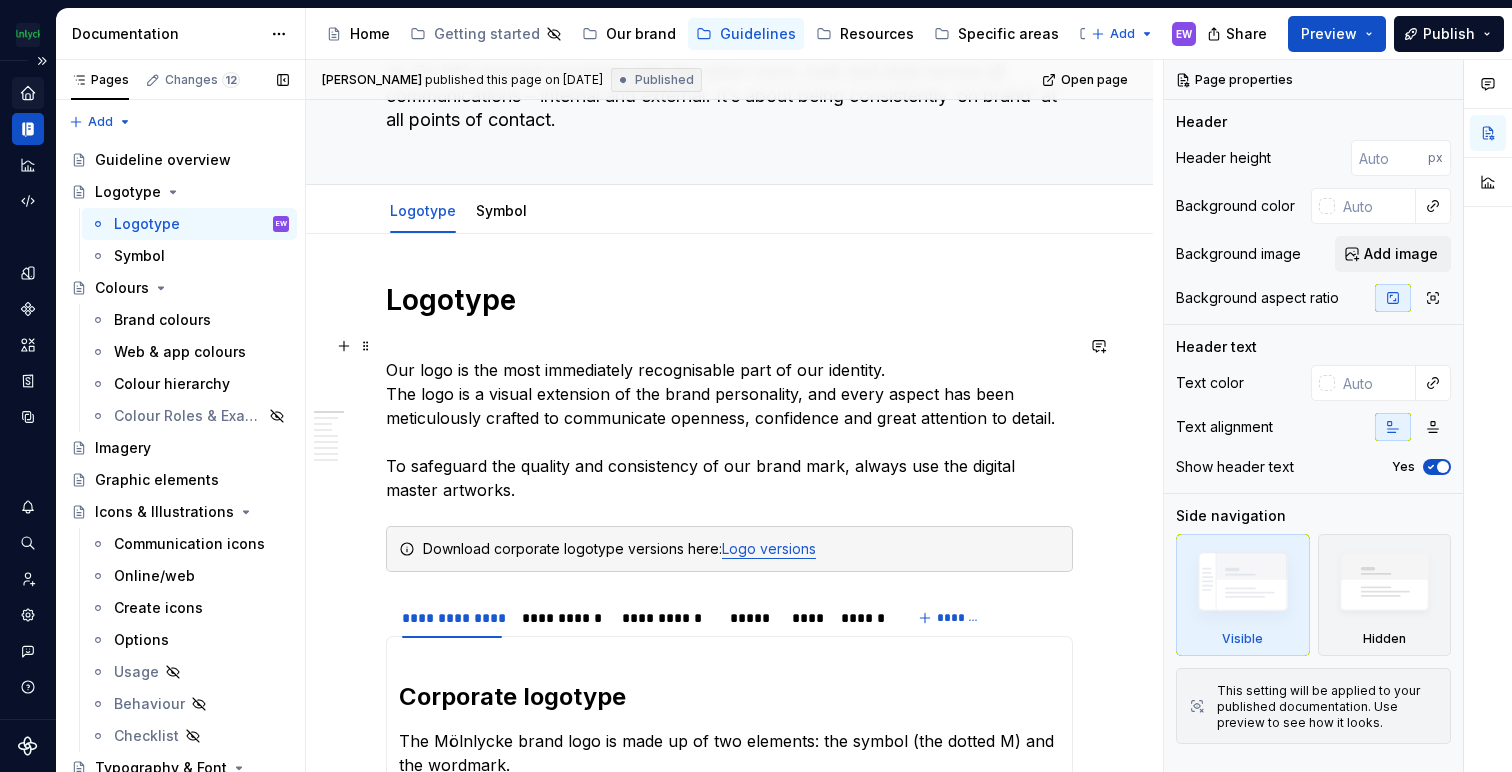 scroll, scrollTop: 328, scrollLeft: 0, axis: vertical 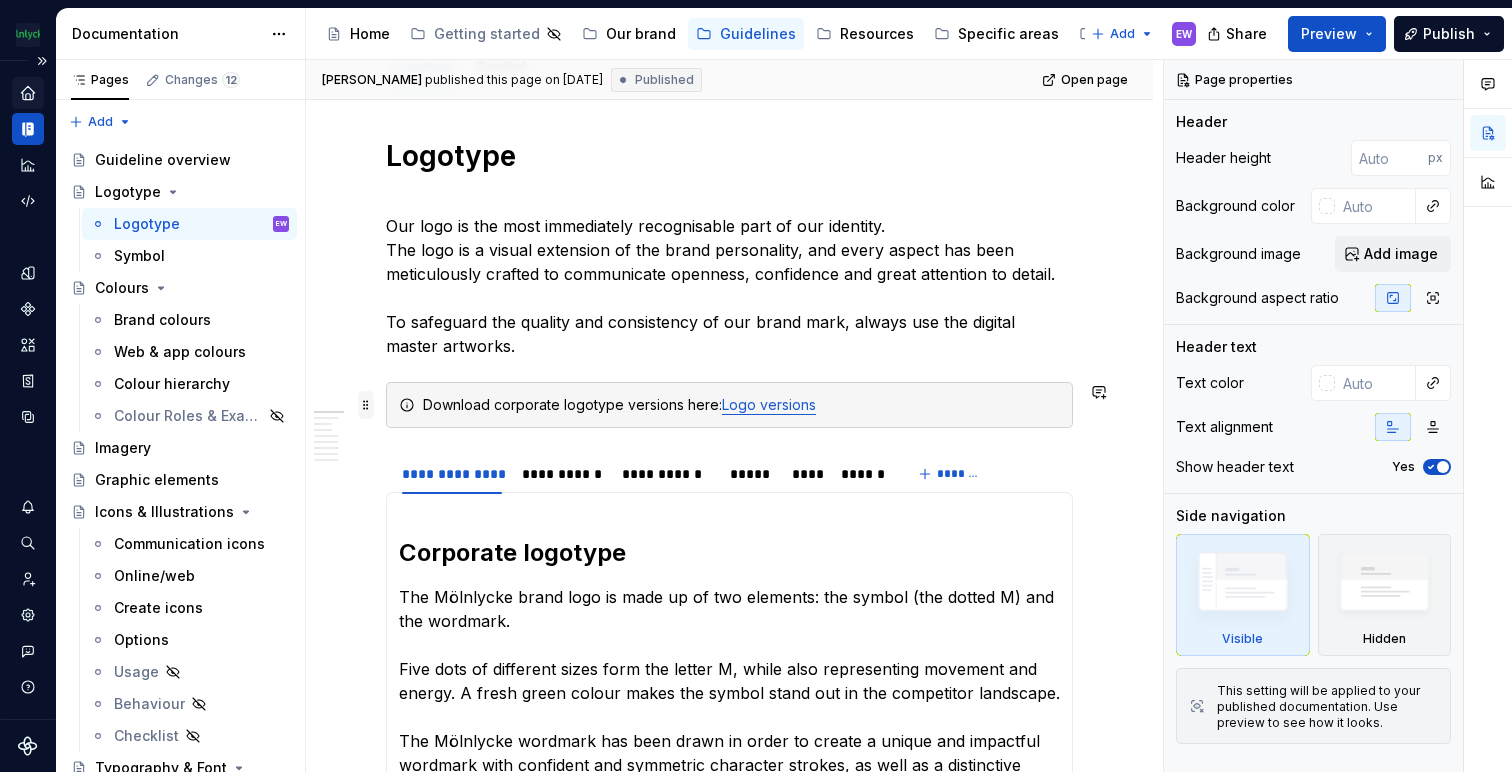 click at bounding box center [366, 405] 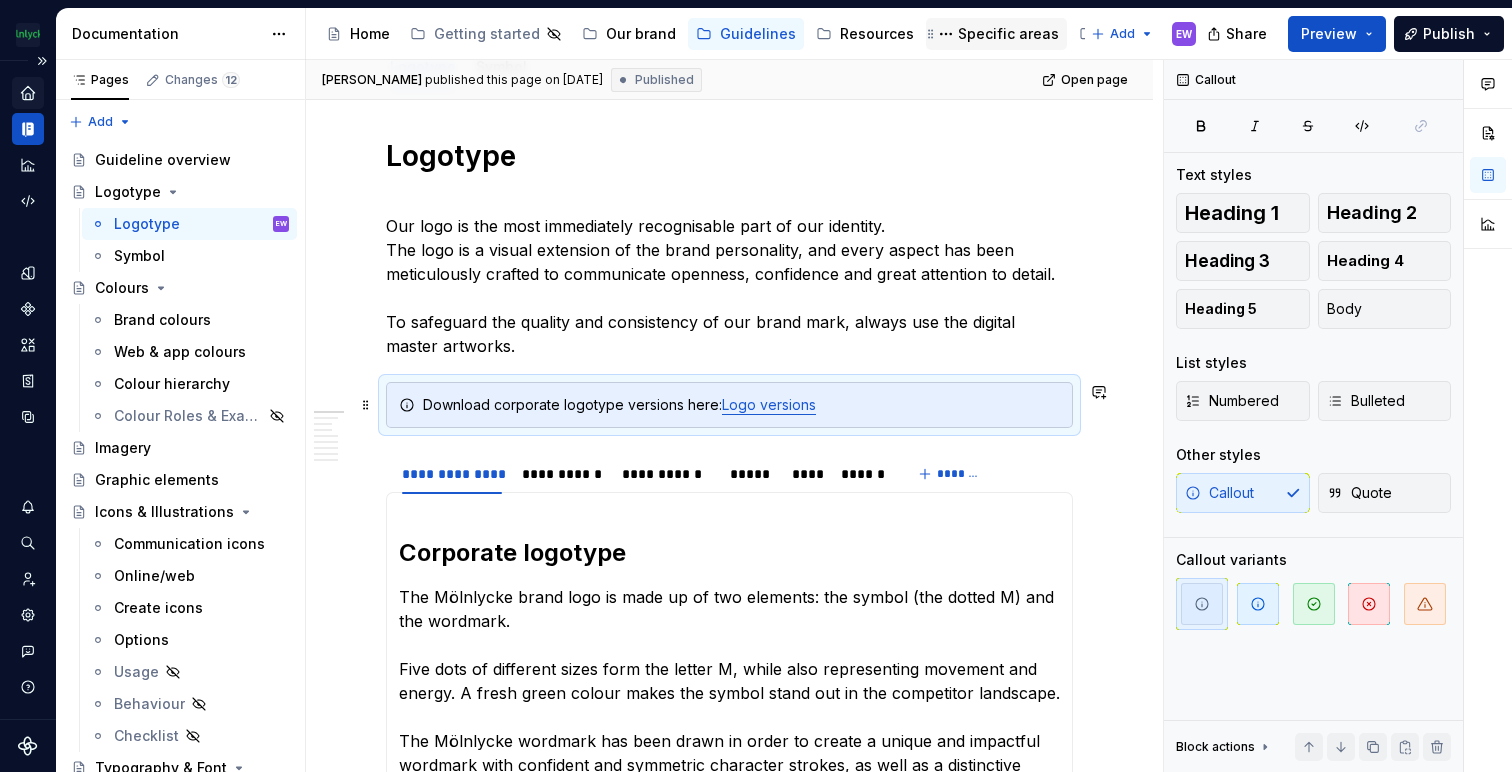 click on "Specific areas" at bounding box center [1008, 34] 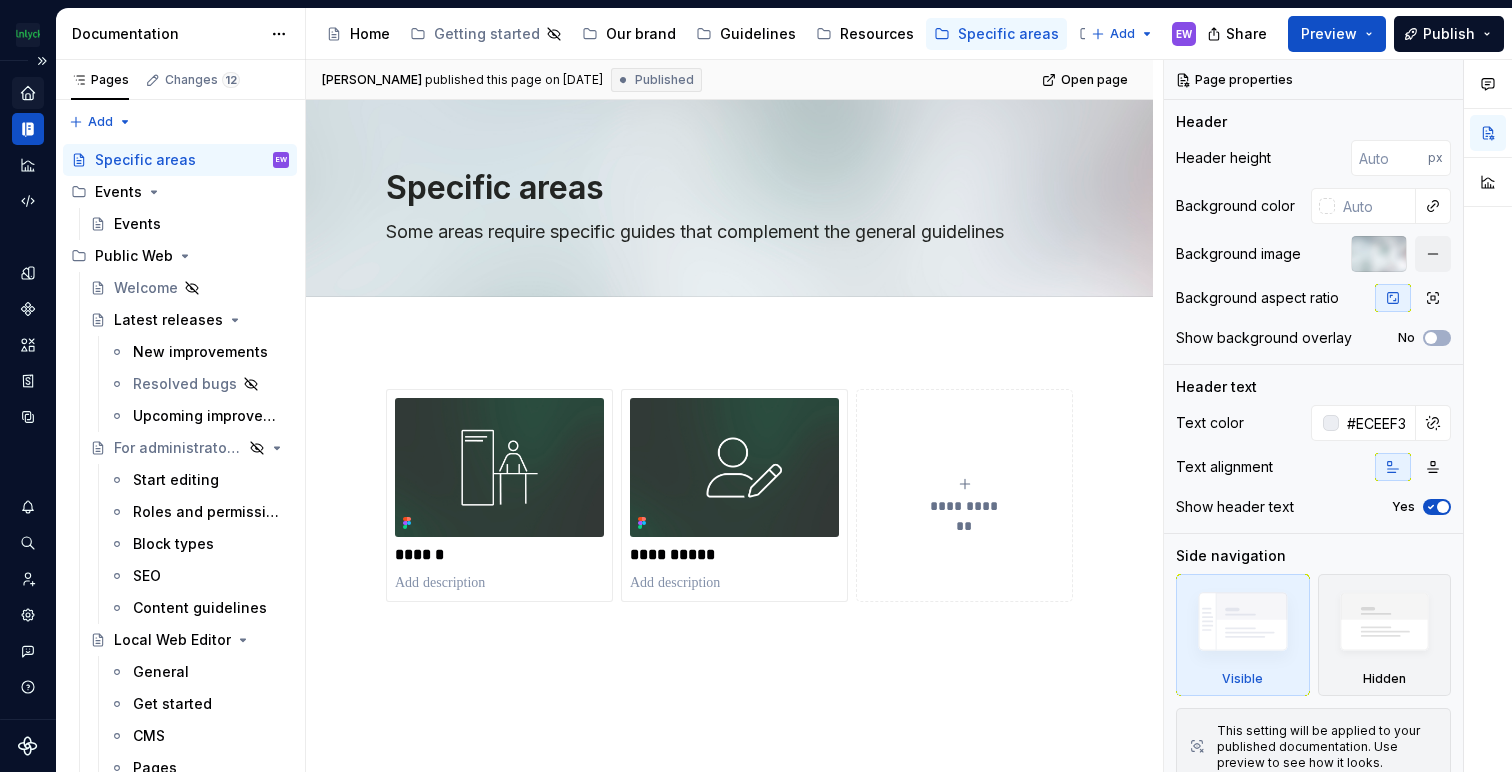 click on "**********" at bounding box center [729, 623] 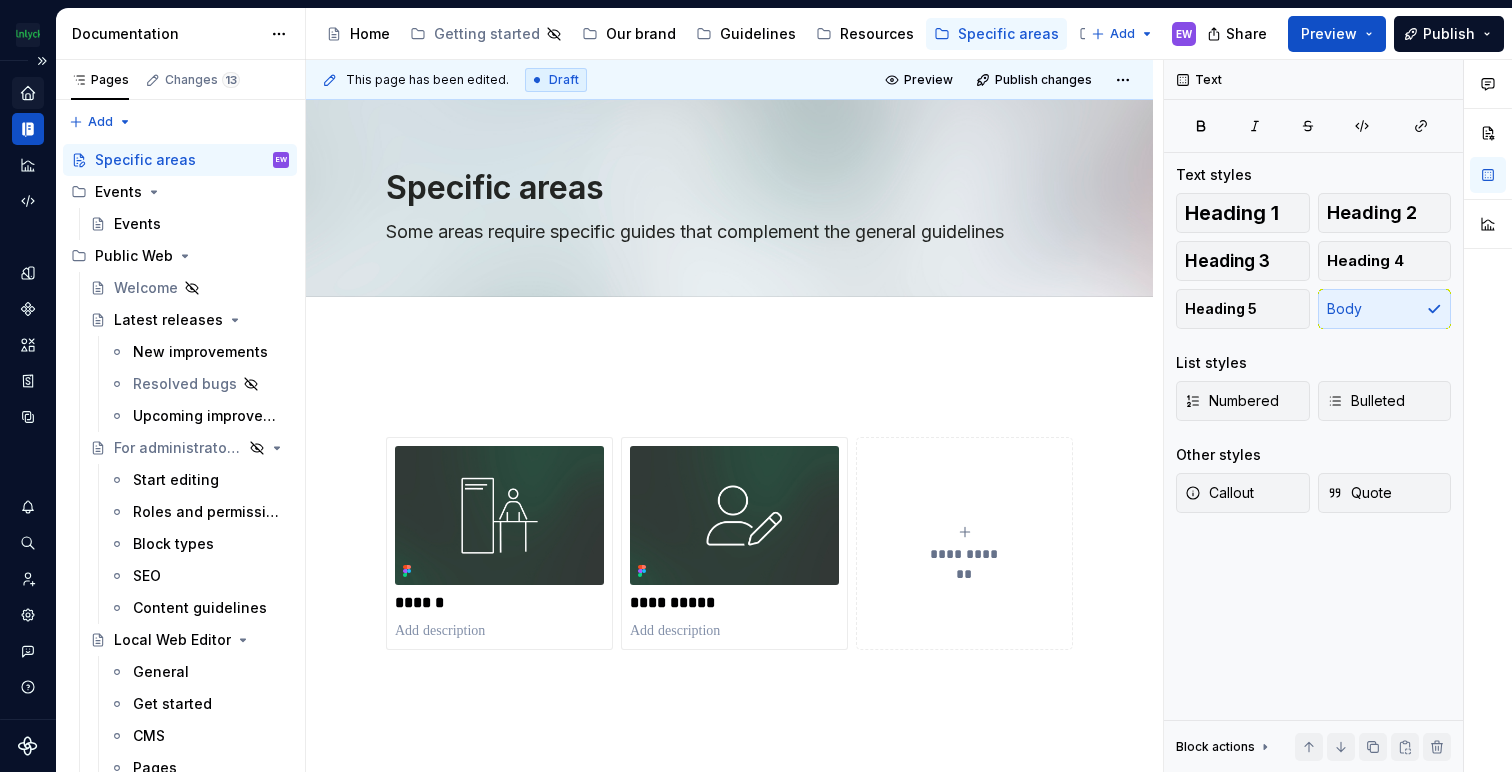 click on "**********" at bounding box center [729, 647] 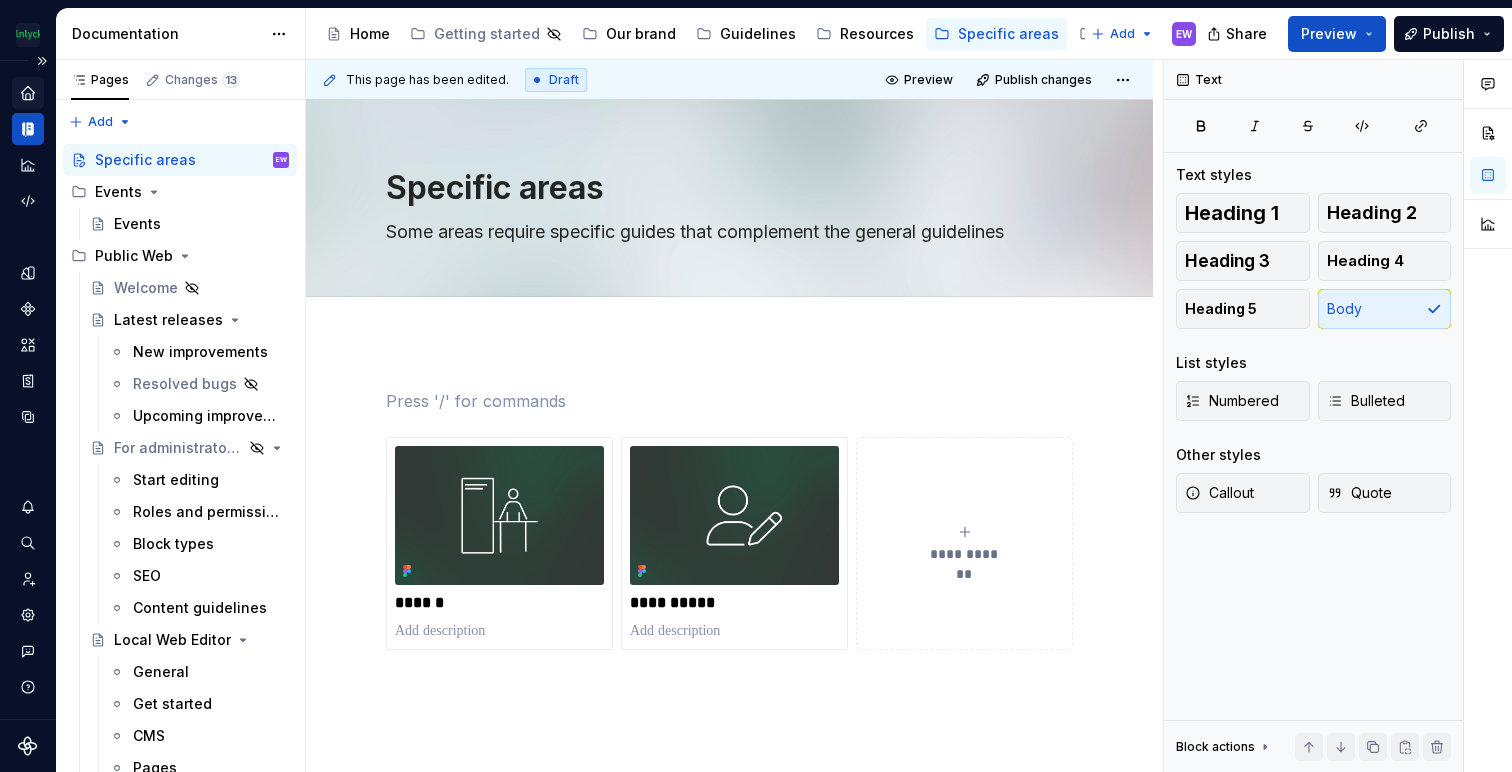 click on "**********" at bounding box center [729, 647] 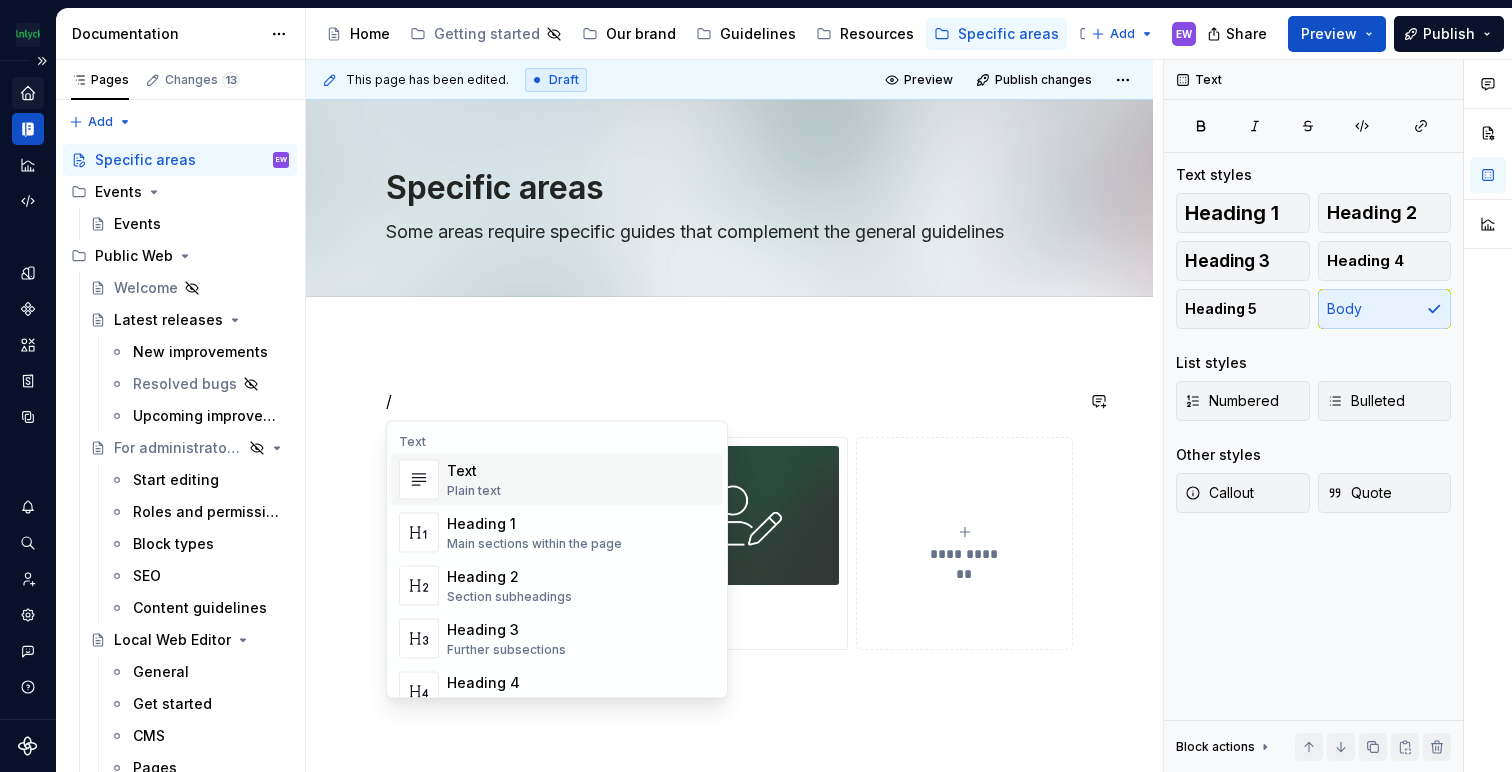 type 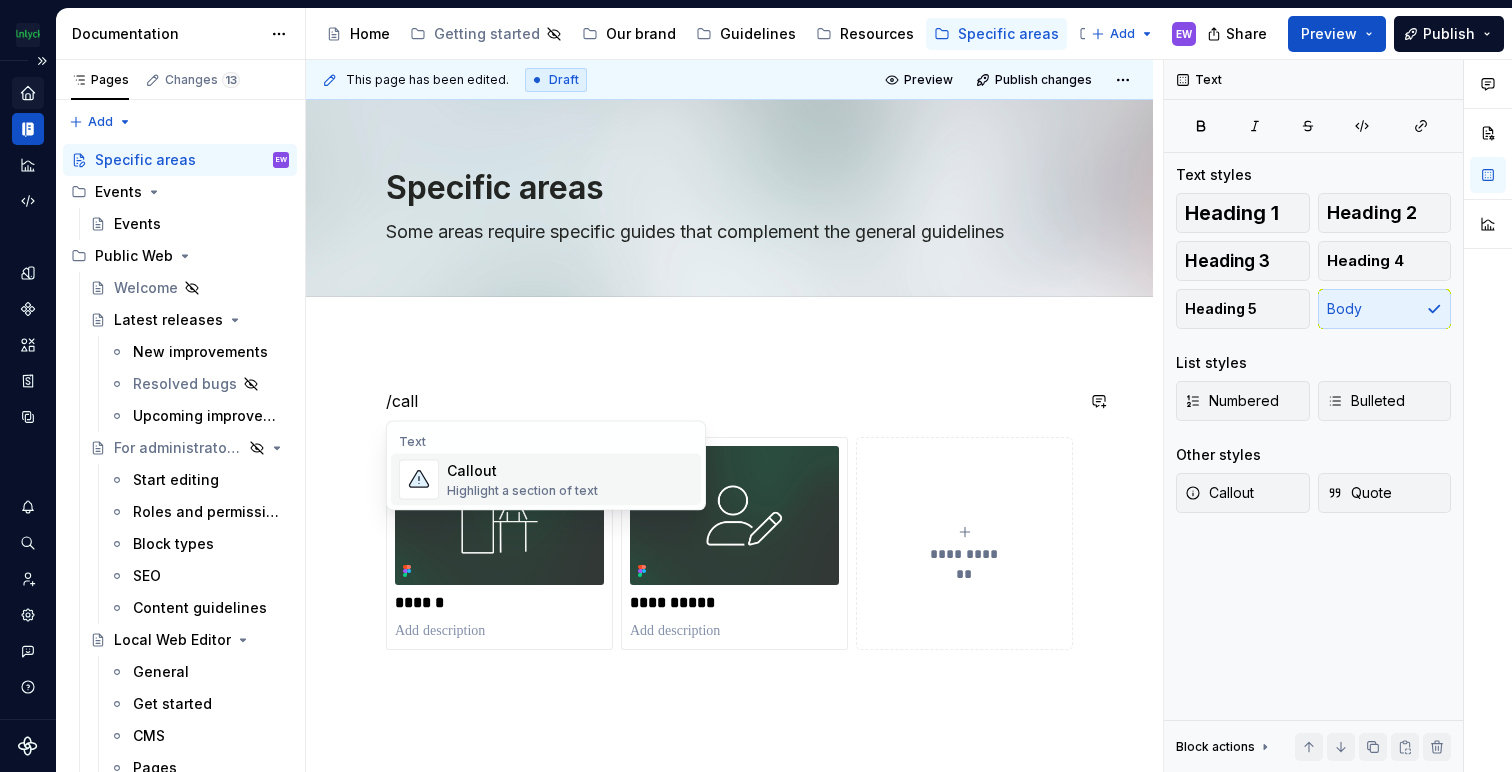 click on "Highlight a section of text" at bounding box center (522, 491) 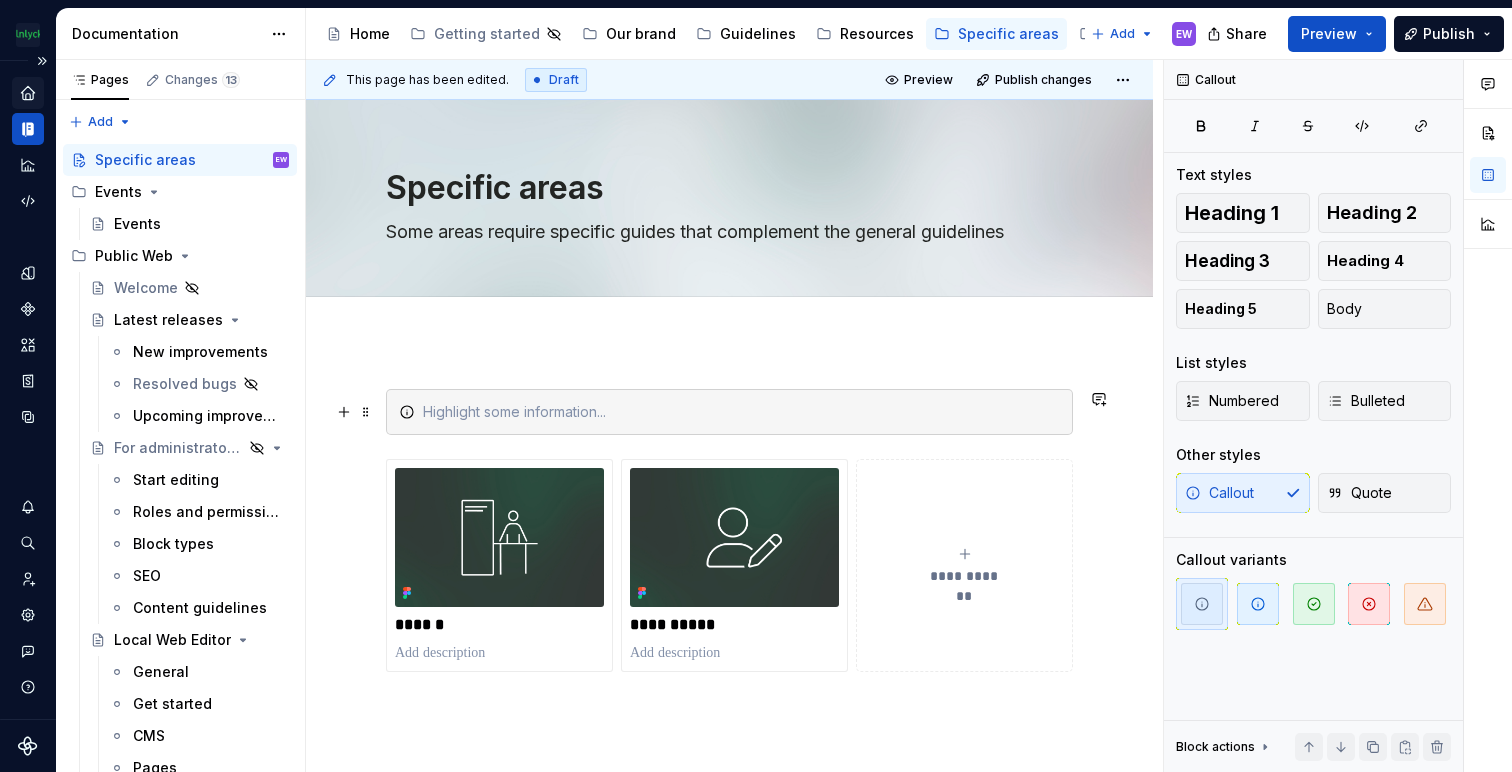 click at bounding box center [741, 412] 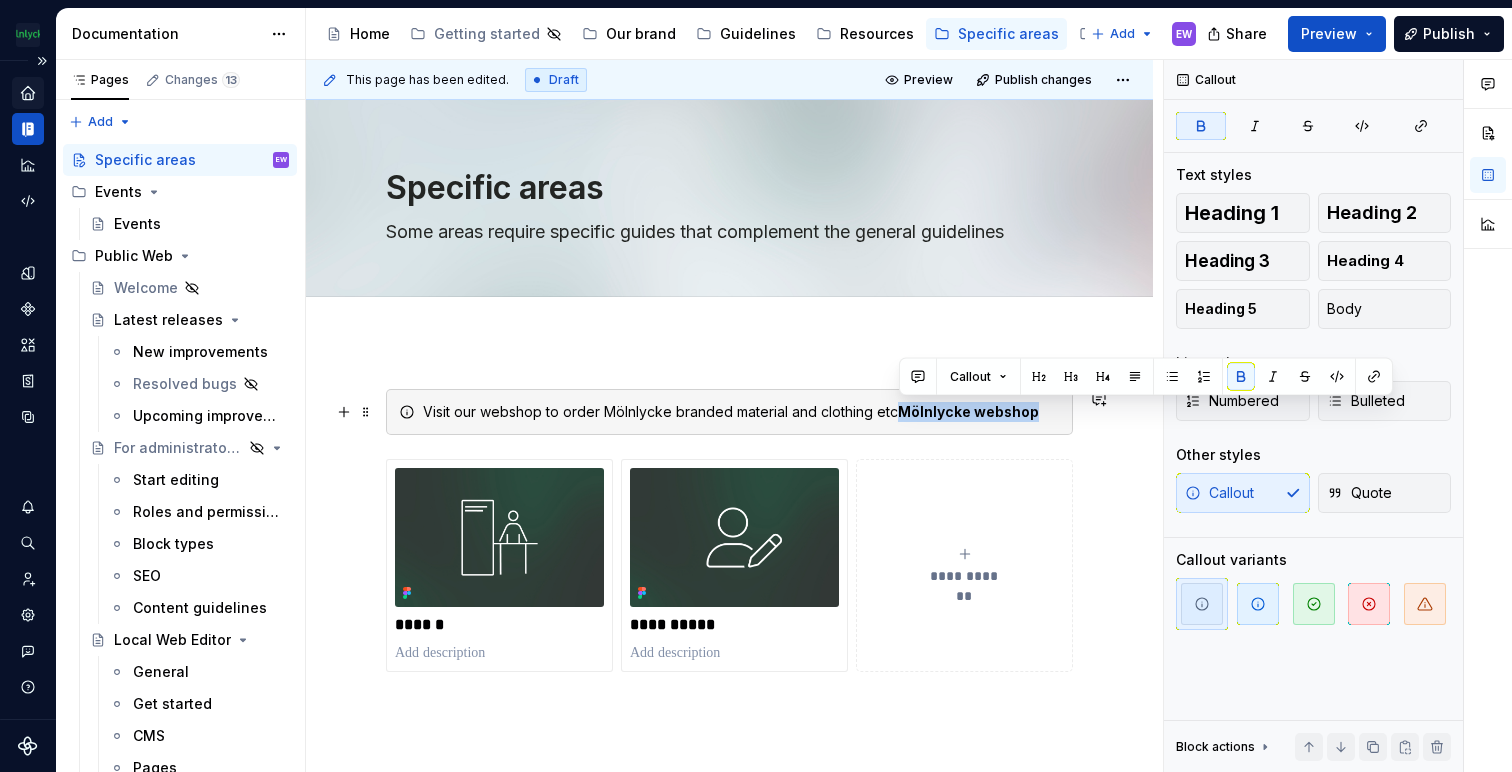 drag, startPoint x: 1041, startPoint y: 415, endPoint x: 898, endPoint y: 416, distance: 143.0035 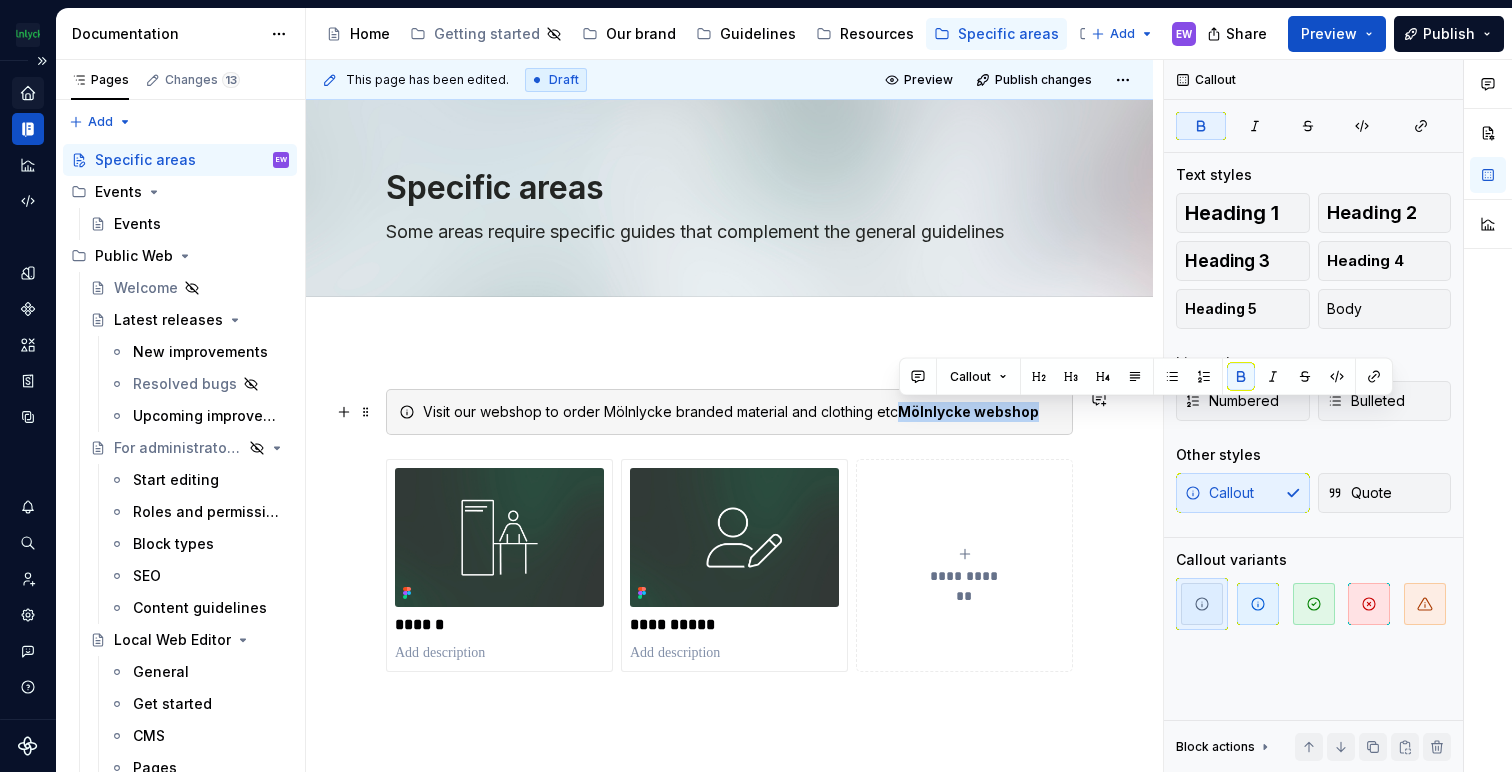 click on "Visit our webshop to order Mölnlycke branded material and clothing etc  Mölnlycke webshop" at bounding box center [741, 412] 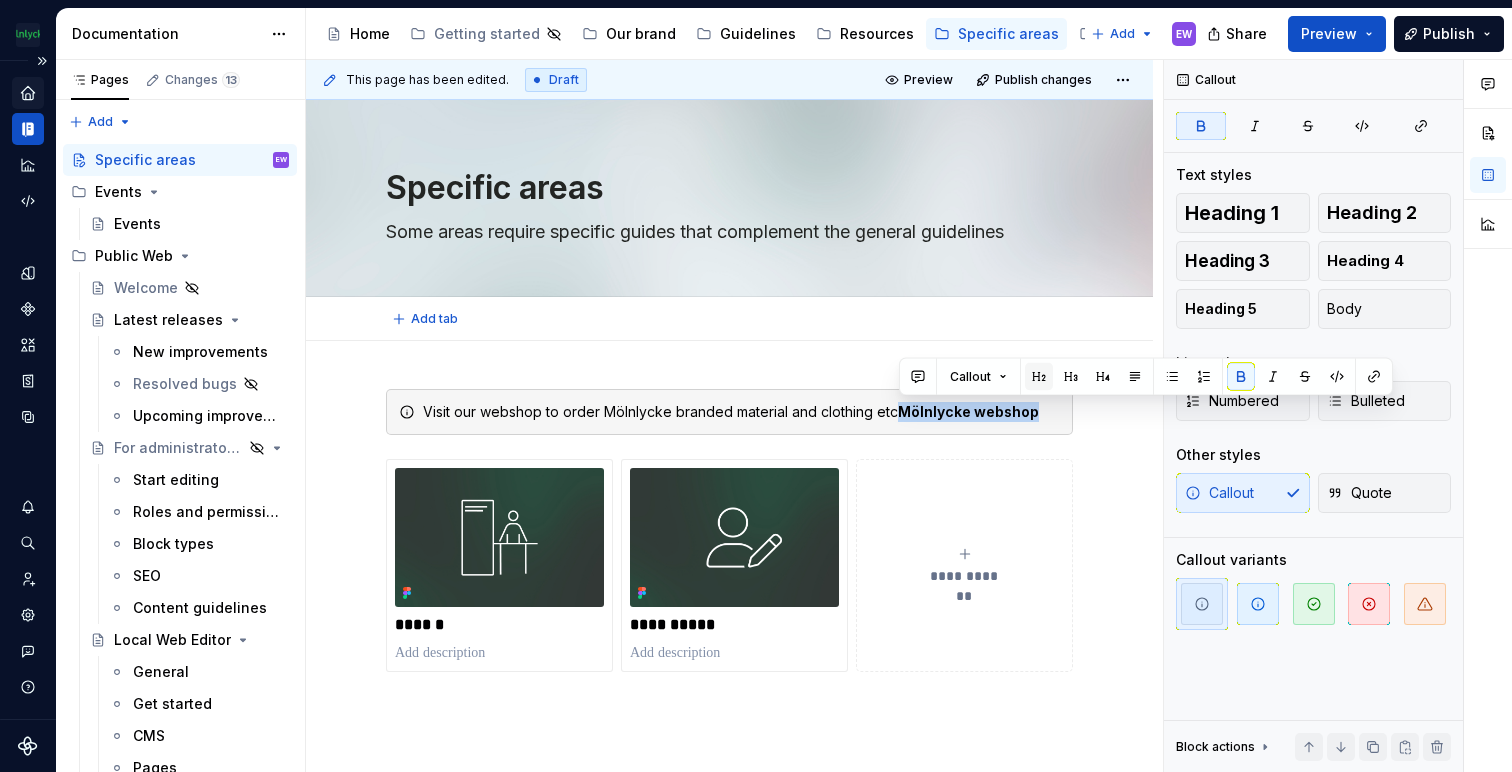 type on "*" 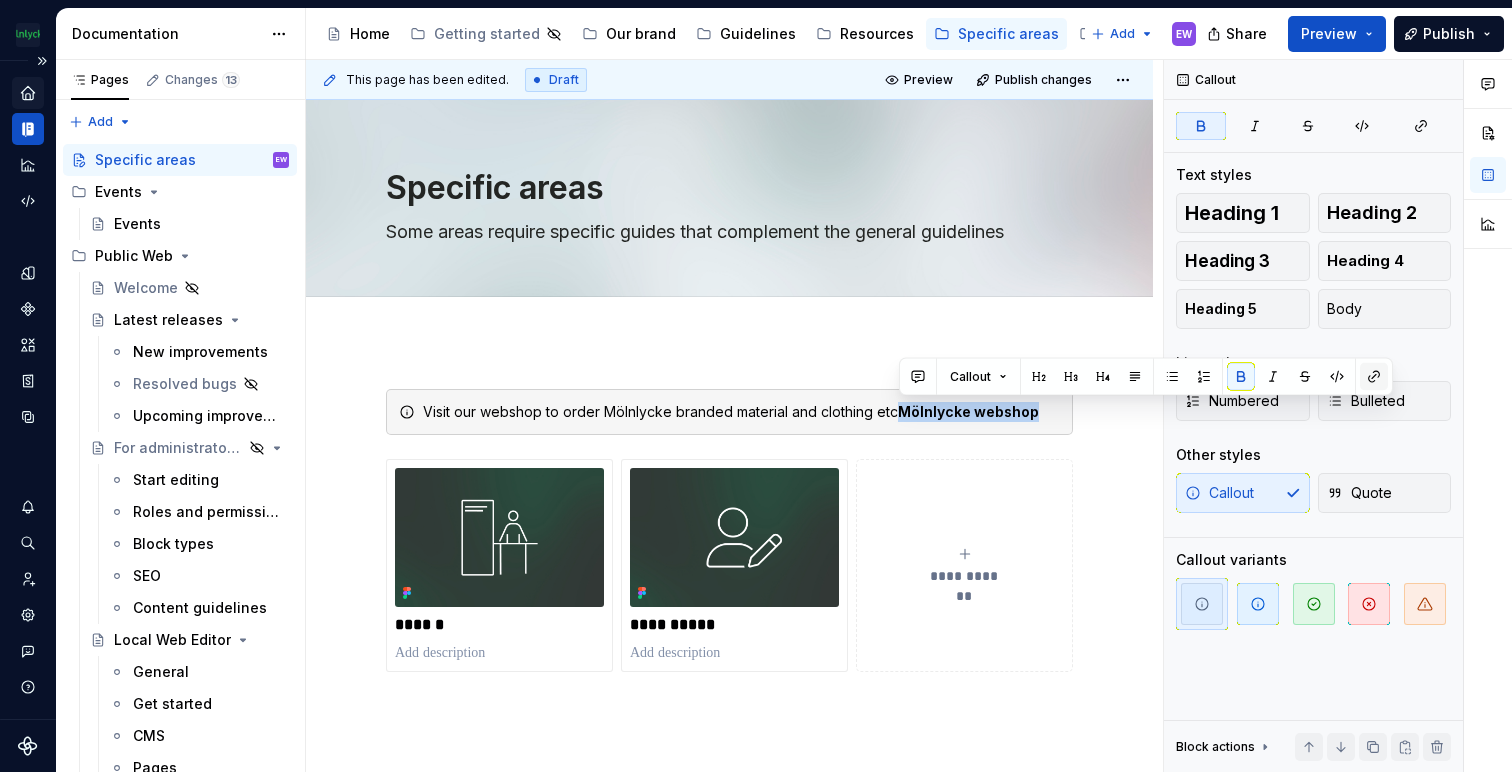 click at bounding box center [1374, 377] 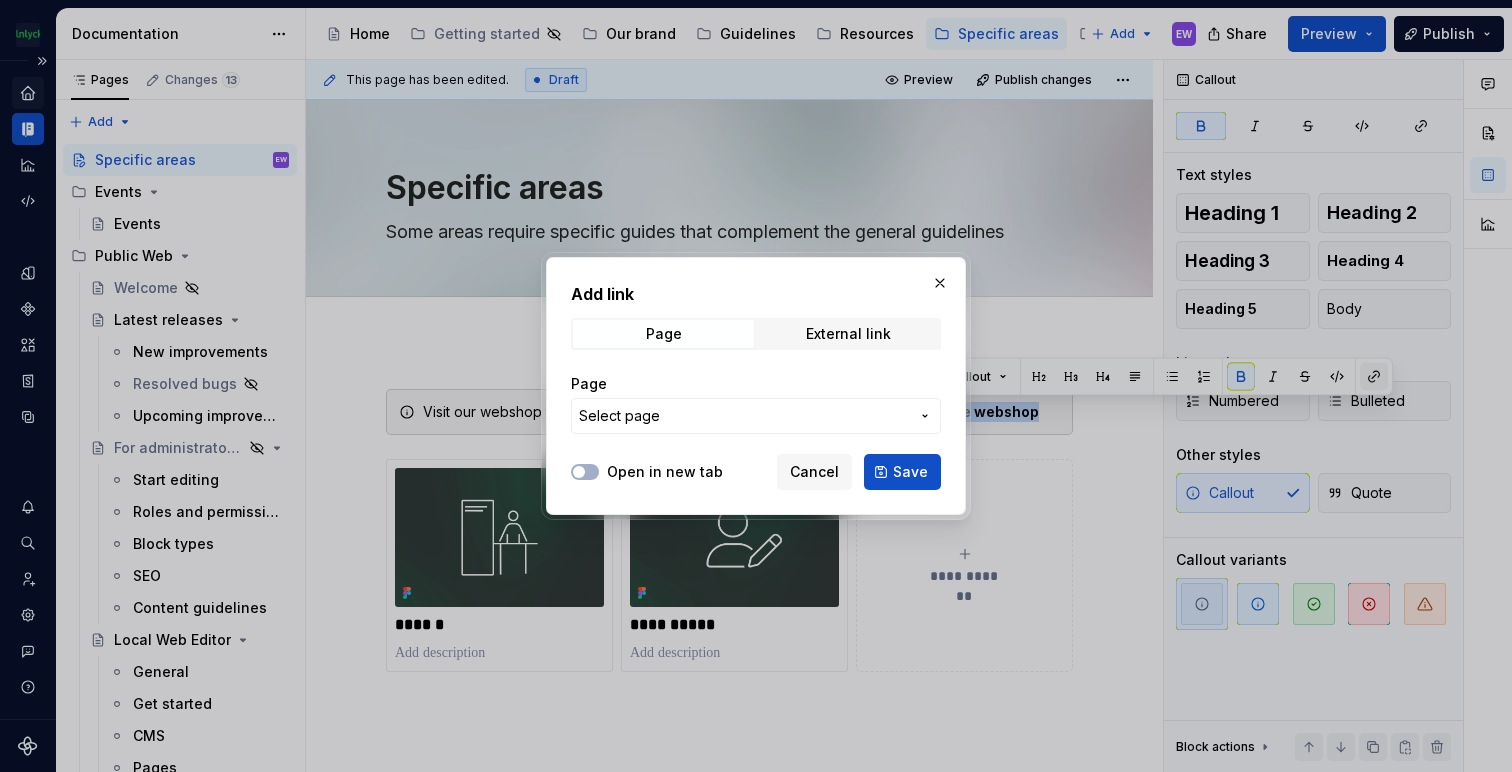 type 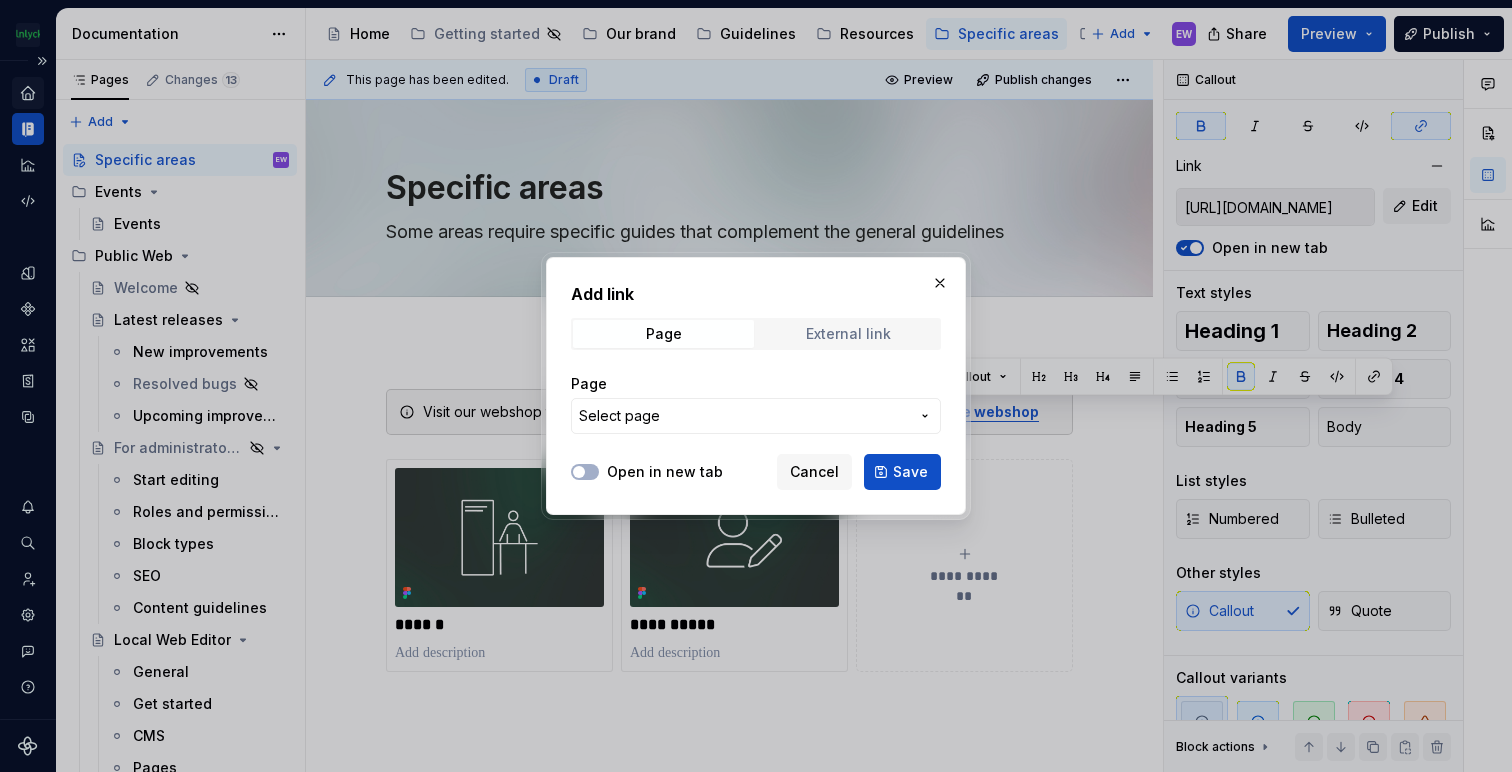 click on "External link" at bounding box center [848, 334] 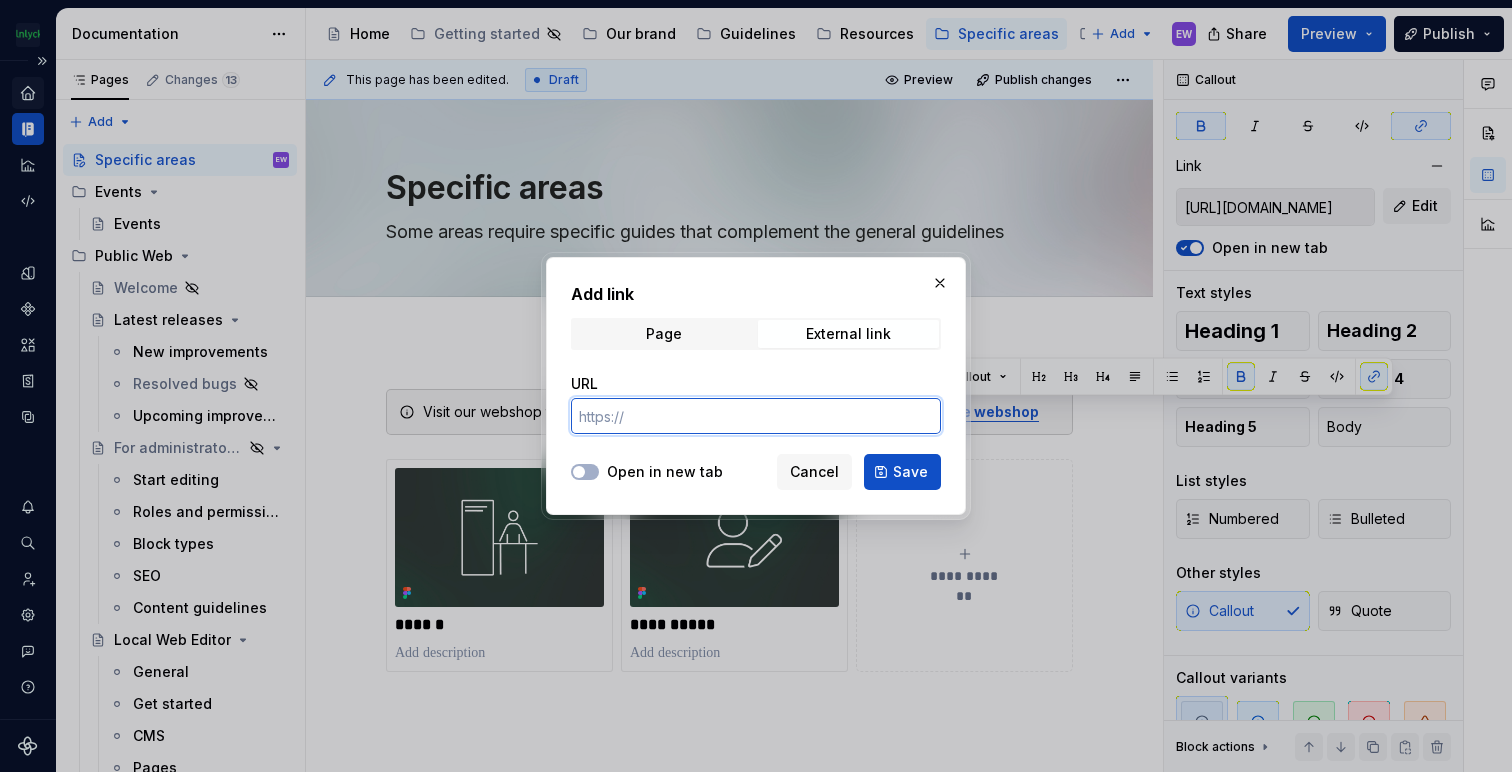 click on "URL" at bounding box center [756, 416] 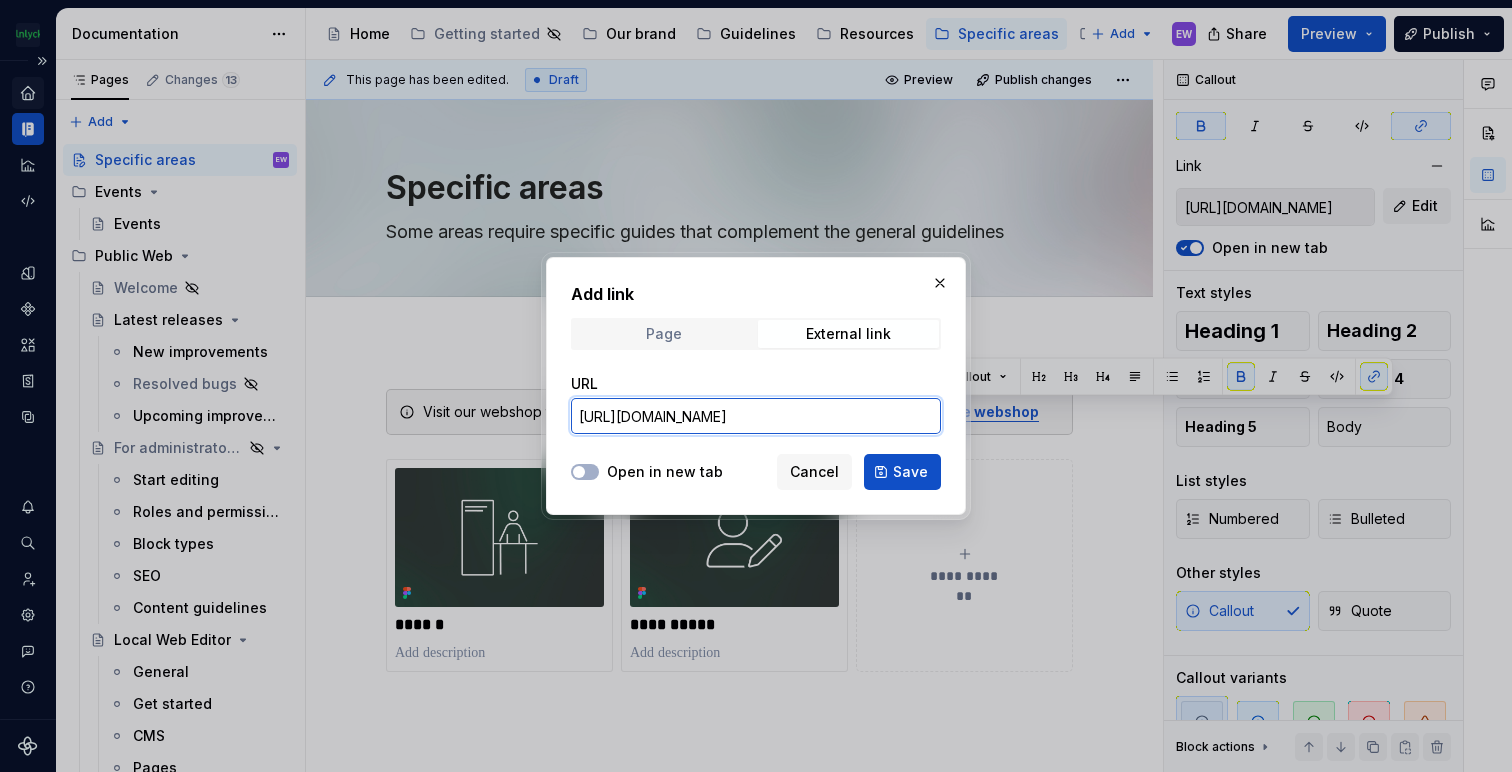 type on "https://mhc.oyvr.shop.conera.biz/" 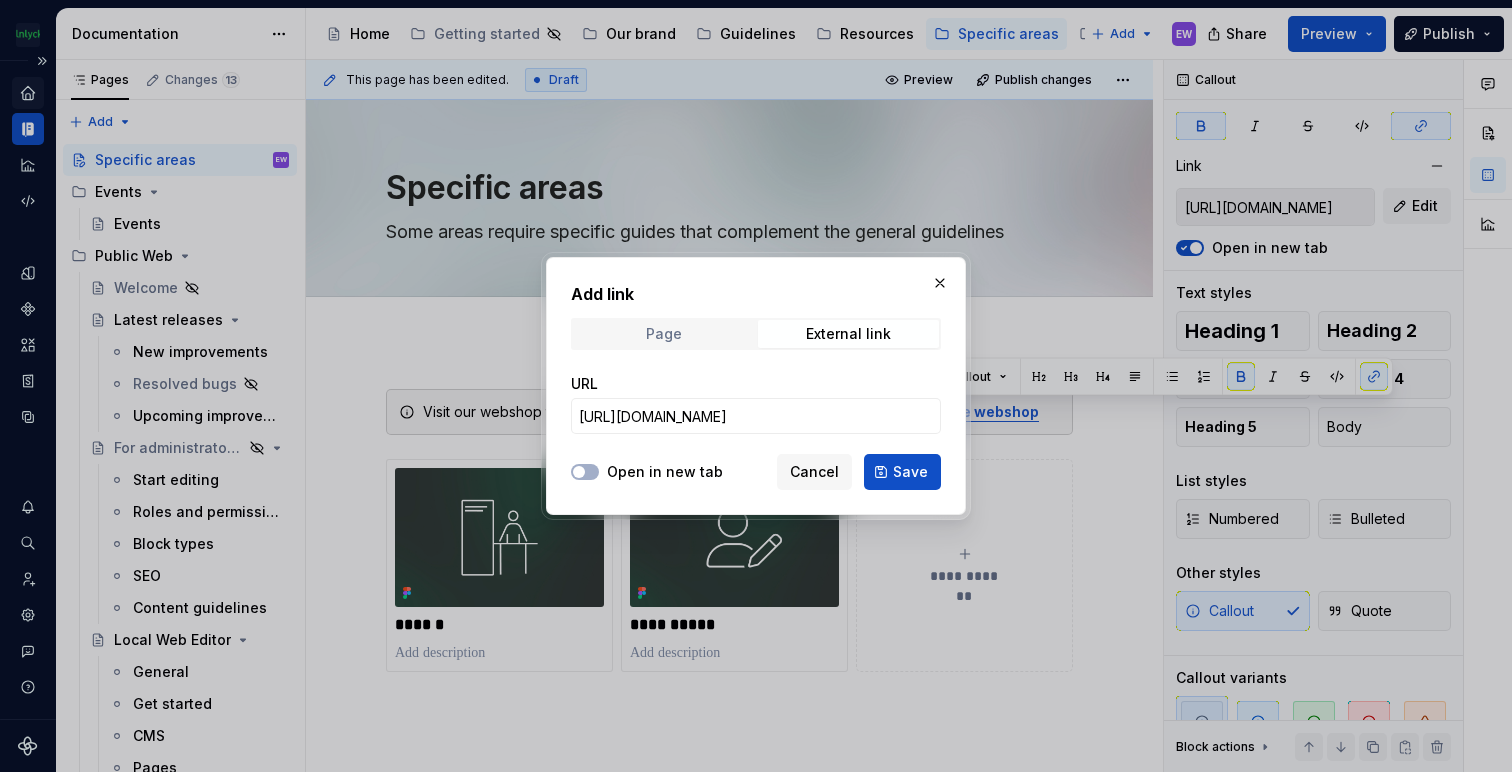 click on "Page" at bounding box center (663, 334) 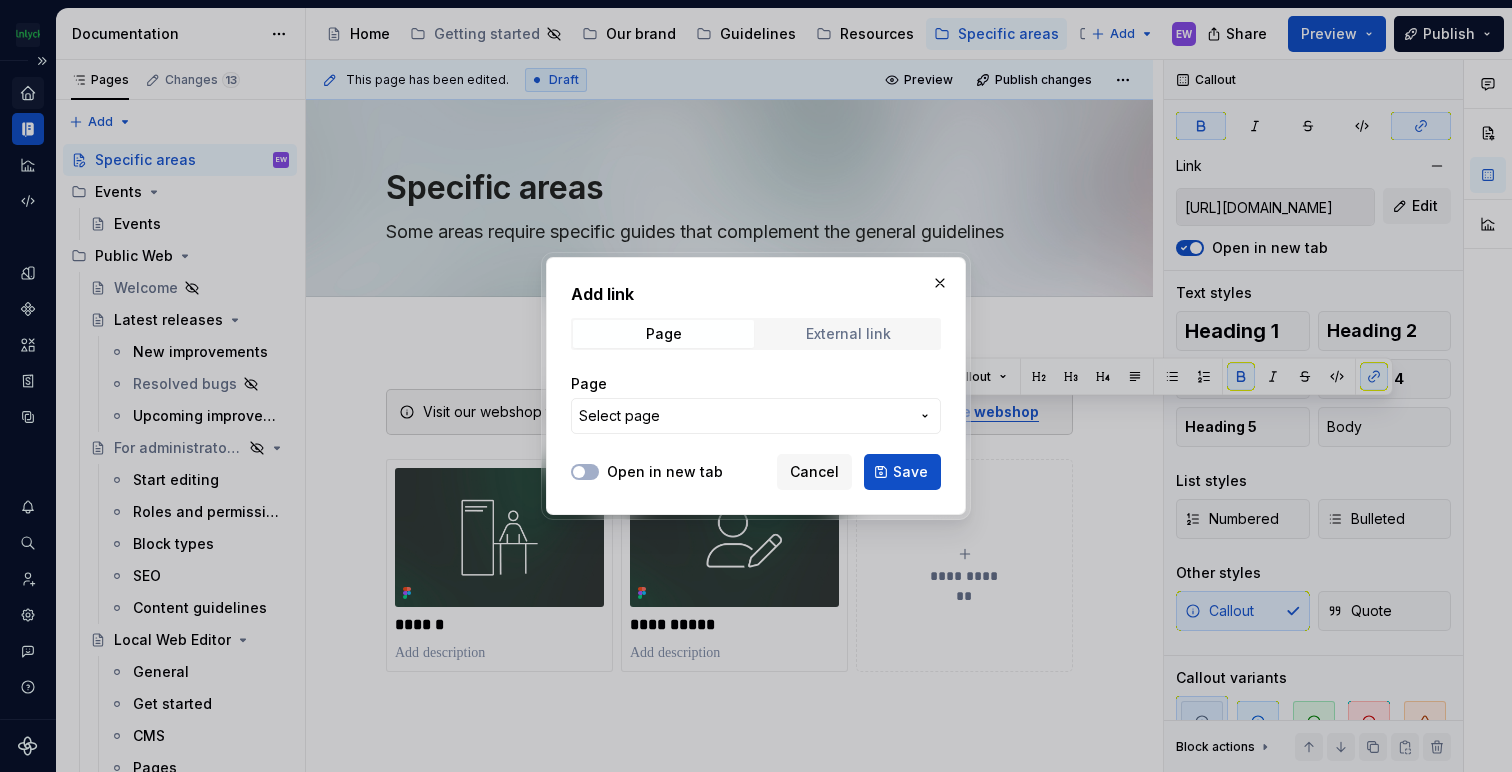 click on "External link" at bounding box center [848, 334] 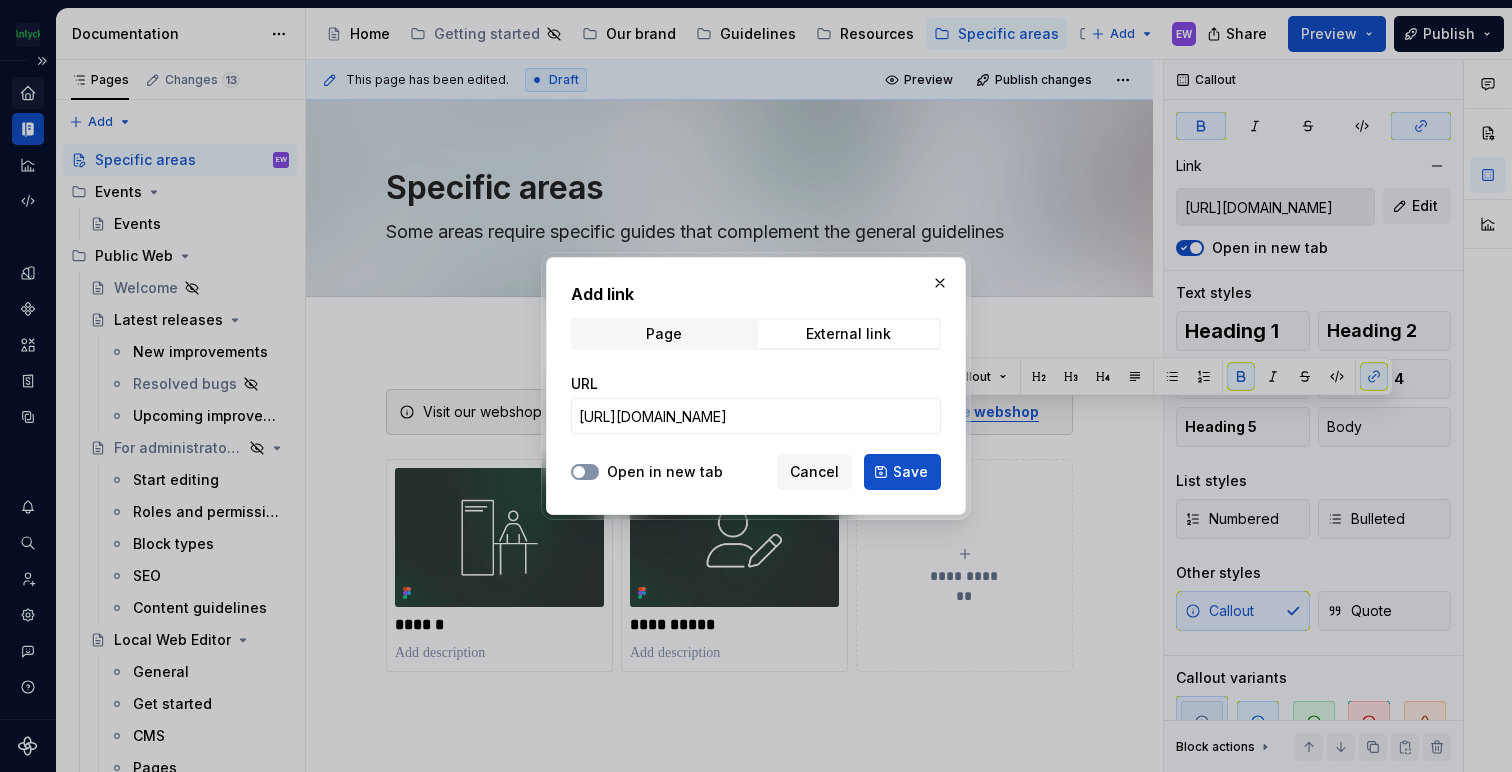 click on "Open in new tab" at bounding box center [585, 472] 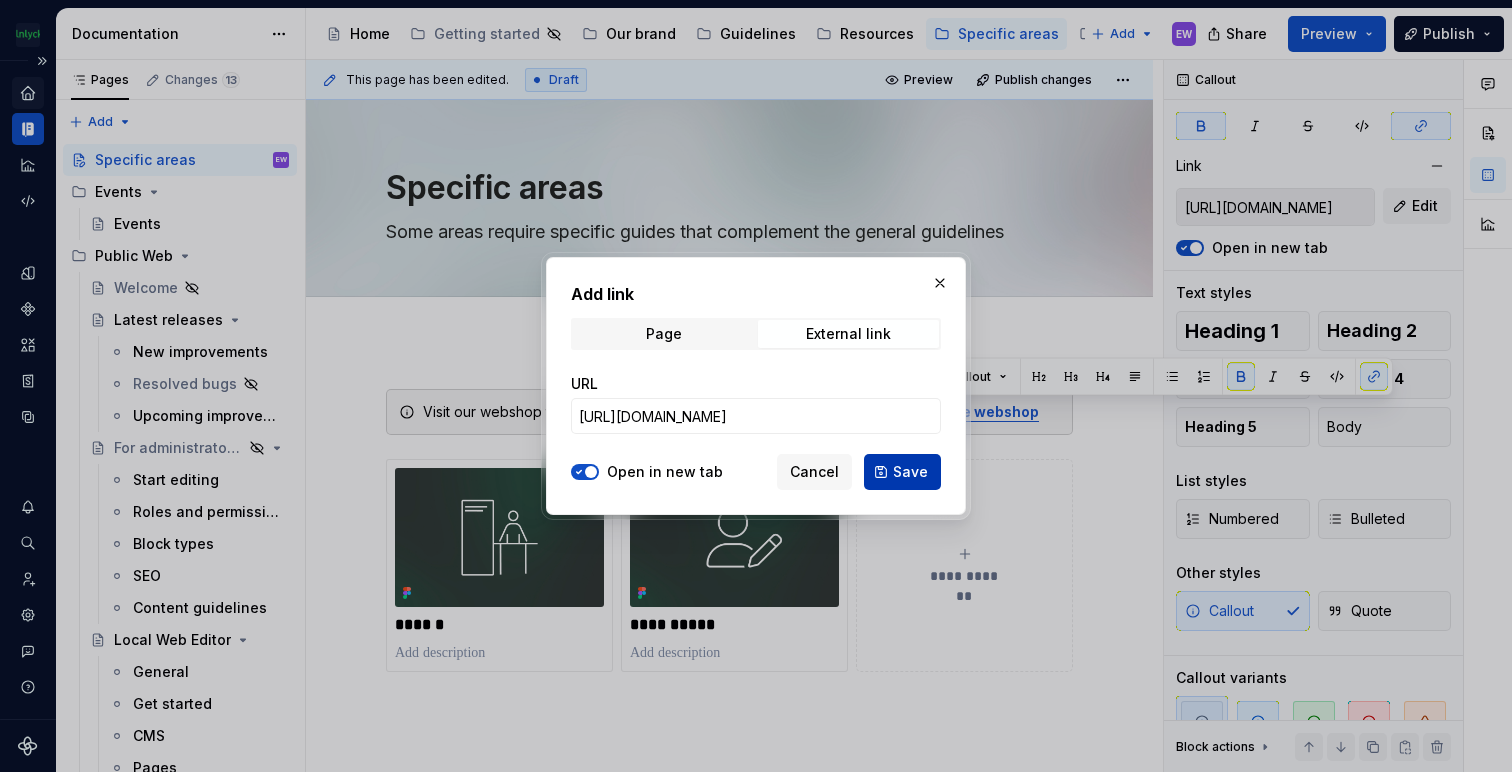 click on "Save" at bounding box center (910, 472) 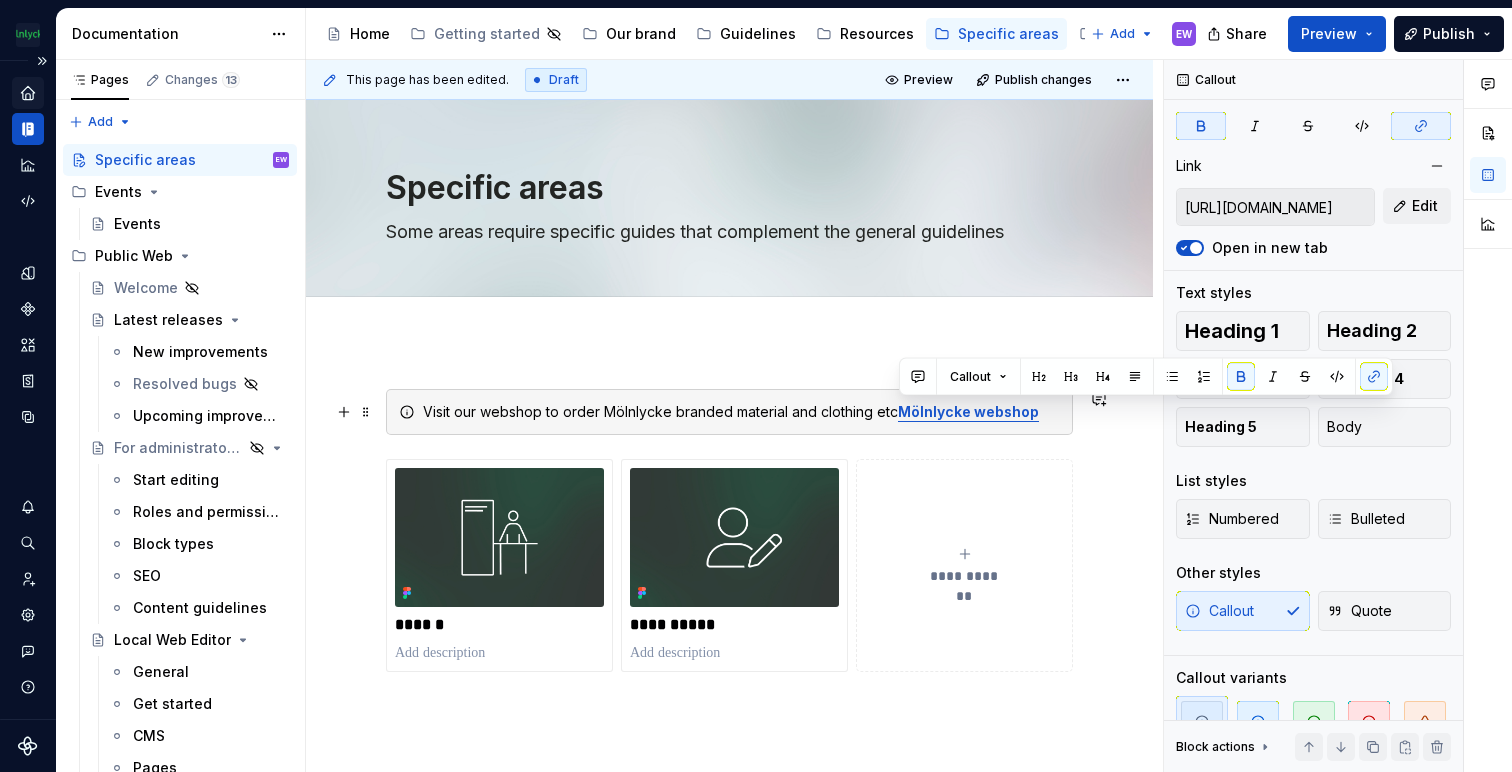 click on "Visit our webshop to order Mölnlycke branded material and clothing etc  Mölnlycke webshop" at bounding box center (741, 412) 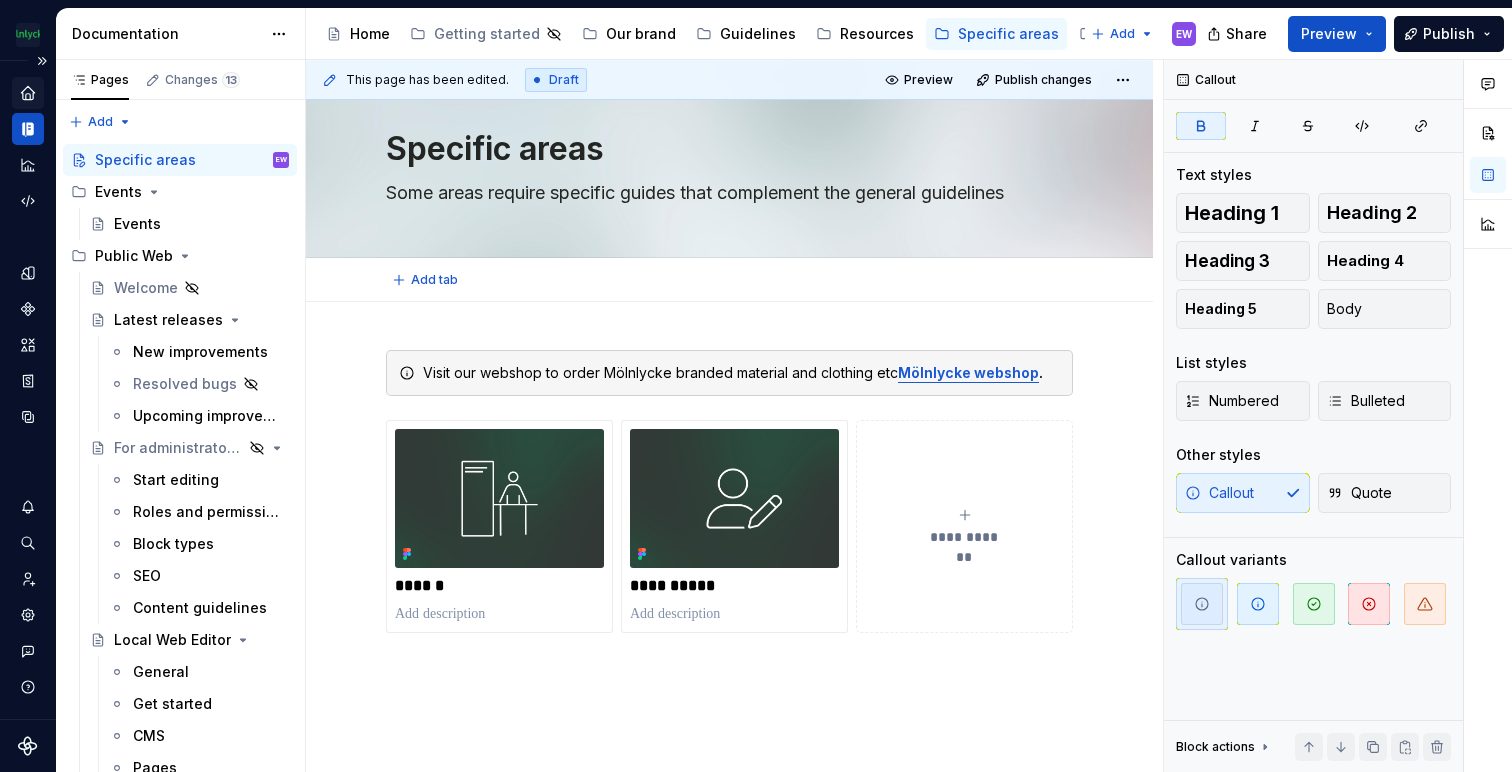 scroll, scrollTop: 0, scrollLeft: 0, axis: both 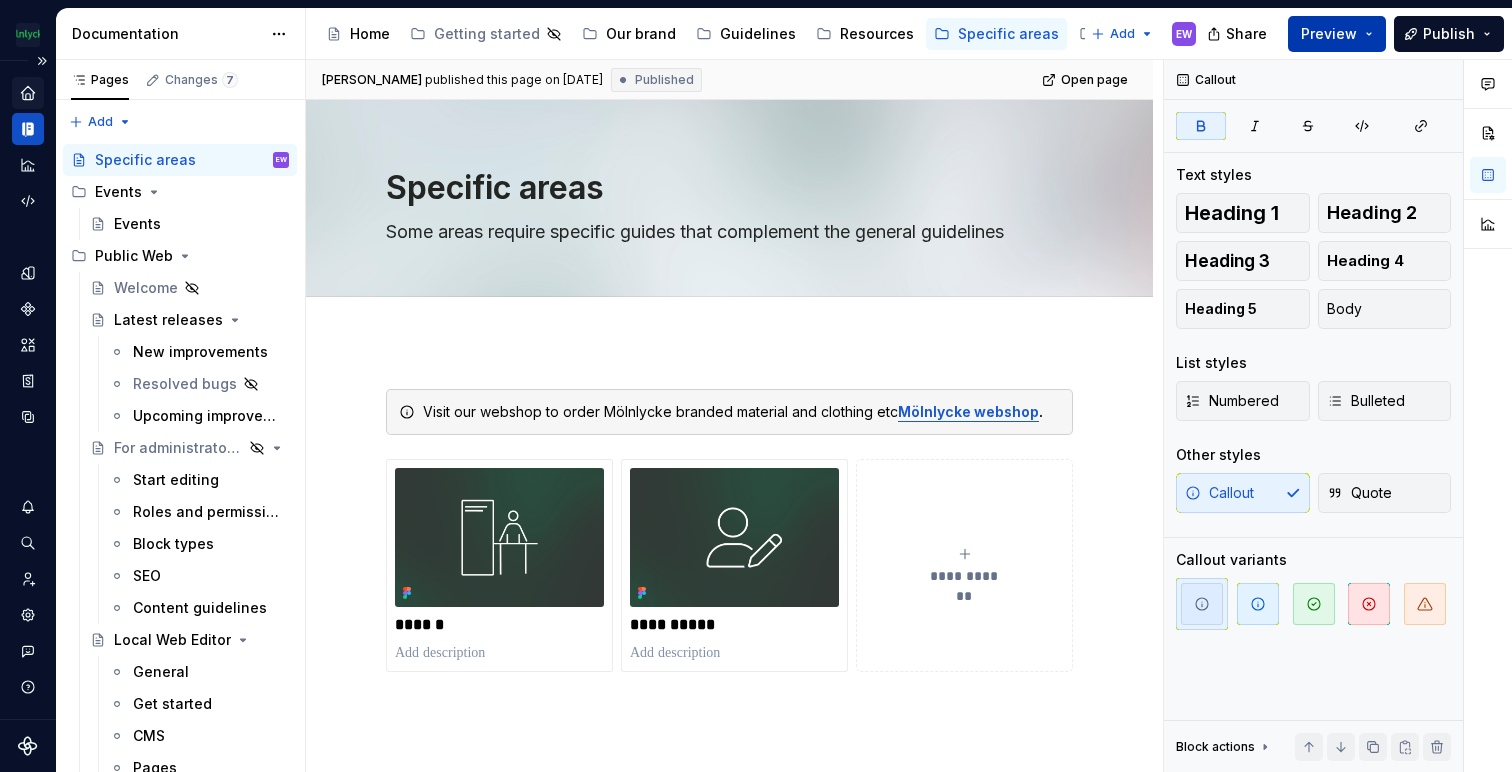 click on "Preview" at bounding box center (1329, 34) 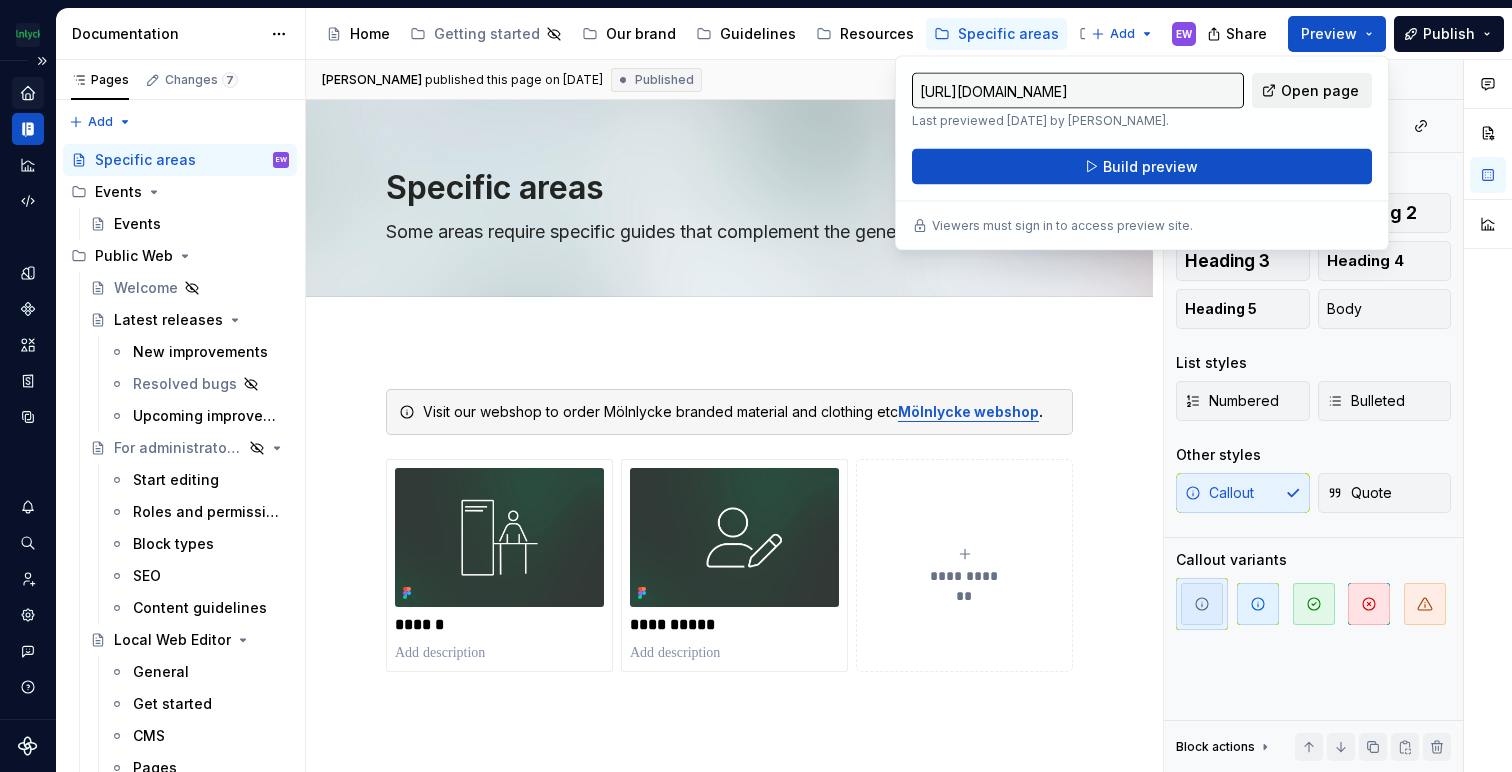 click on "Open page" at bounding box center [1320, 91] 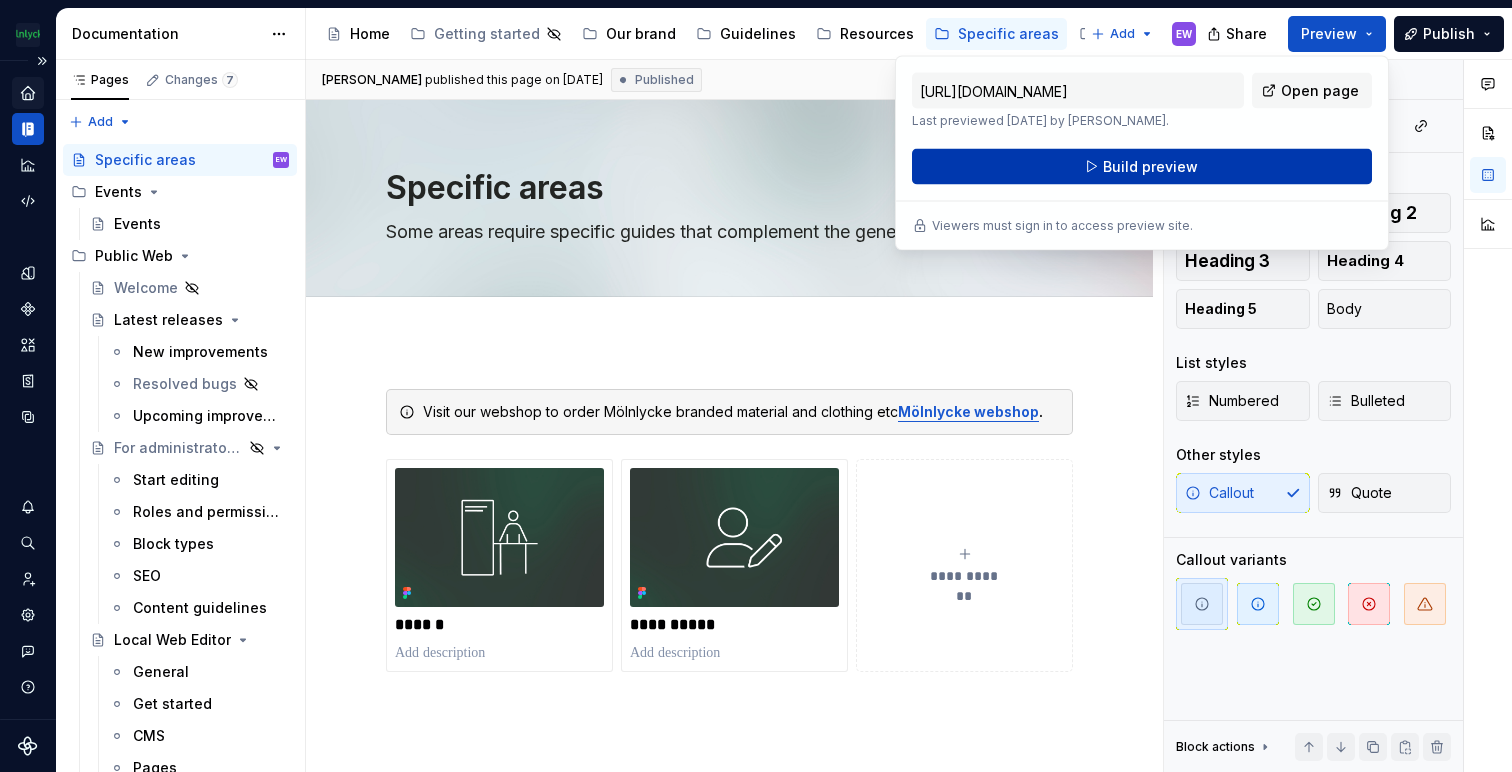 click on "Build preview" at bounding box center (1150, 167) 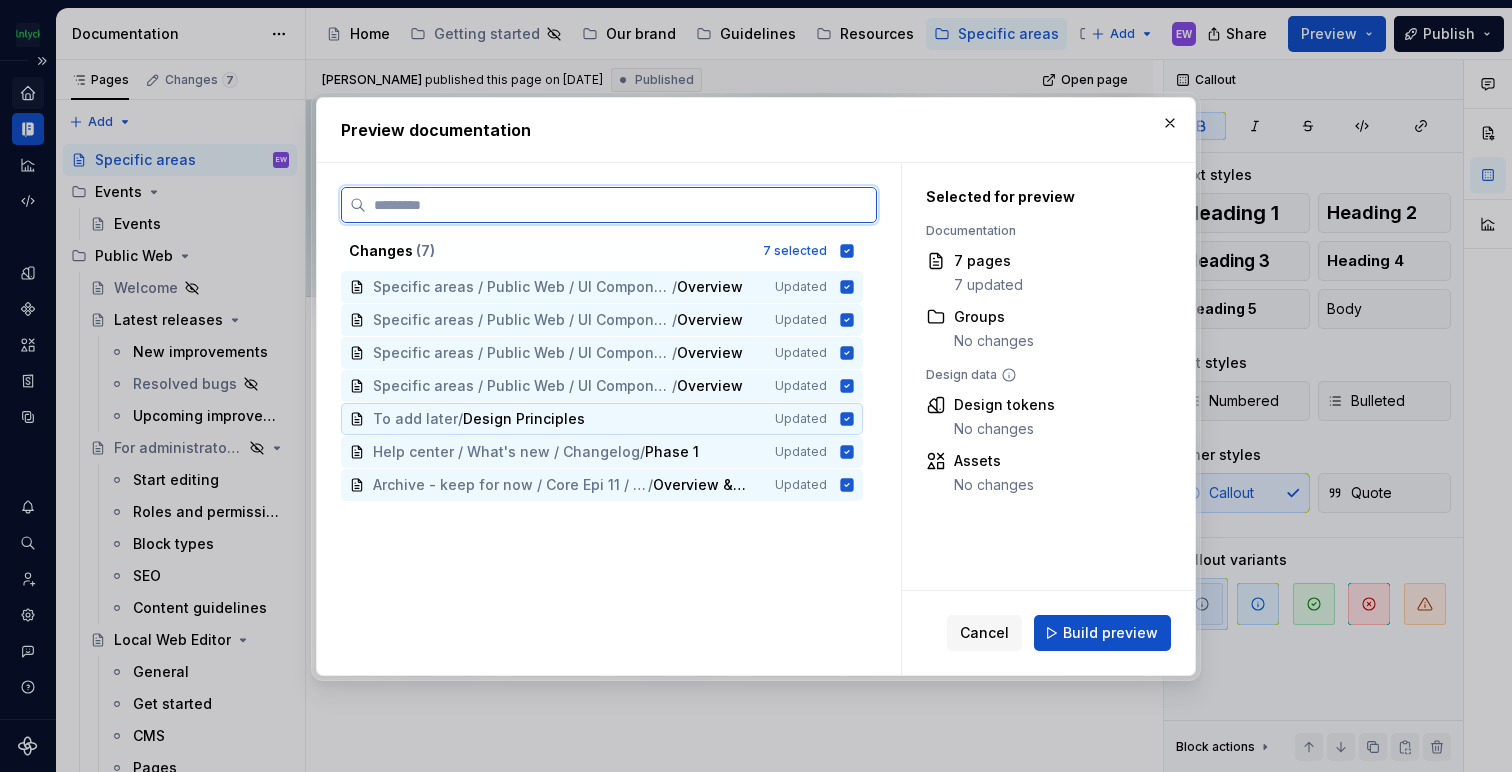 click 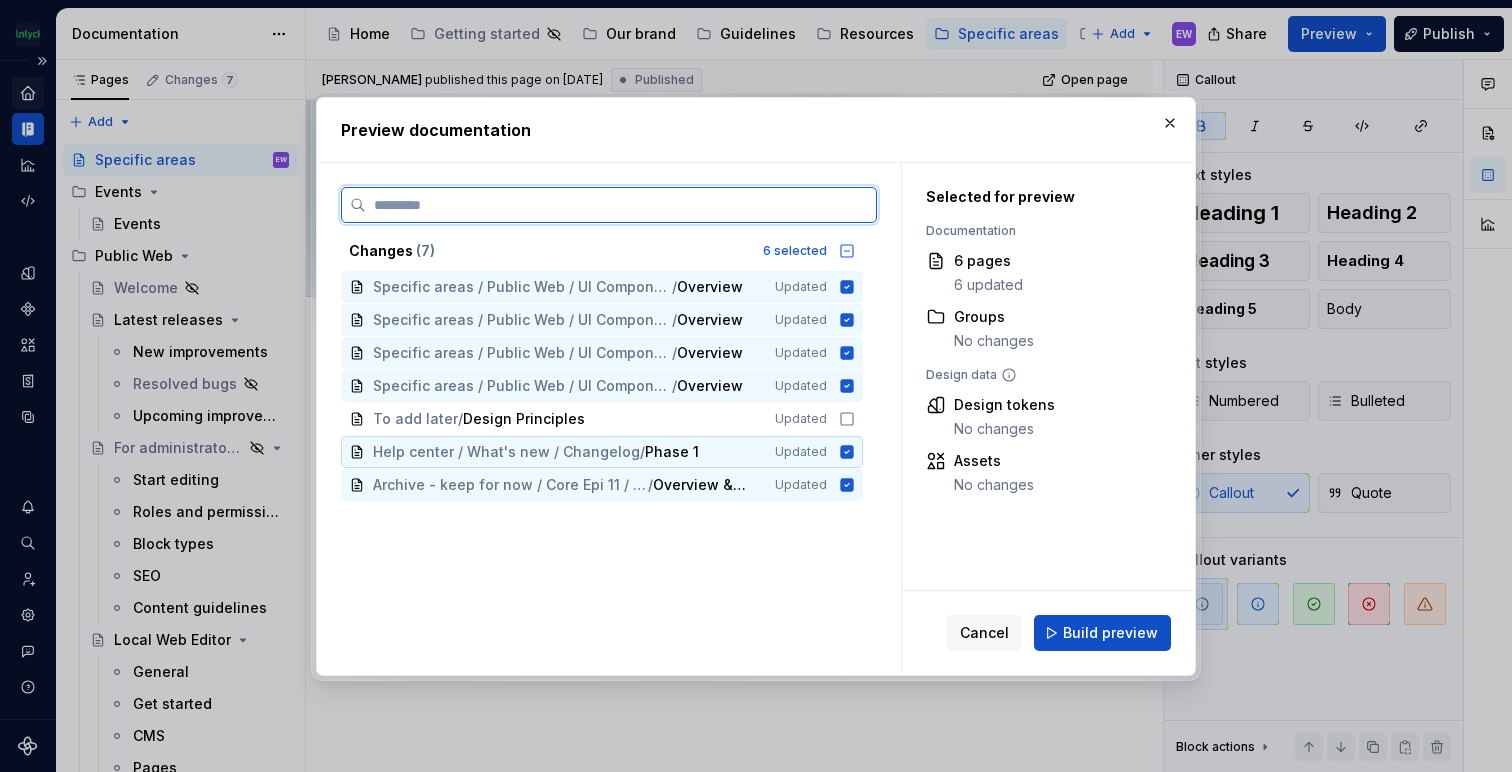 click 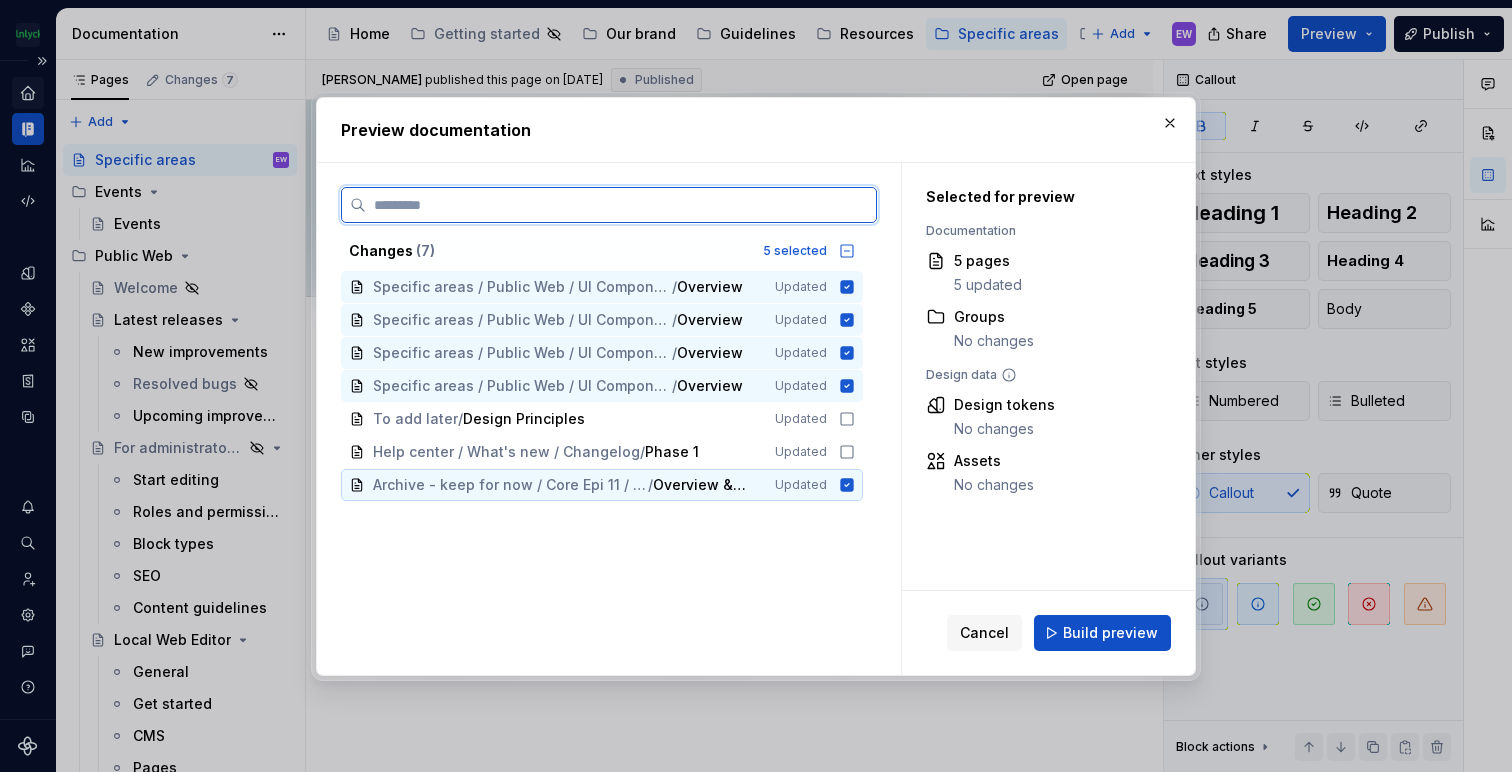 click 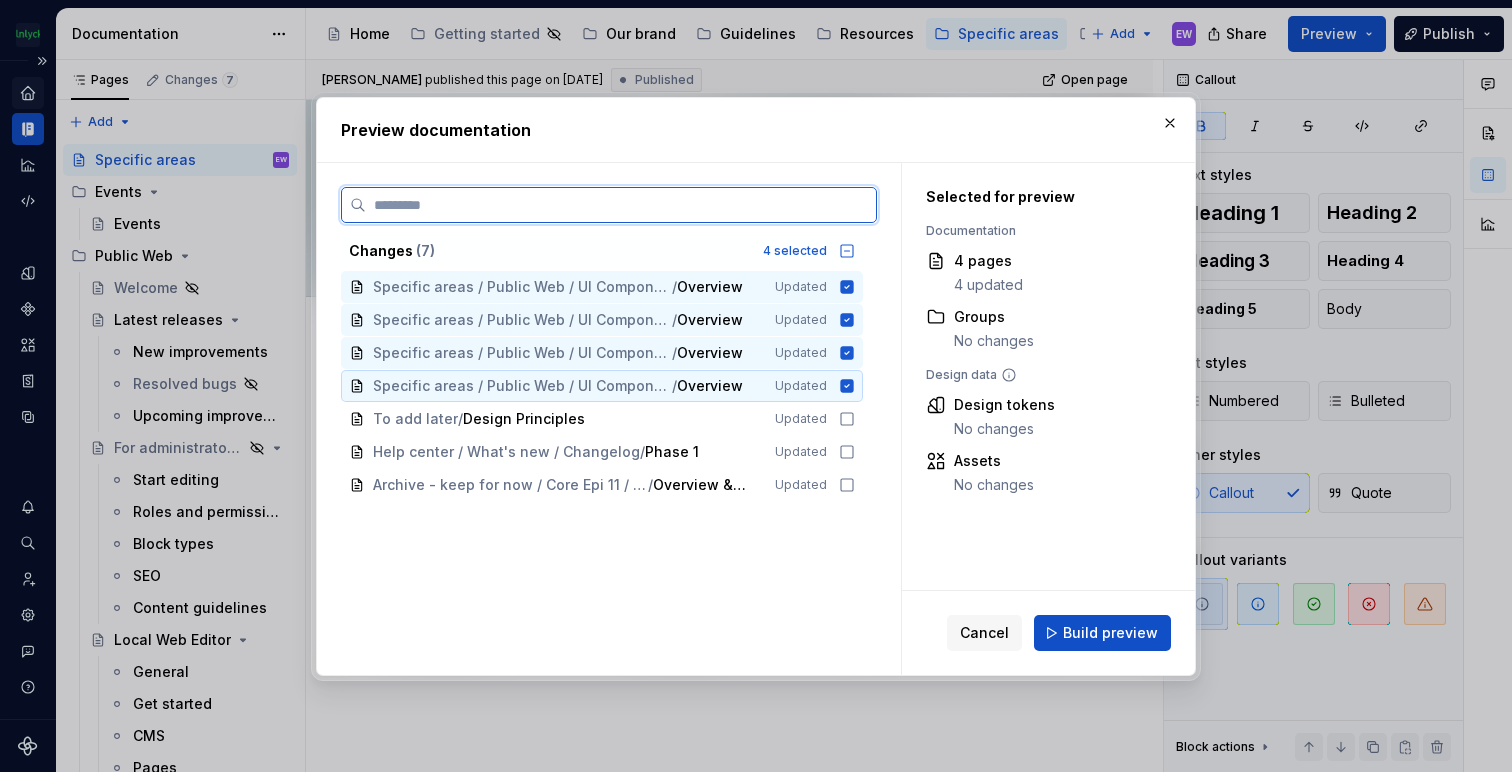 click 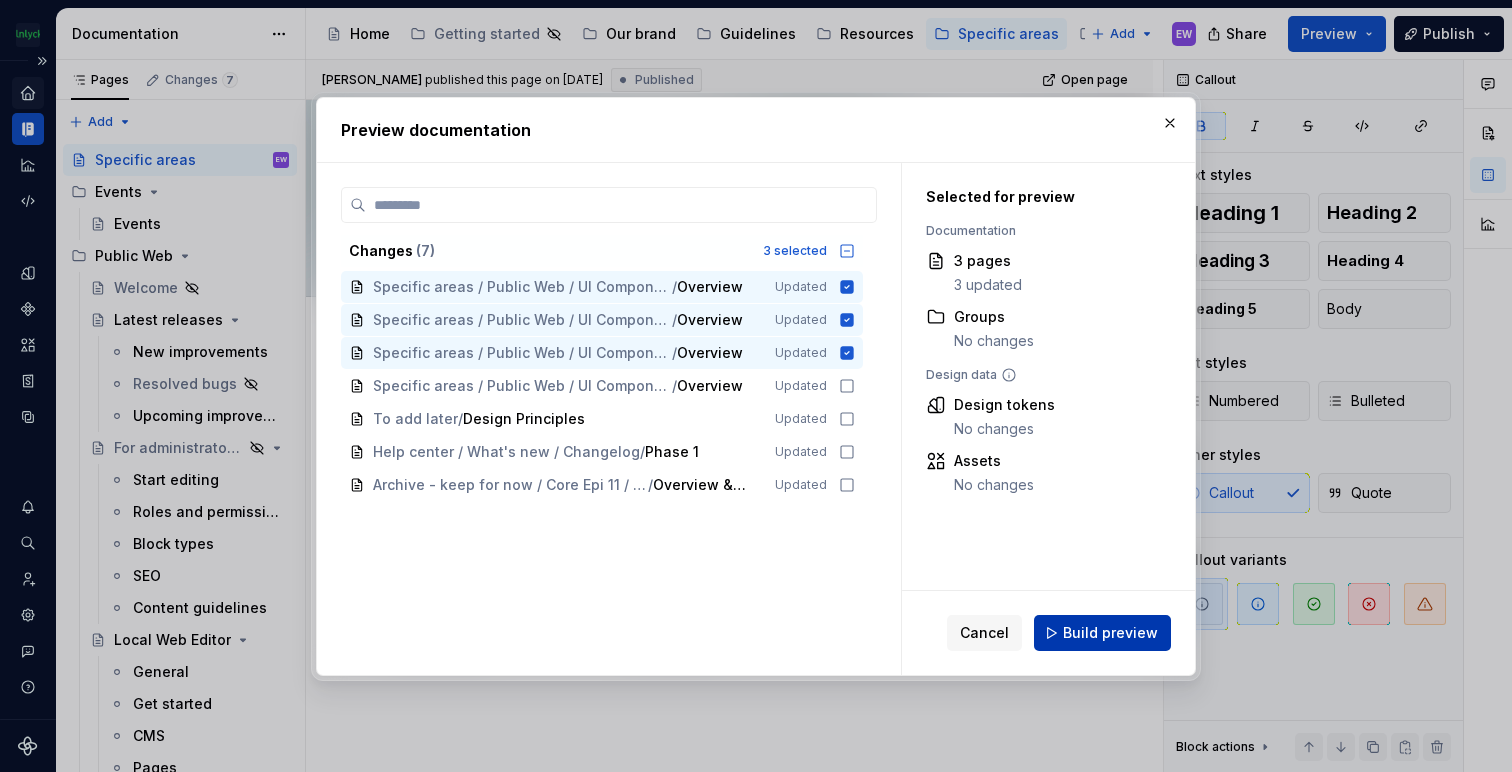 click on "Build preview" at bounding box center [1110, 633] 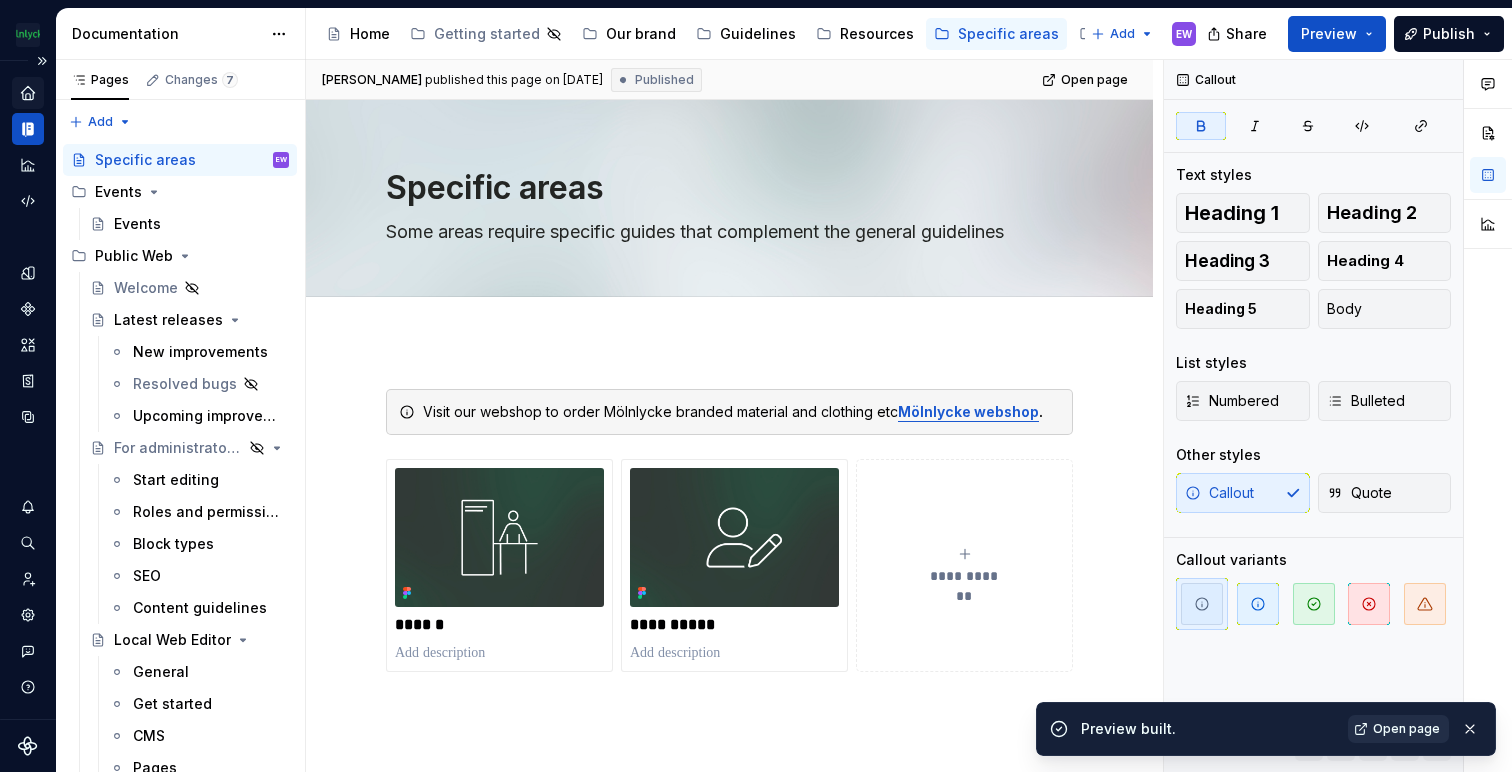 click on "Open page" at bounding box center (1398, 729) 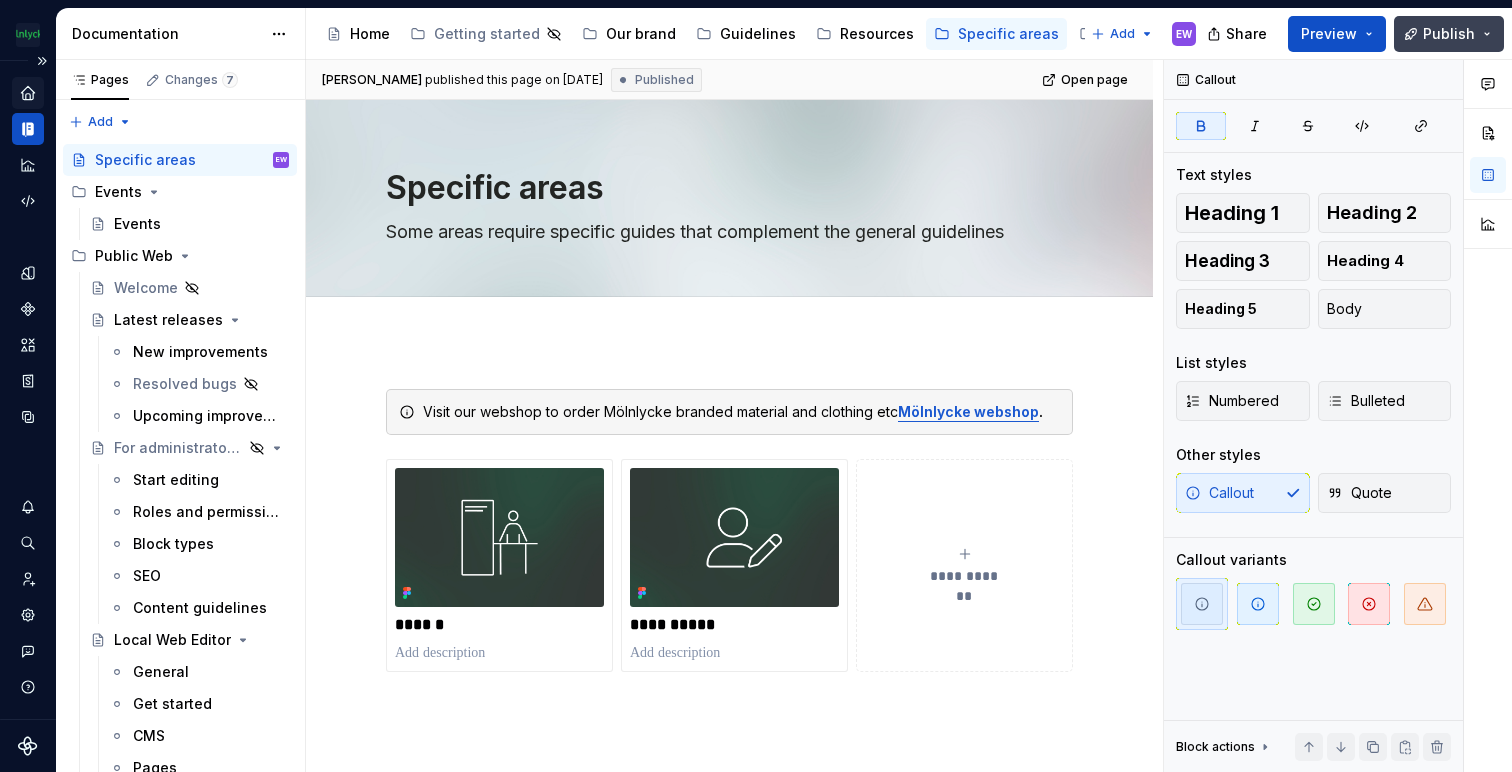 click on "Publish" at bounding box center [1449, 34] 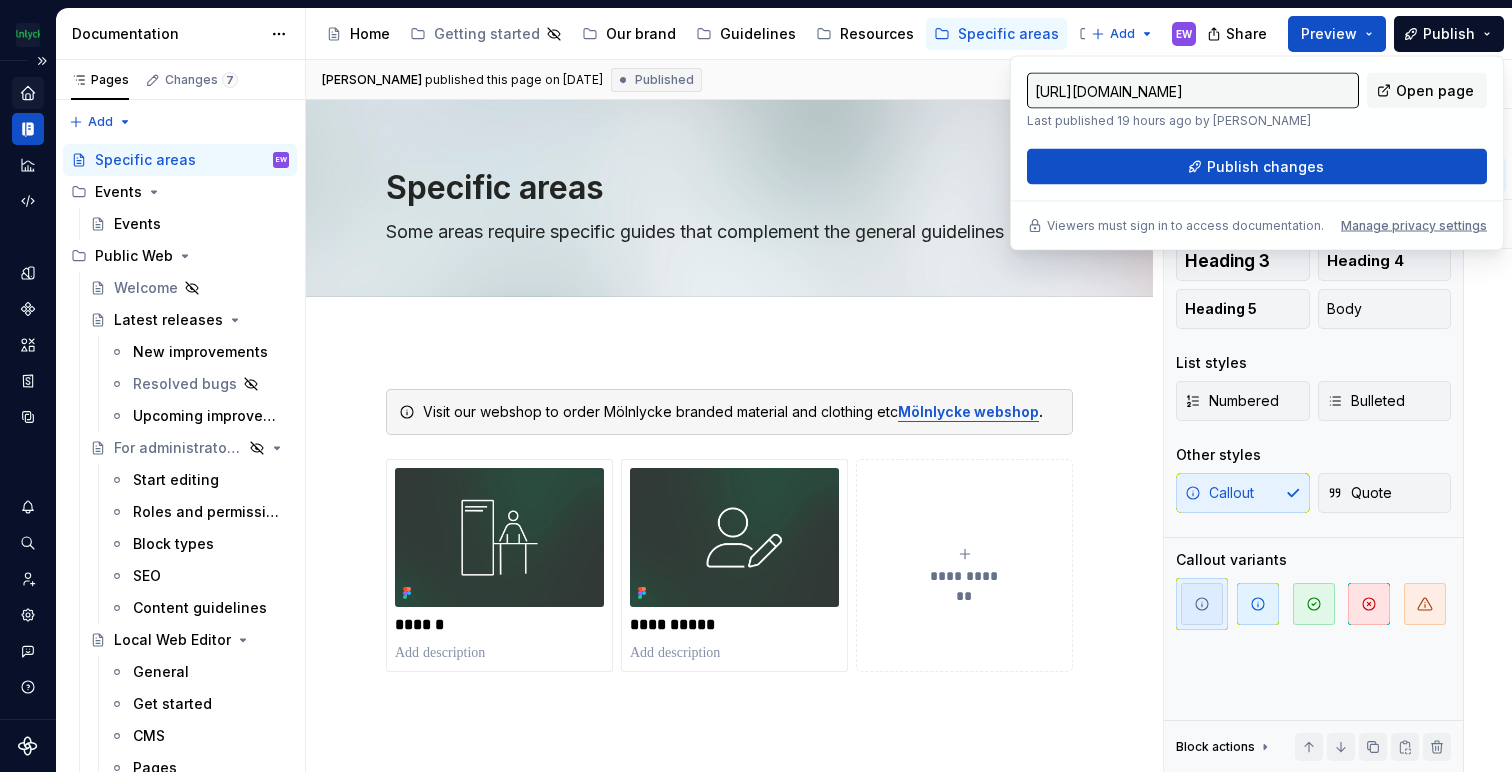 click on "https://mx.molnlycke.com/latest/specific-areas/specific-areas-HvNutVWR" at bounding box center (1193, 91) 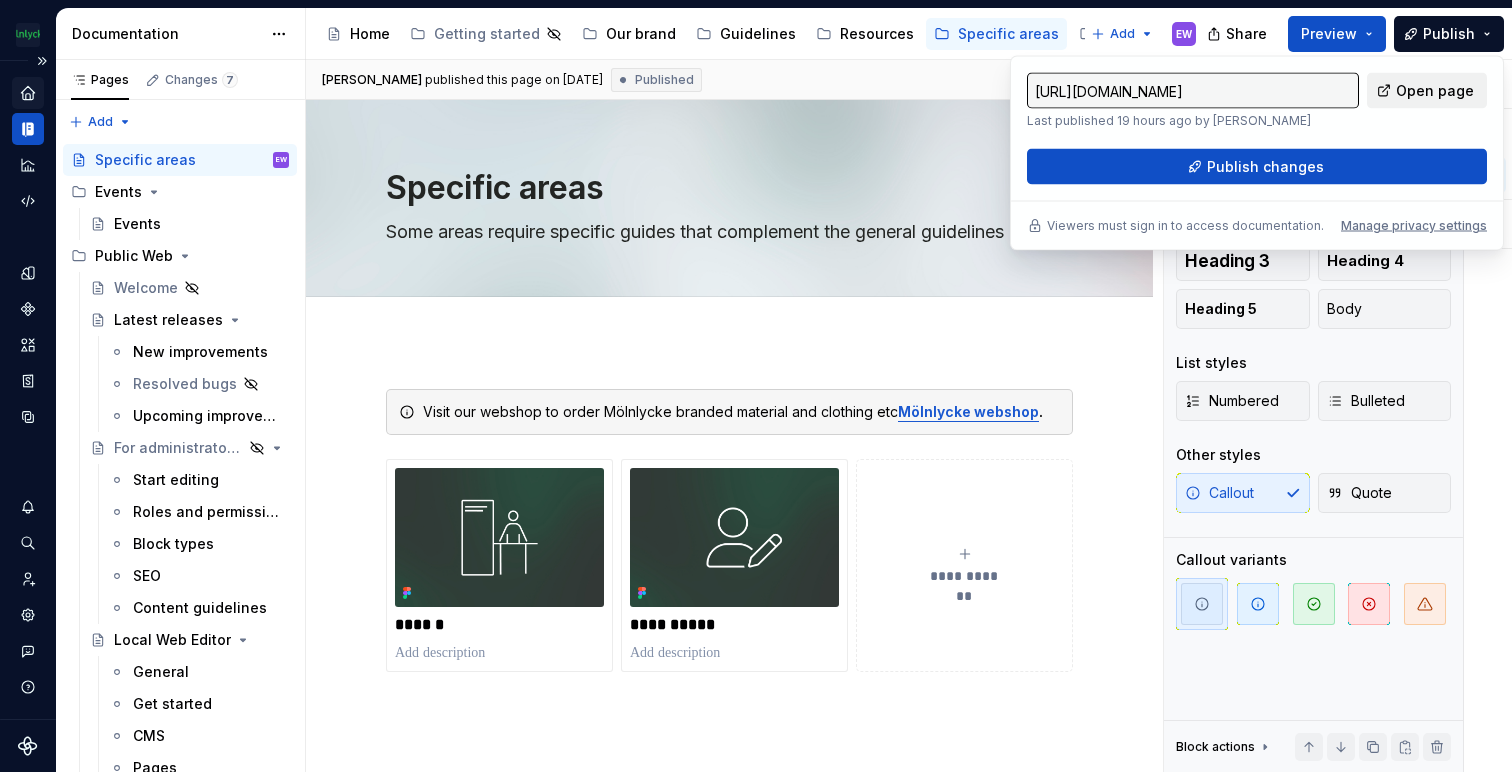 click on "Open page" at bounding box center [1435, 91] 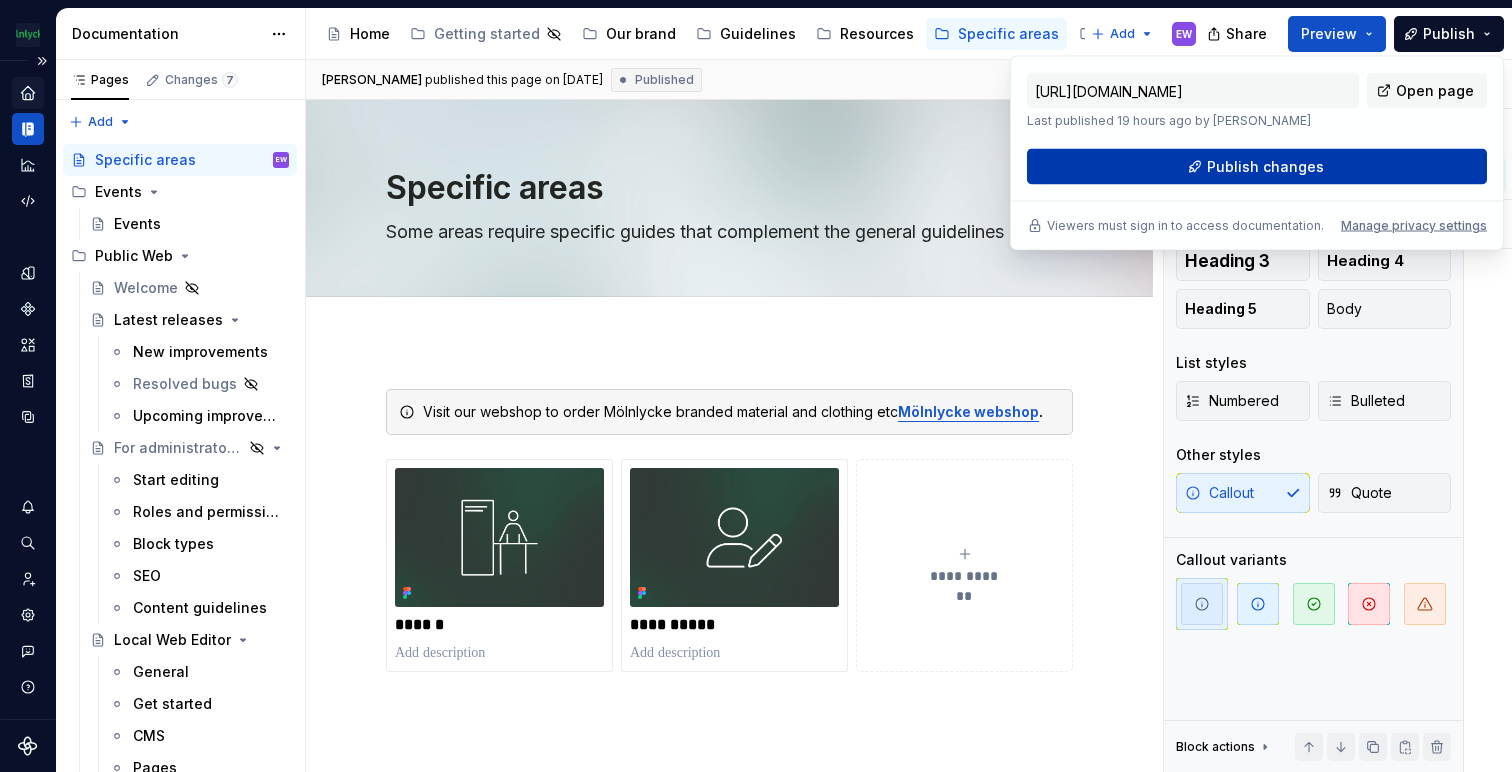 click on "Publish changes" at bounding box center (1257, 167) 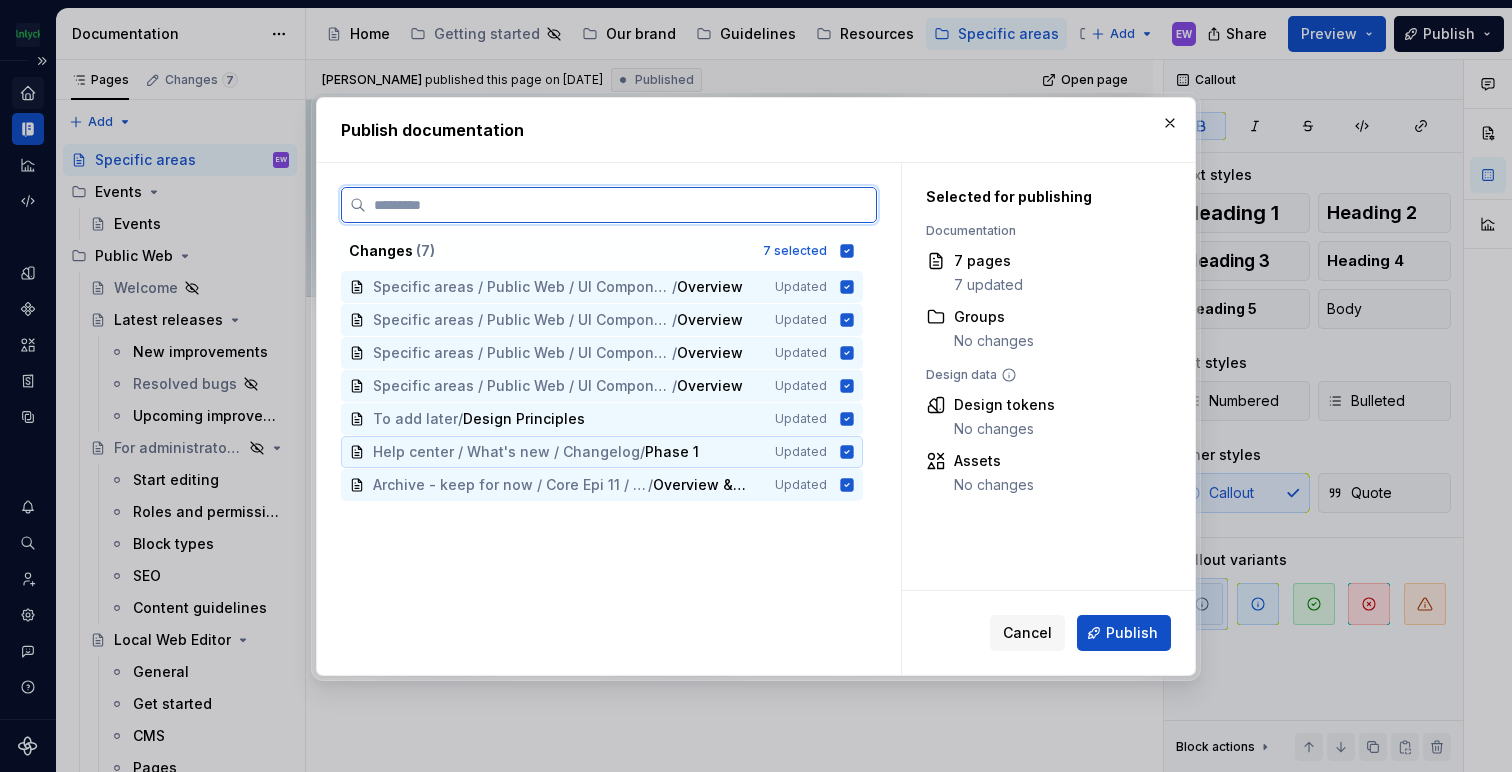 click 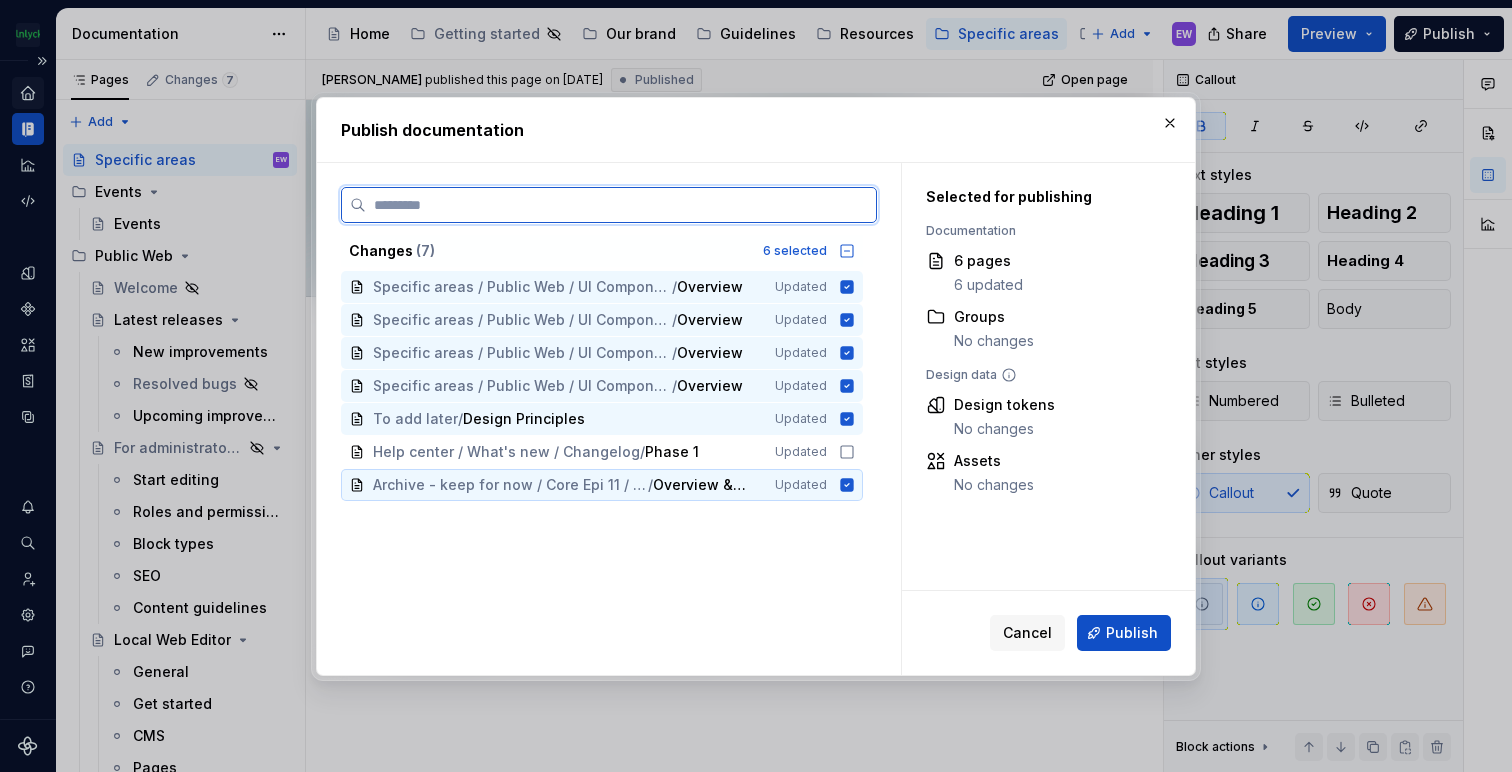 click 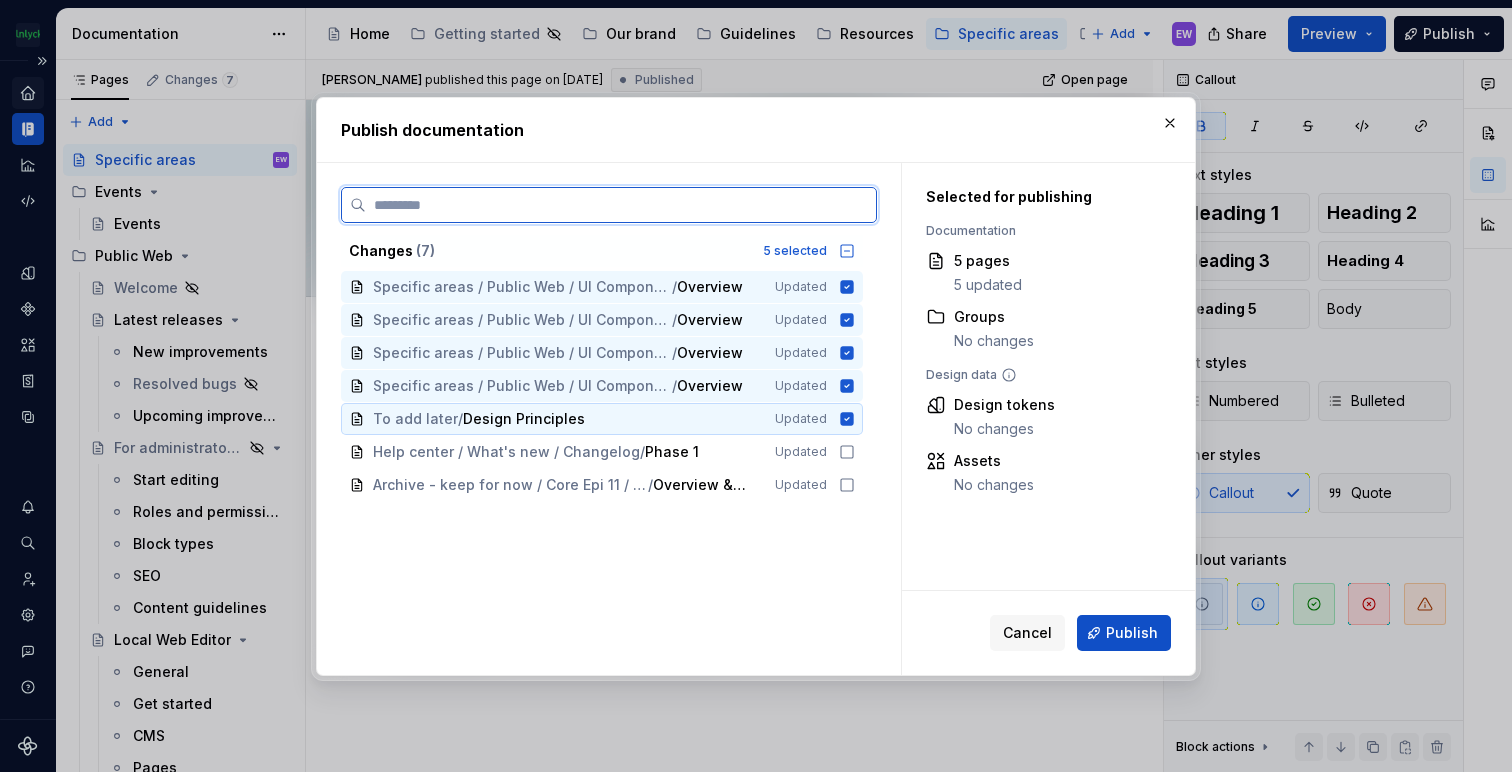 click 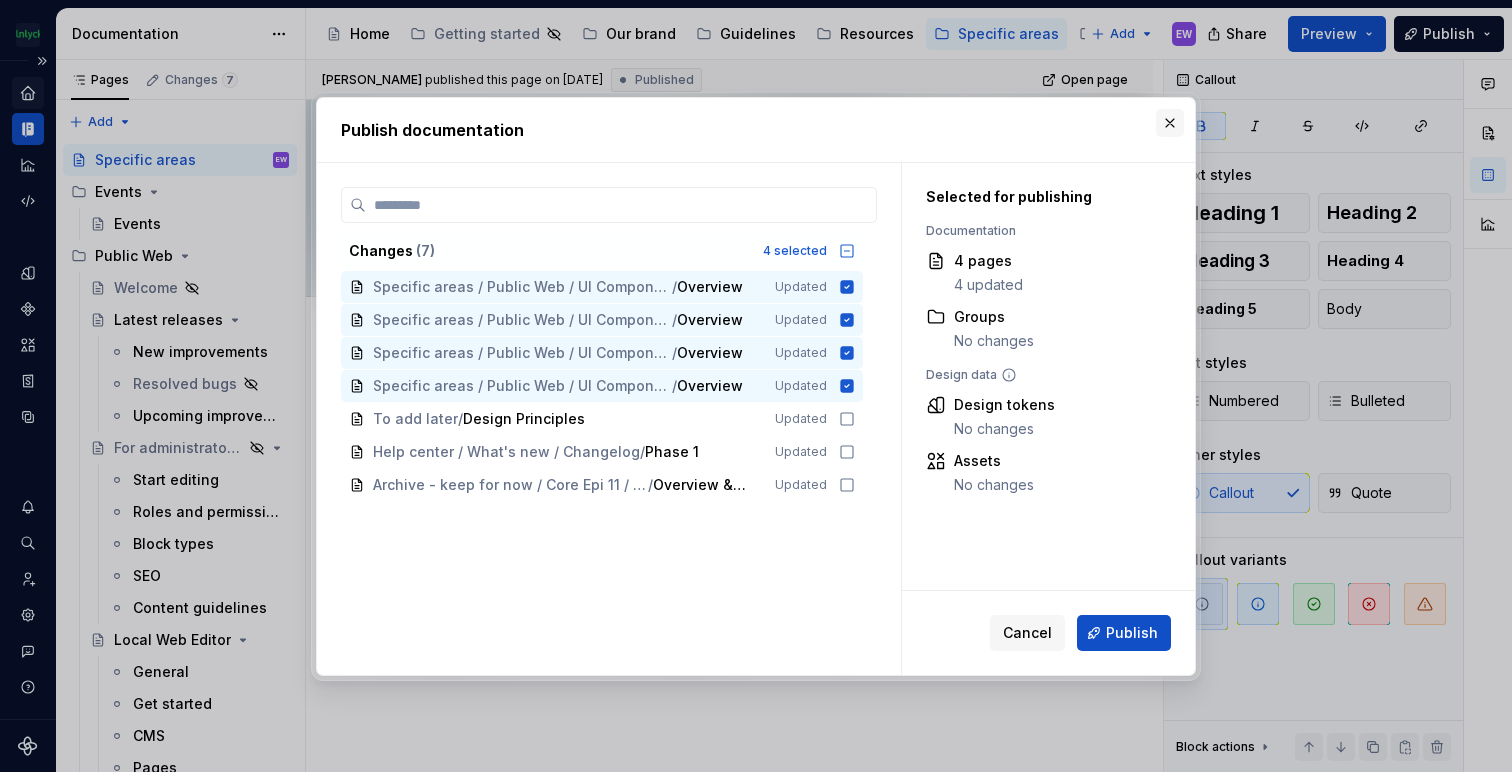 click at bounding box center [1170, 123] 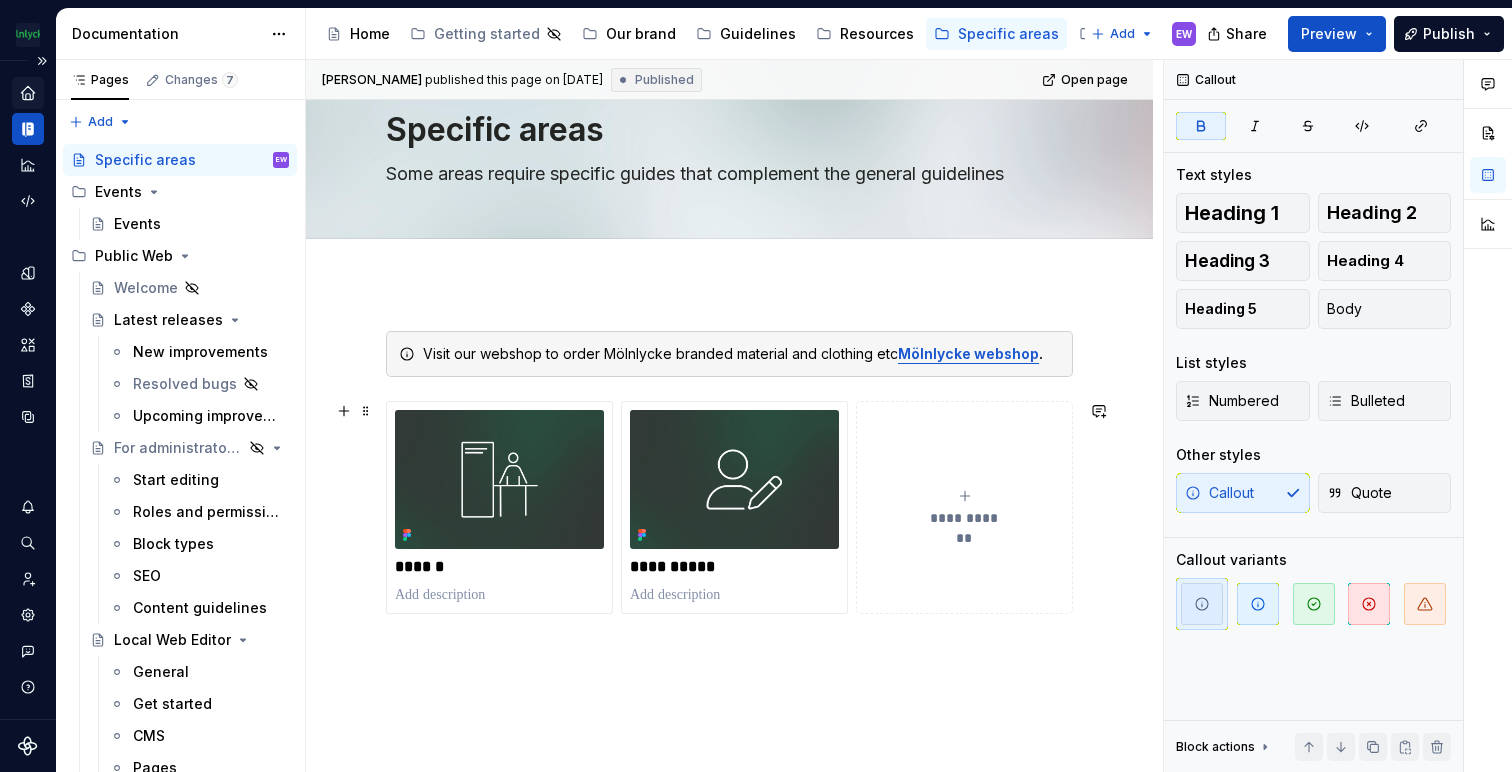 scroll, scrollTop: 0, scrollLeft: 0, axis: both 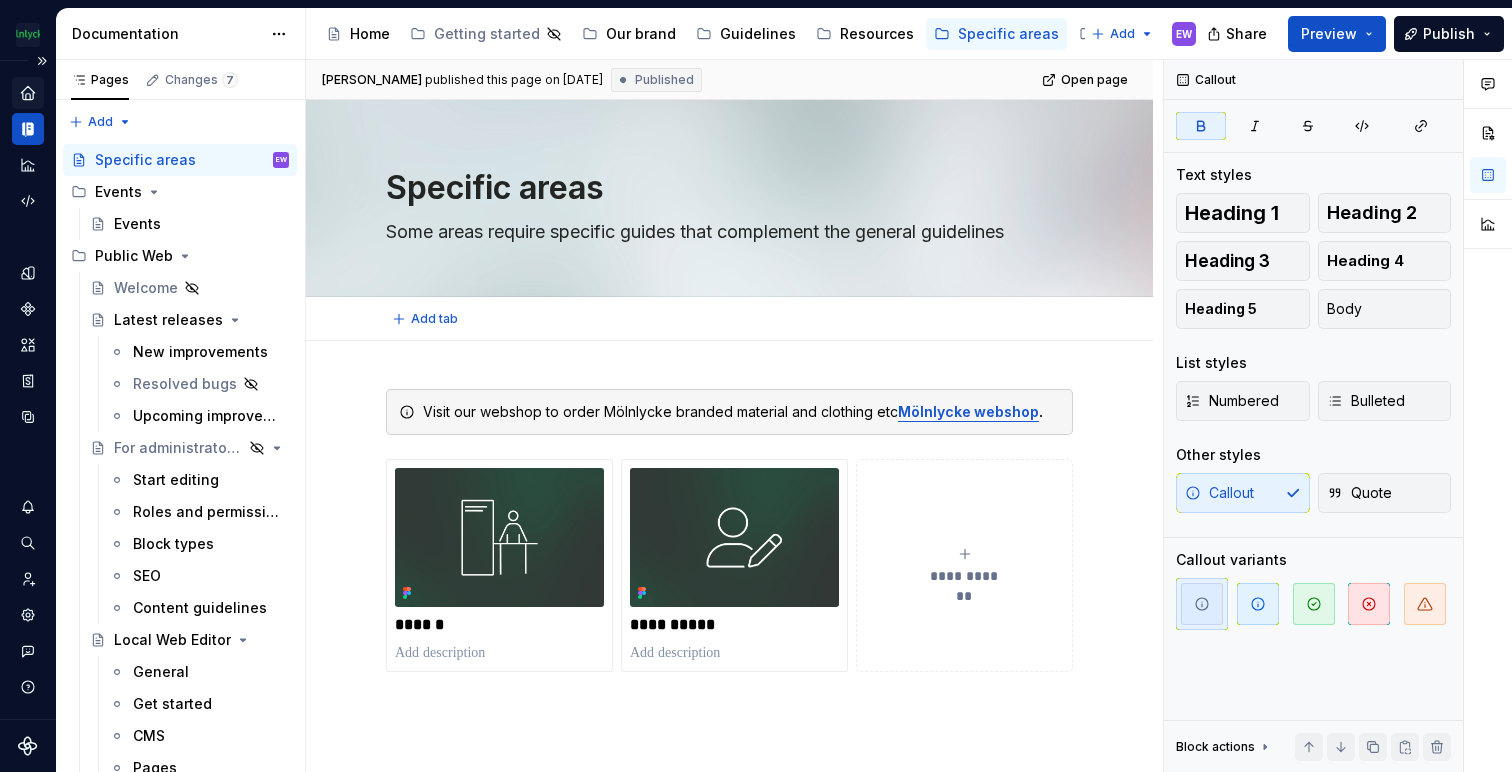 click on "Add tab" at bounding box center (729, 319) 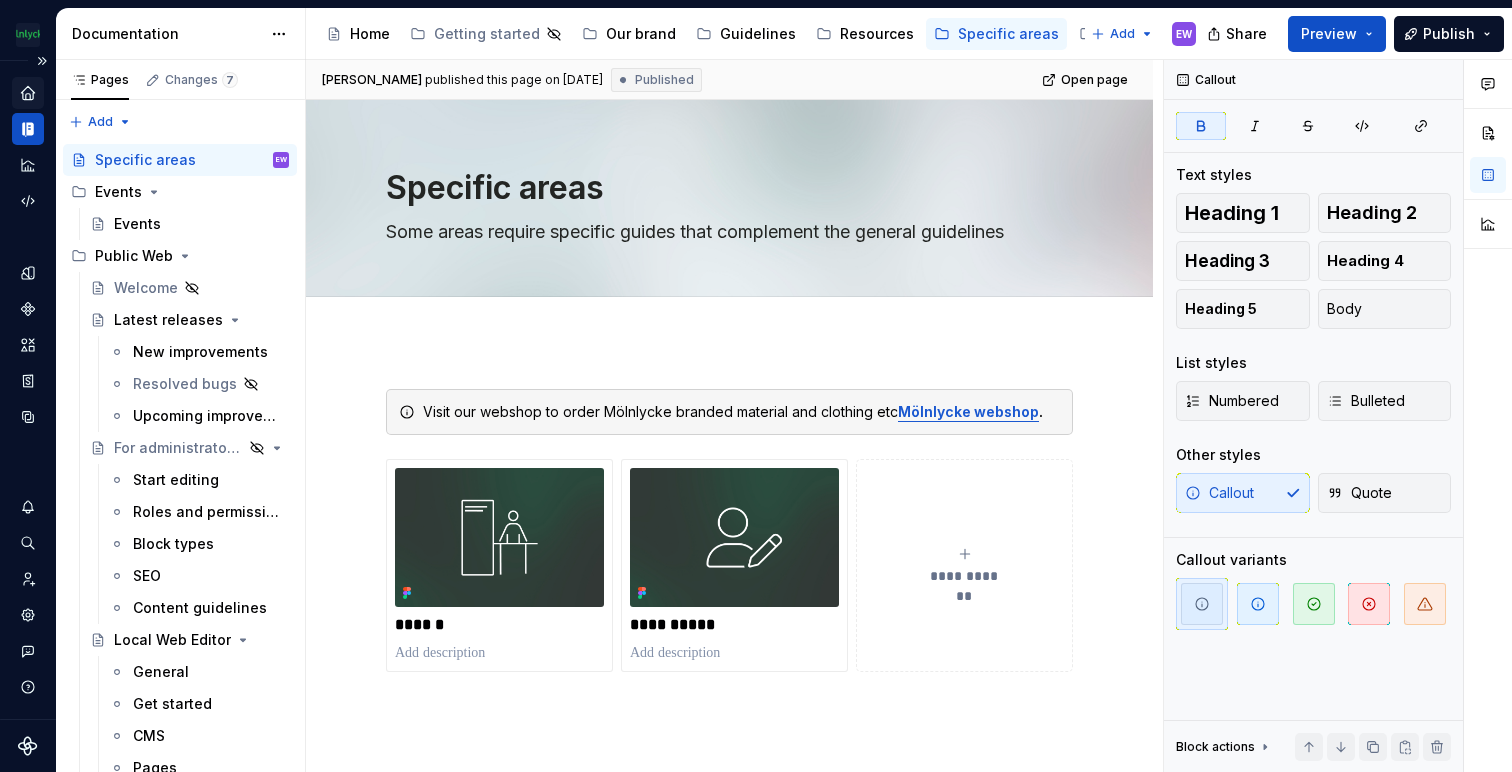 click on "Published" at bounding box center [664, 80] 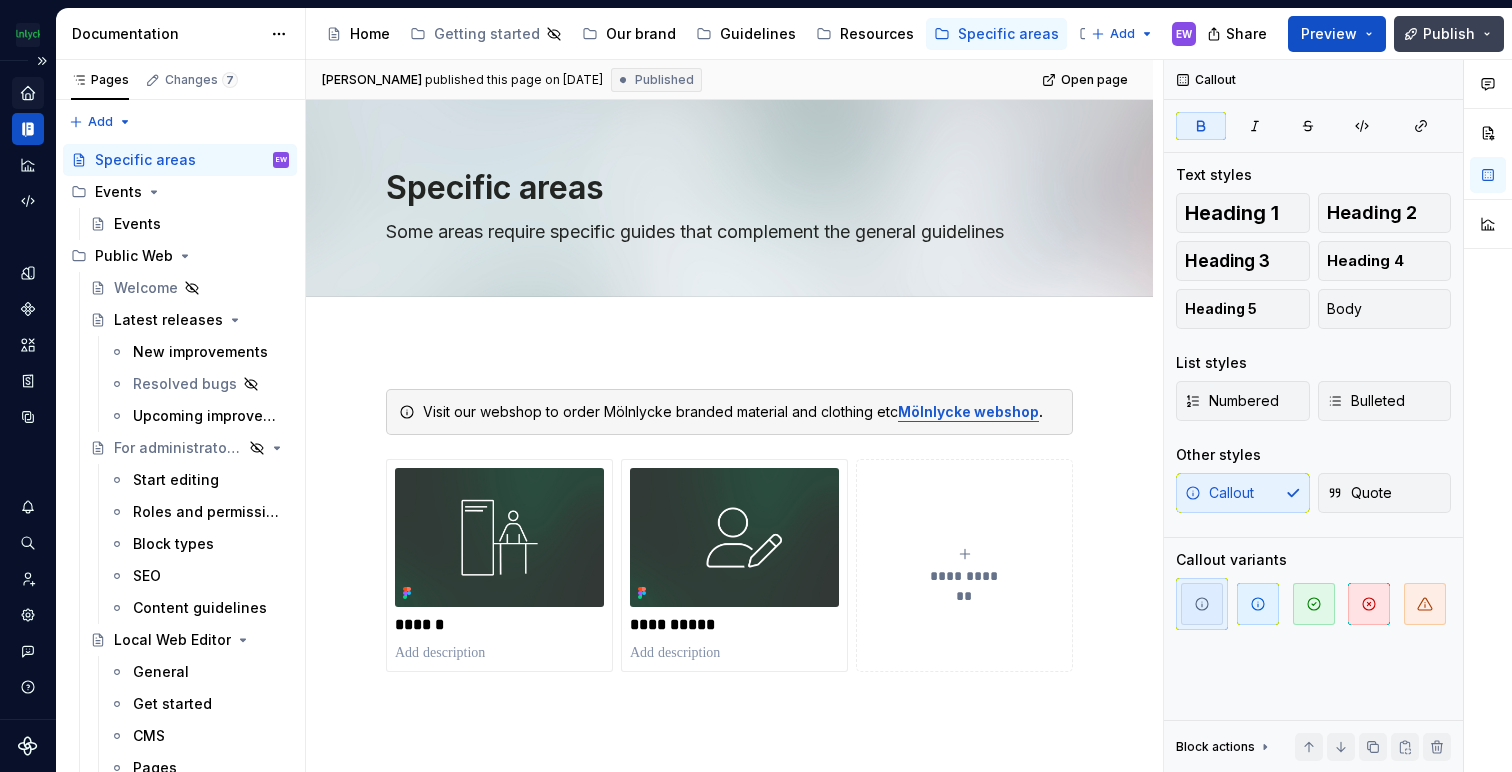 click on "Publish" at bounding box center (1449, 34) 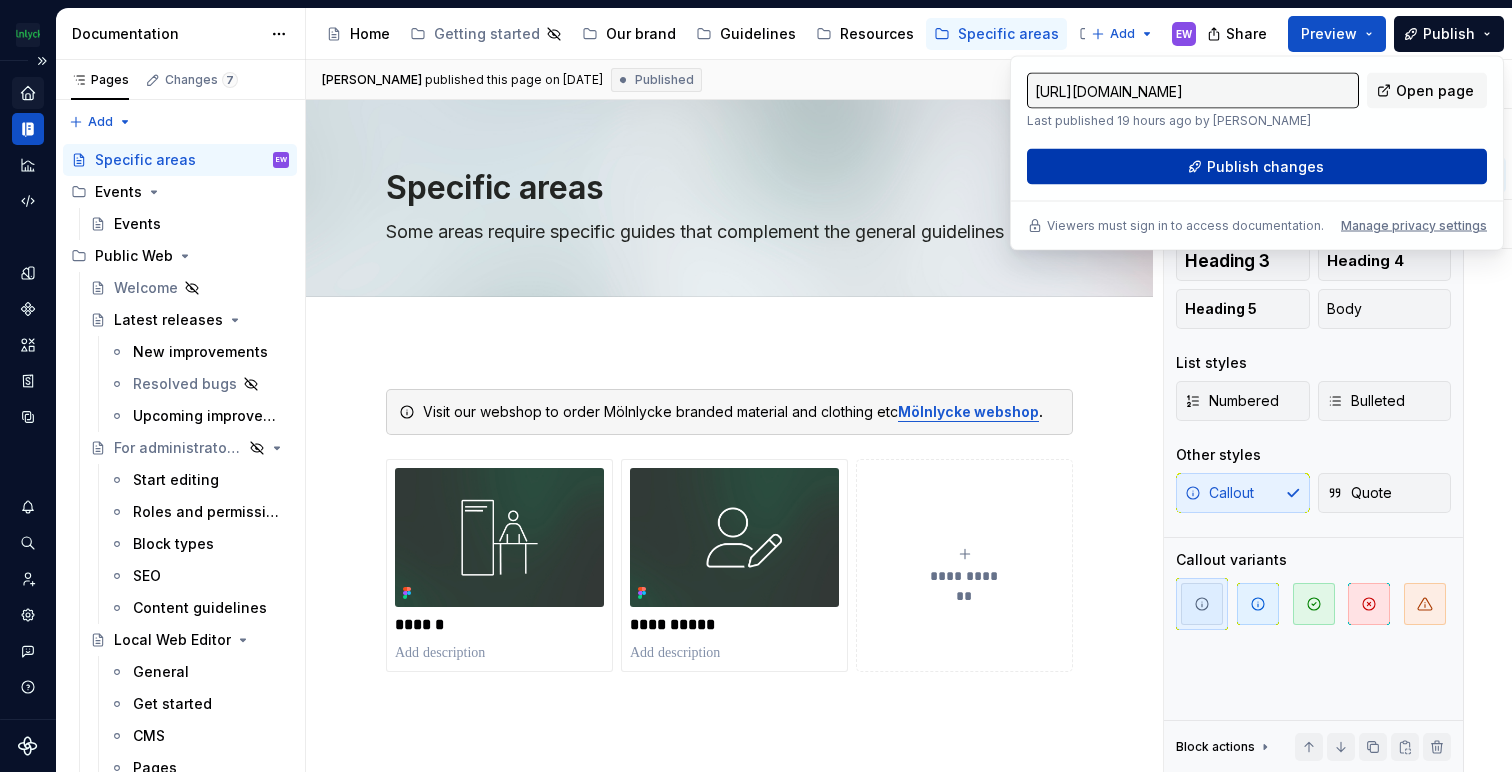 click on "Publish changes" at bounding box center [1265, 167] 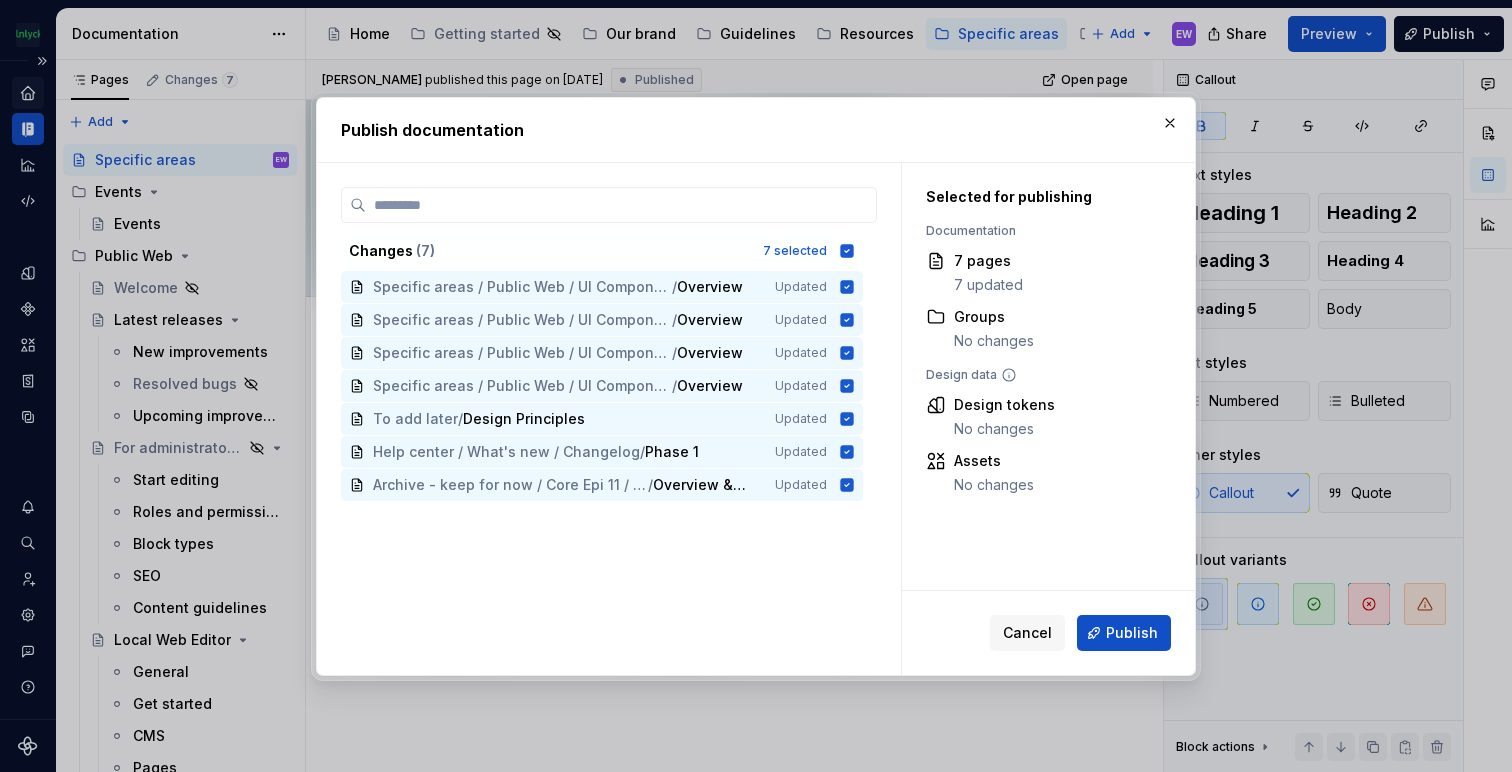 click on "No changes" at bounding box center (994, 341) 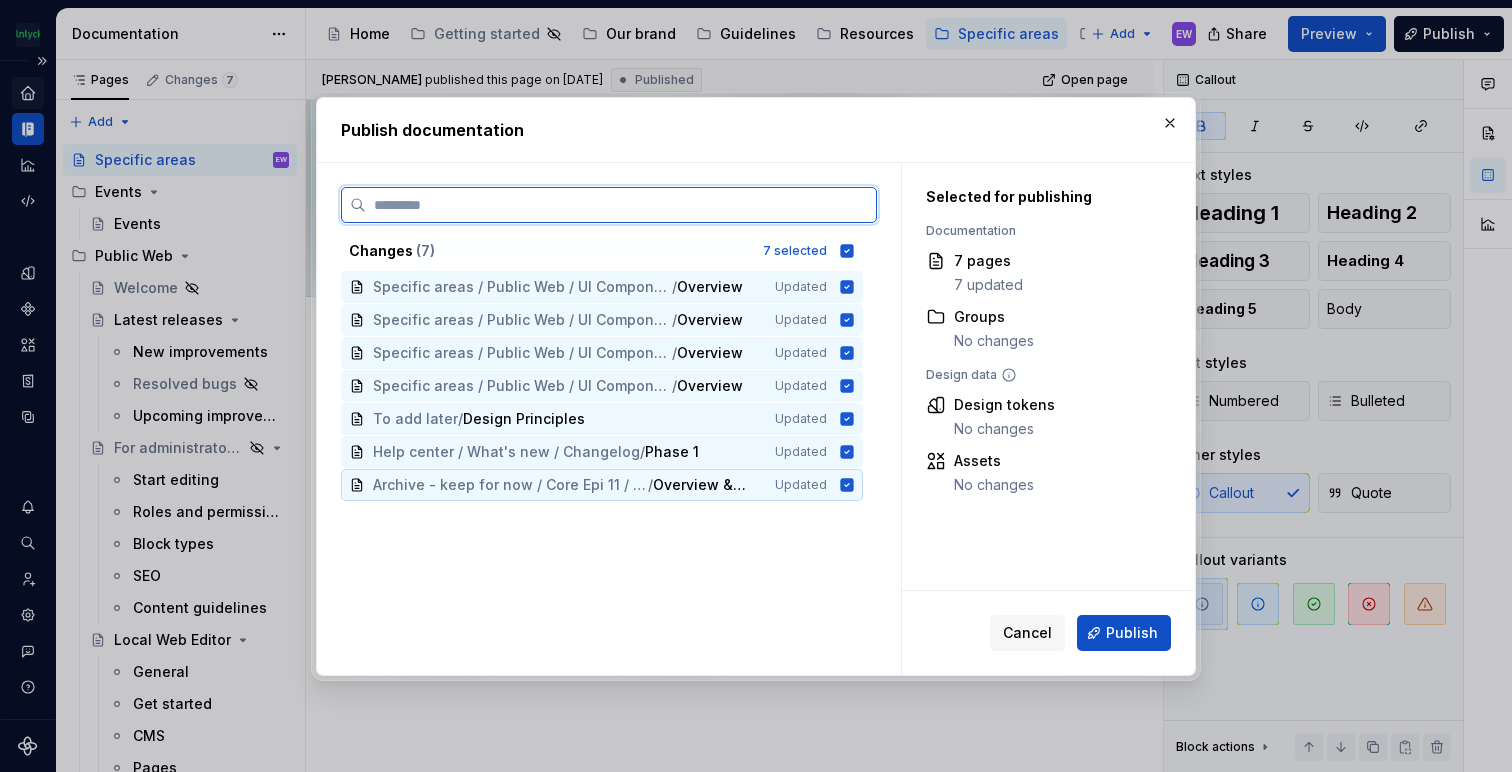 click 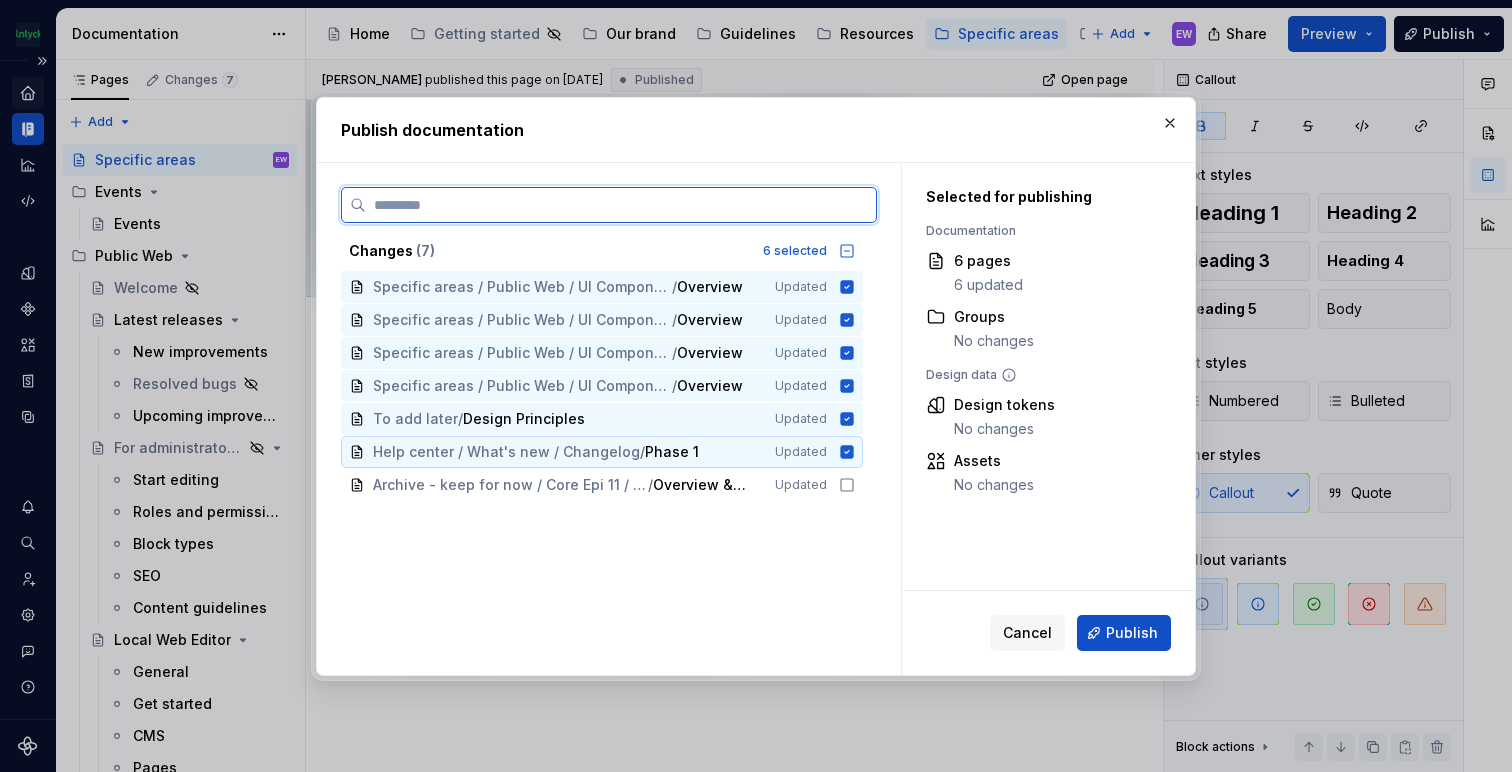 click 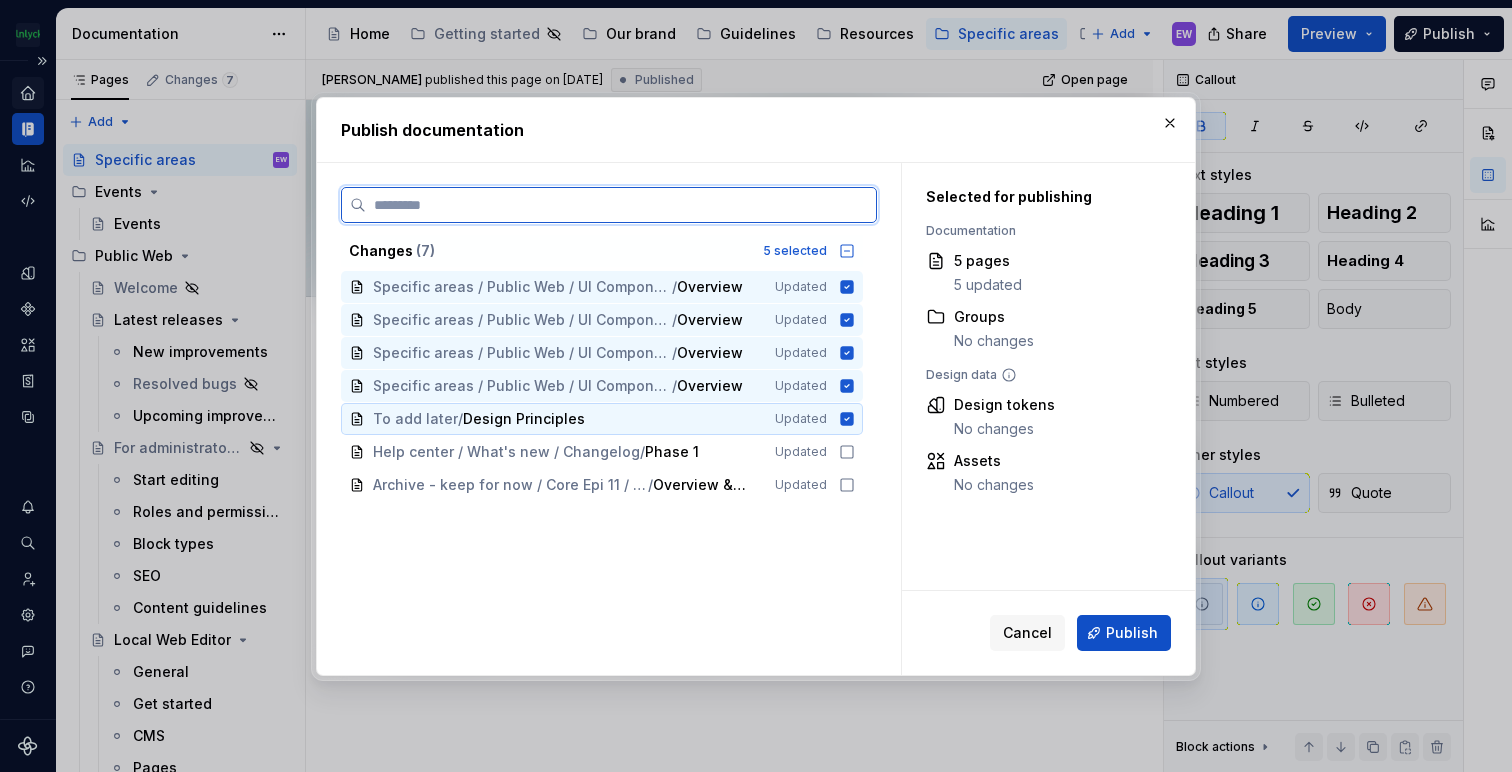 click 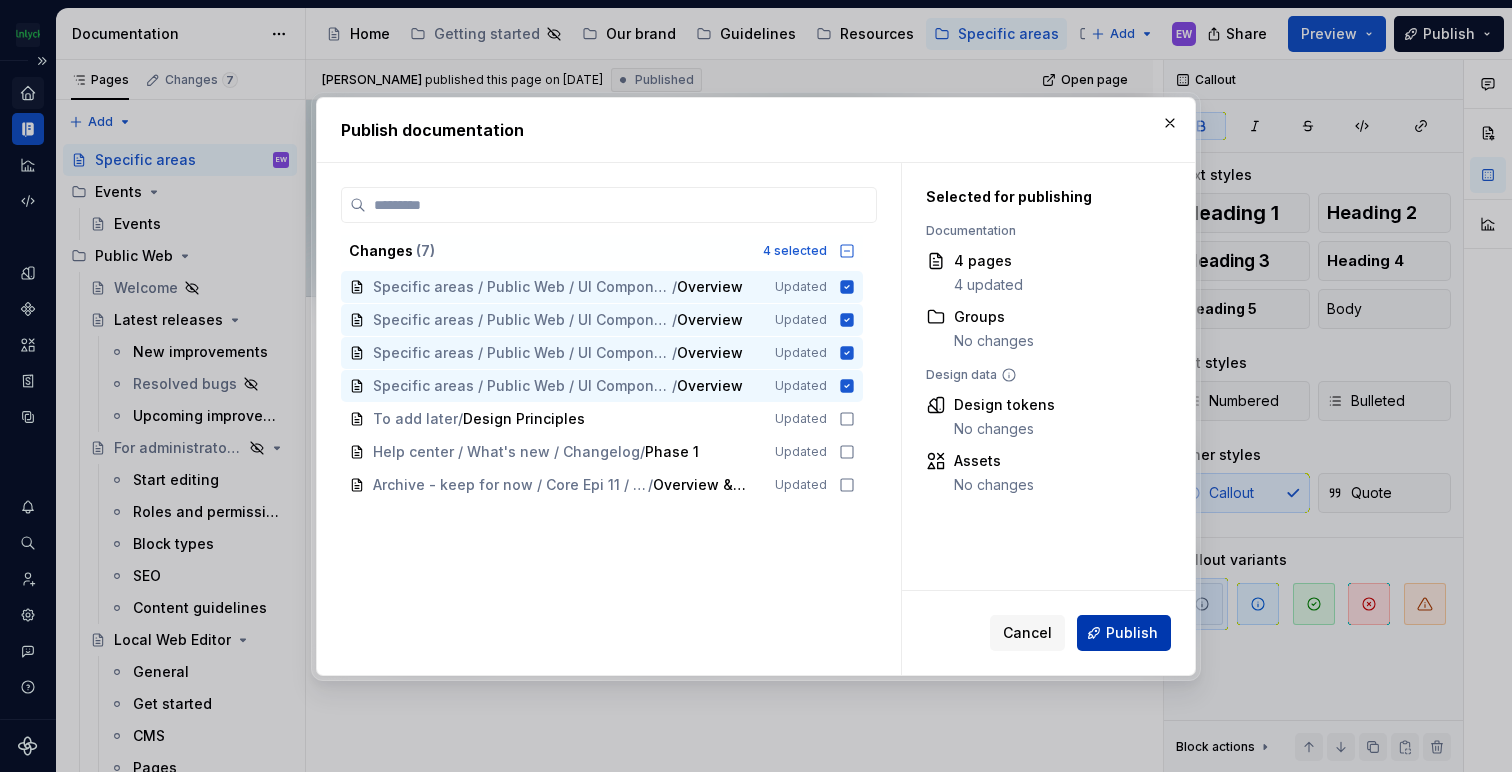 click on "Publish" at bounding box center (1132, 633) 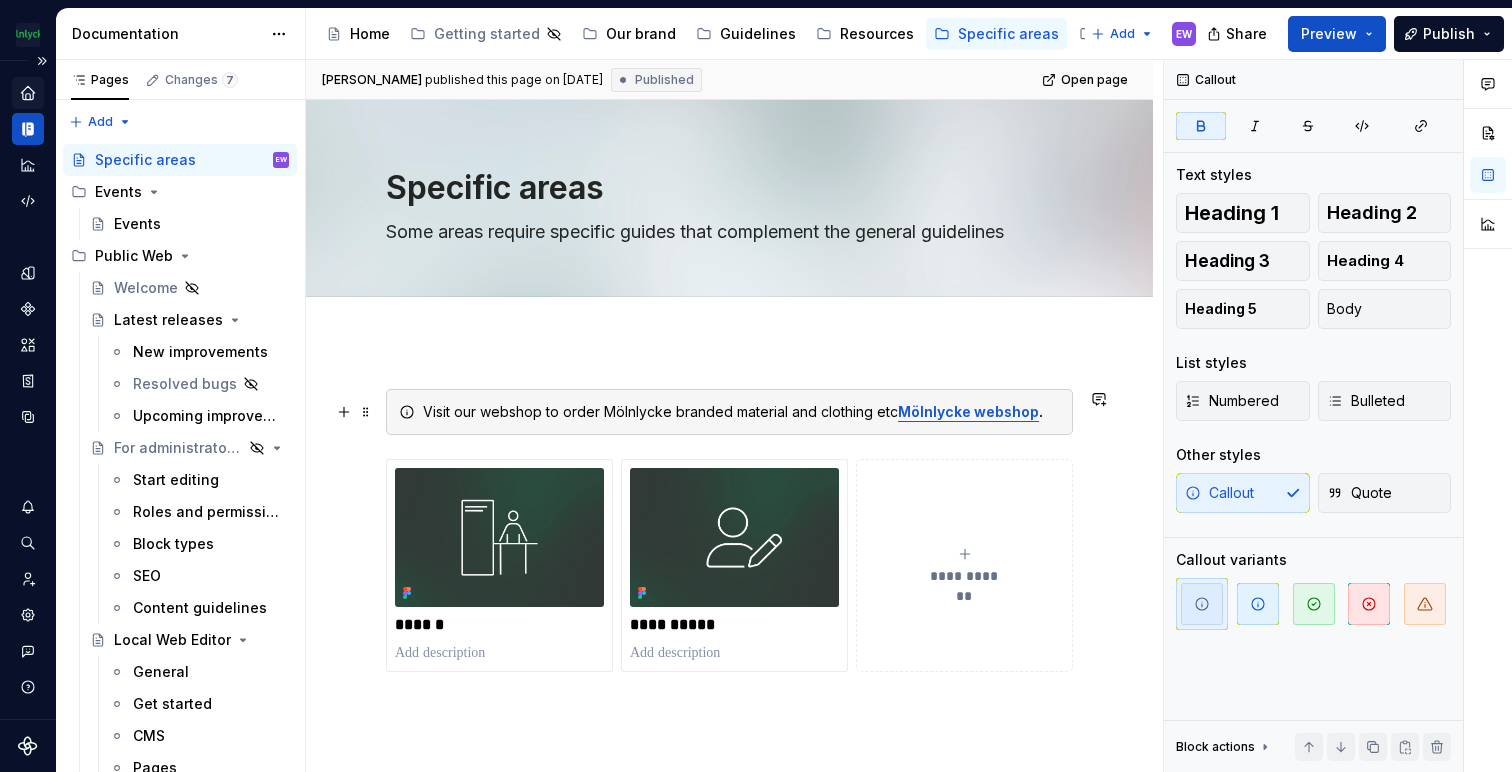click on "Visit our webshop to order Mölnlycke branded material and clothing etc  Mölnlycke webshop ." at bounding box center (741, 412) 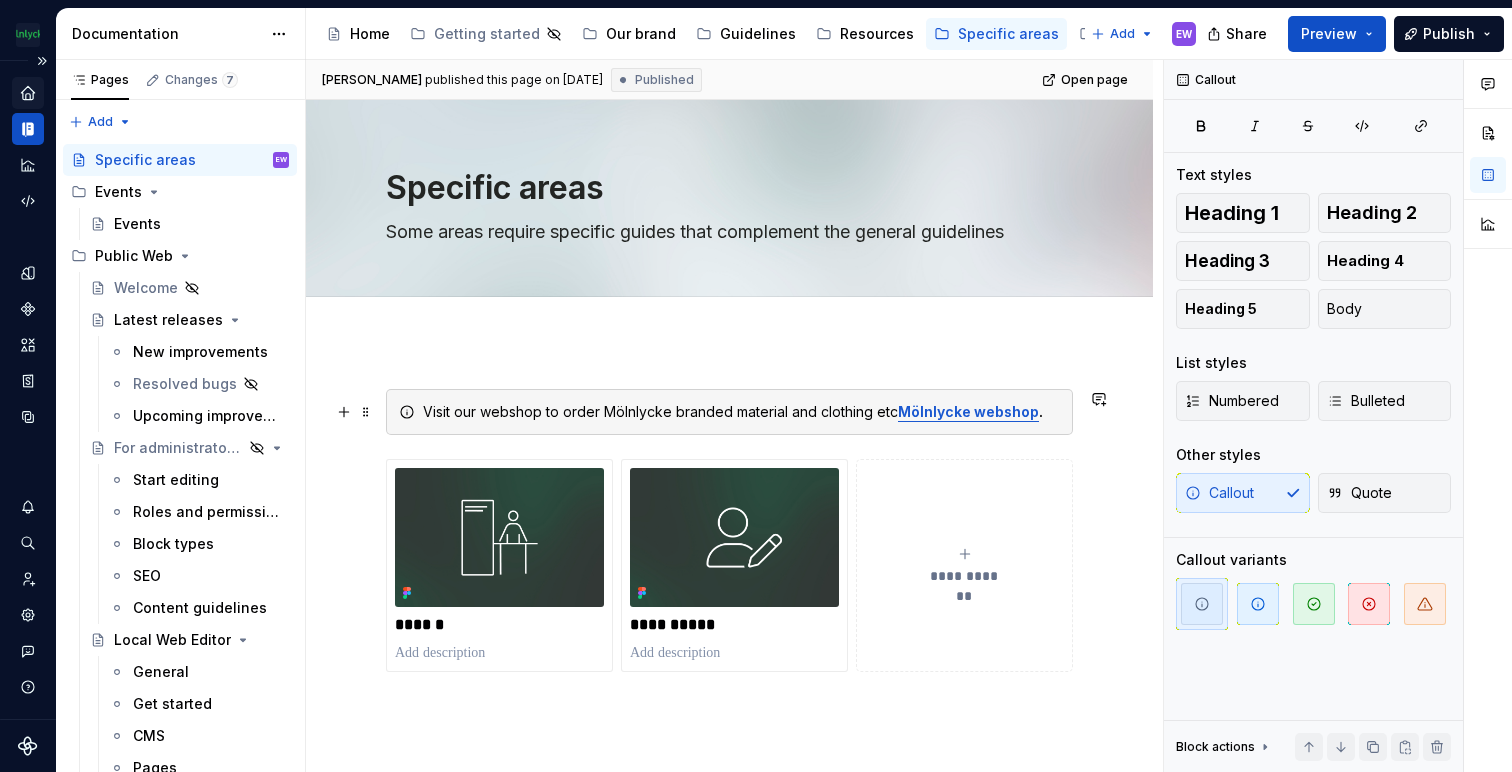 click on "Visit our webshop to order Mölnlycke branded material and clothing etc  Mölnlycke webshop ." at bounding box center (741, 412) 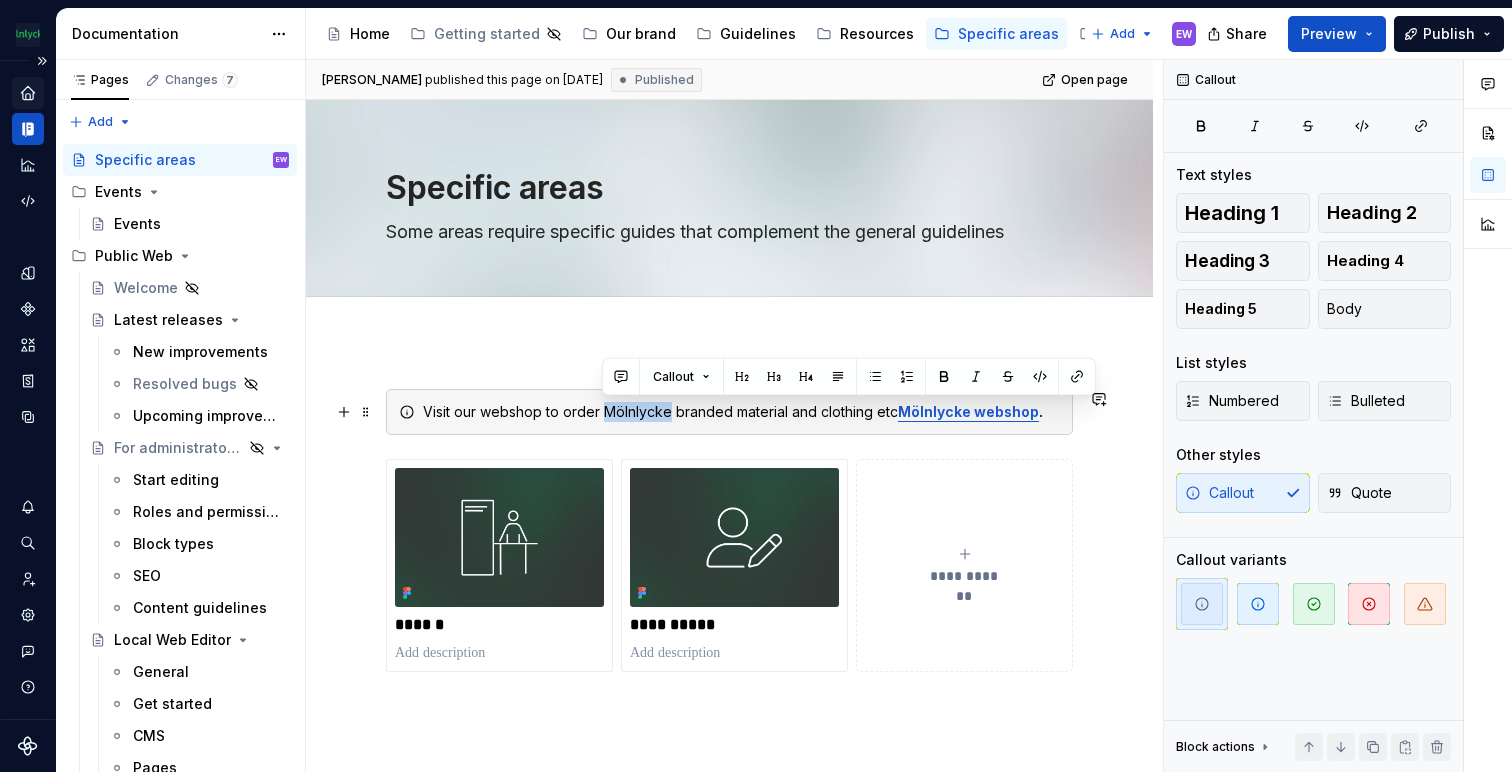 click on "Visit our webshop to order Mölnlycke branded material and clothing etc  Mölnlycke webshop ." at bounding box center [741, 412] 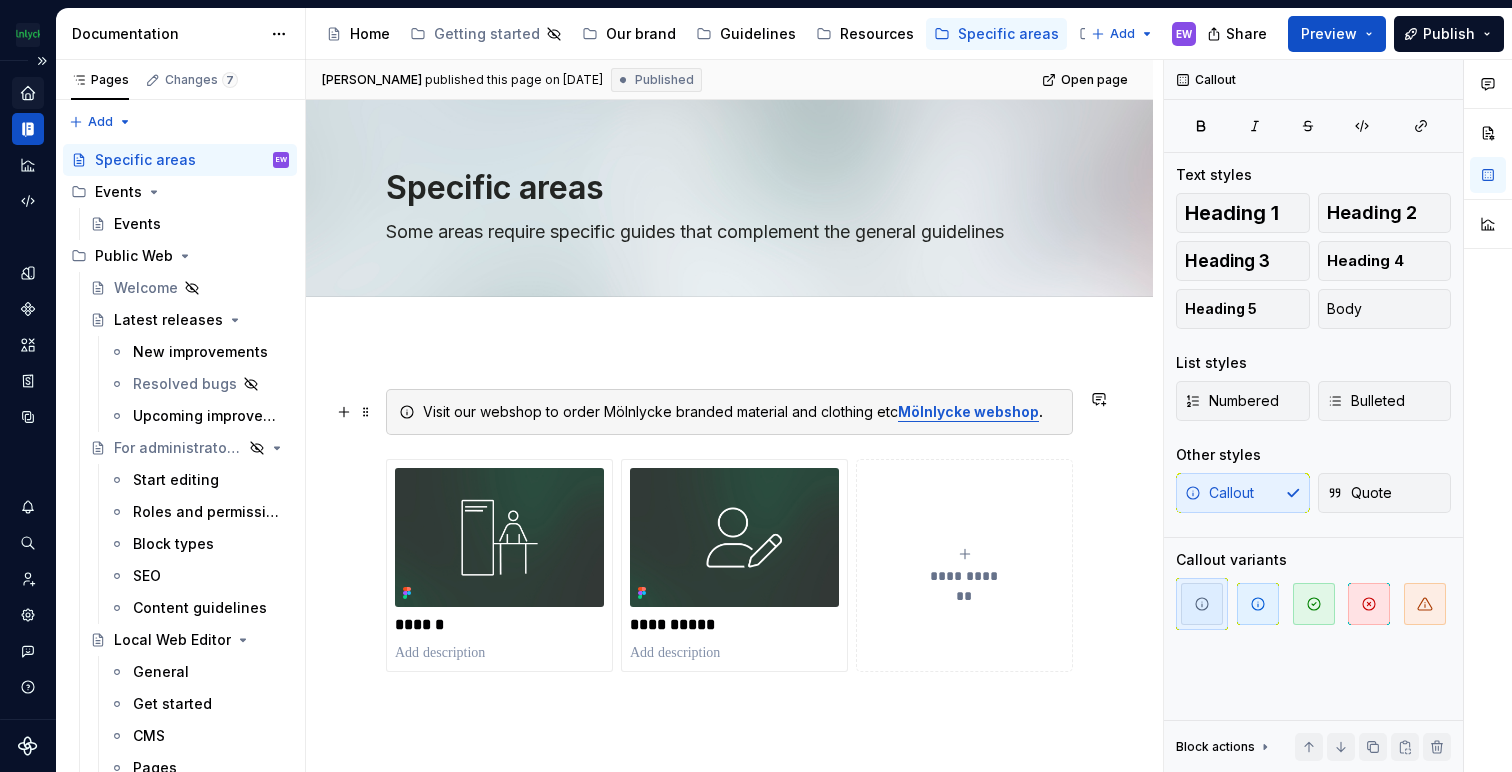 click on "Visit our webshop to order Mölnlycke branded material and clothing etc  Mölnlycke webshop ." at bounding box center [741, 412] 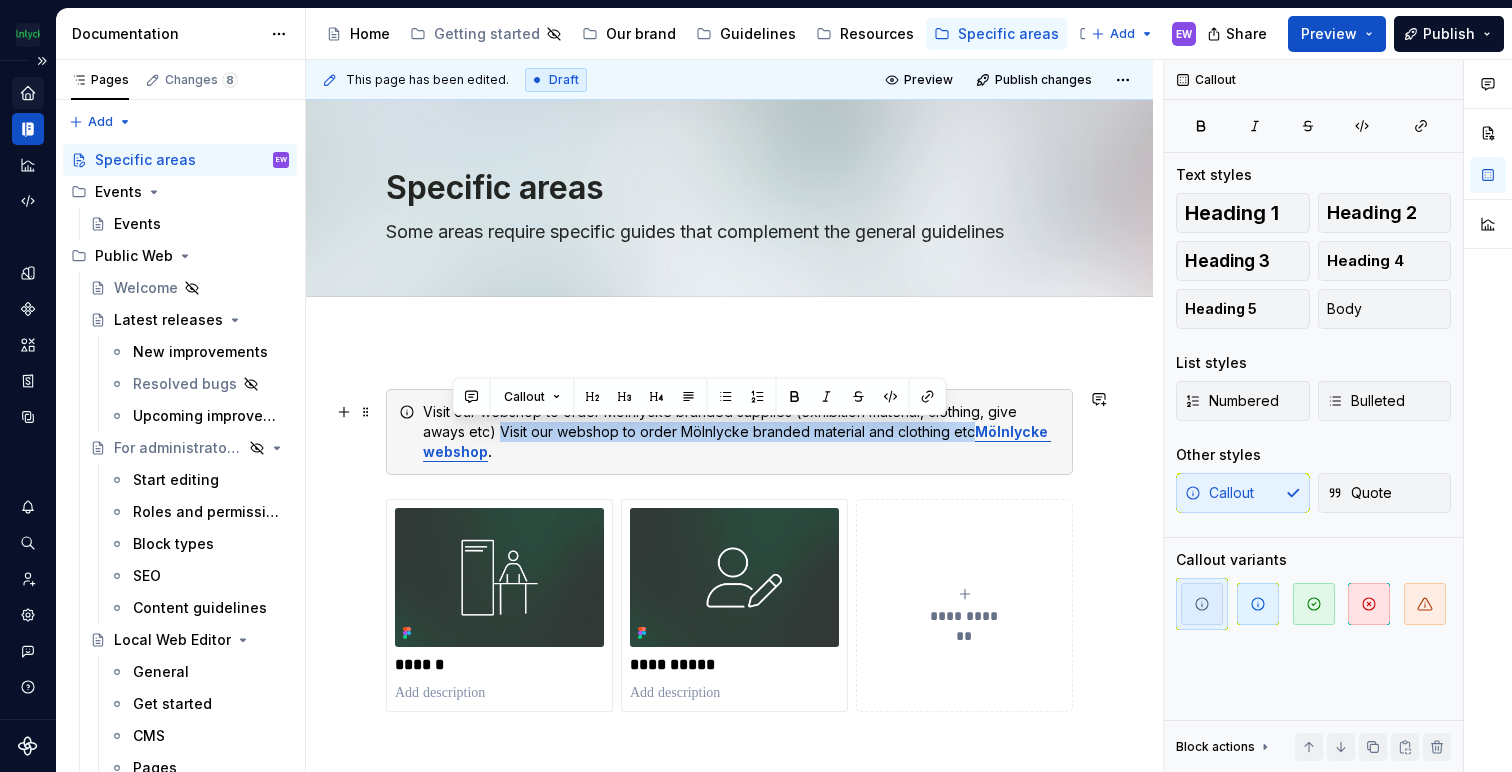 drag, startPoint x: 451, startPoint y: 433, endPoint x: 922, endPoint y: 437, distance: 471.017 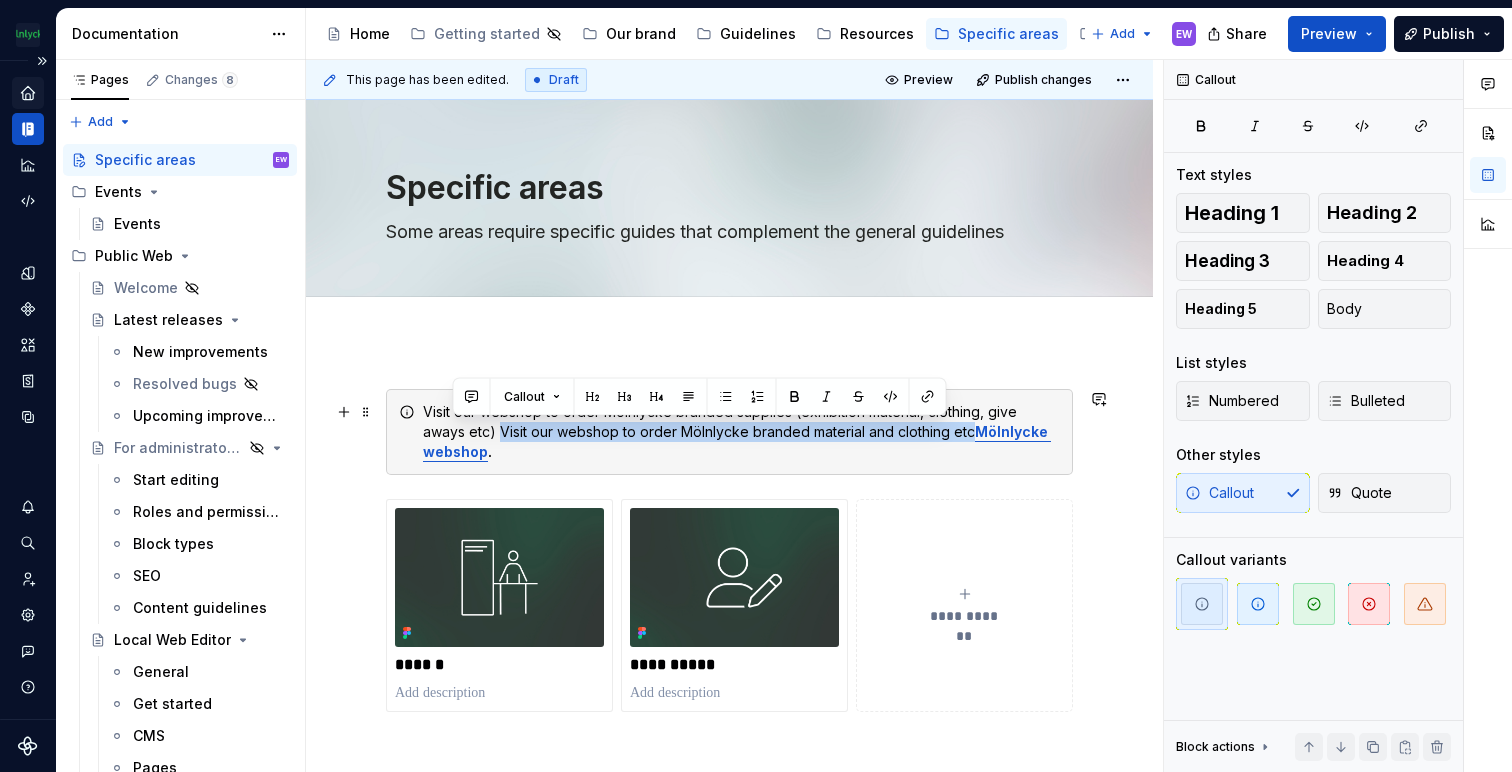 click on "Visit our webshop to order Mölnlycke branded supplies (exhibition material, clothing, give aways etc) Visit our webshop to order Mölnlycke branded material and clothing etc  Mölnlycke webshop ." at bounding box center [741, 432] 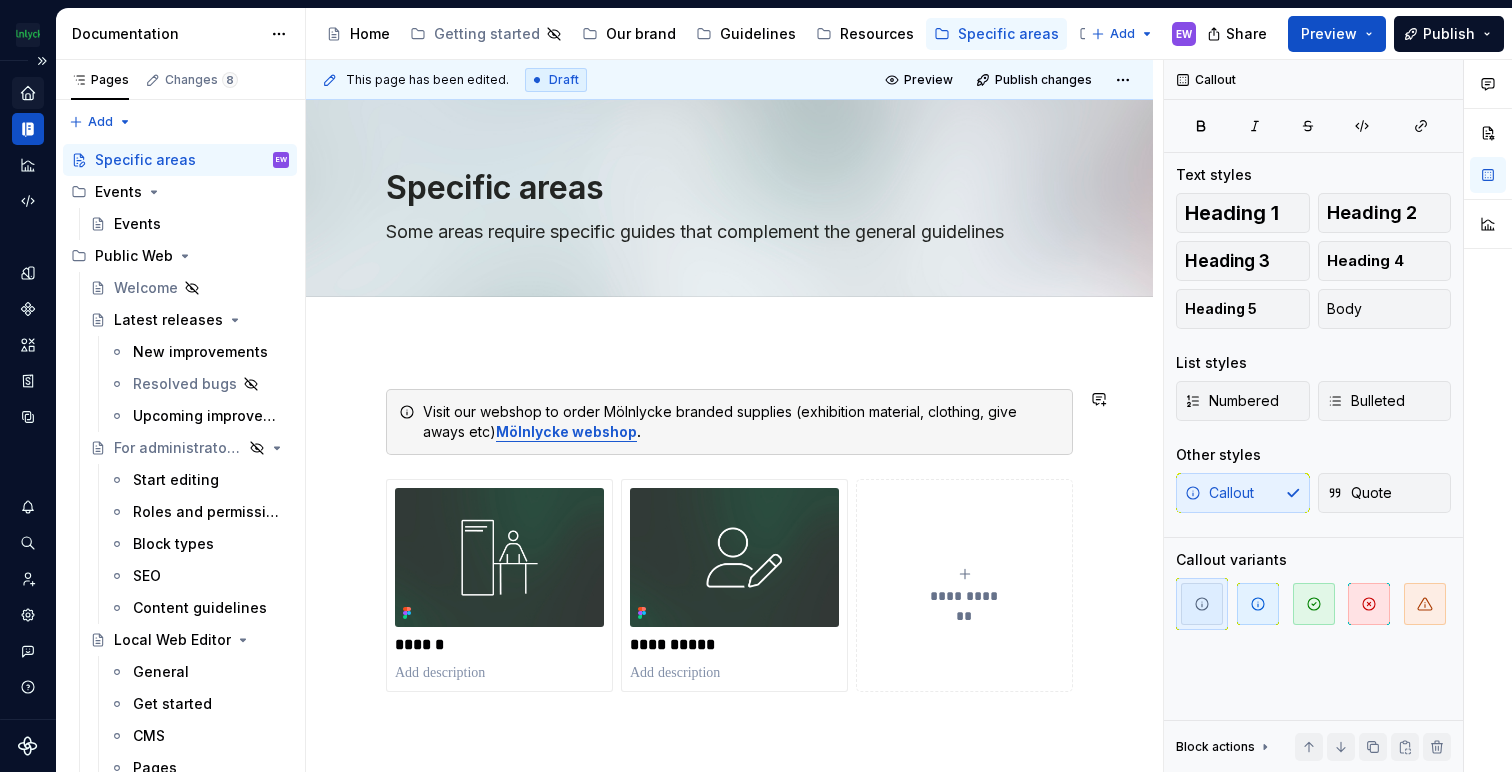 click on "**********" at bounding box center [729, 668] 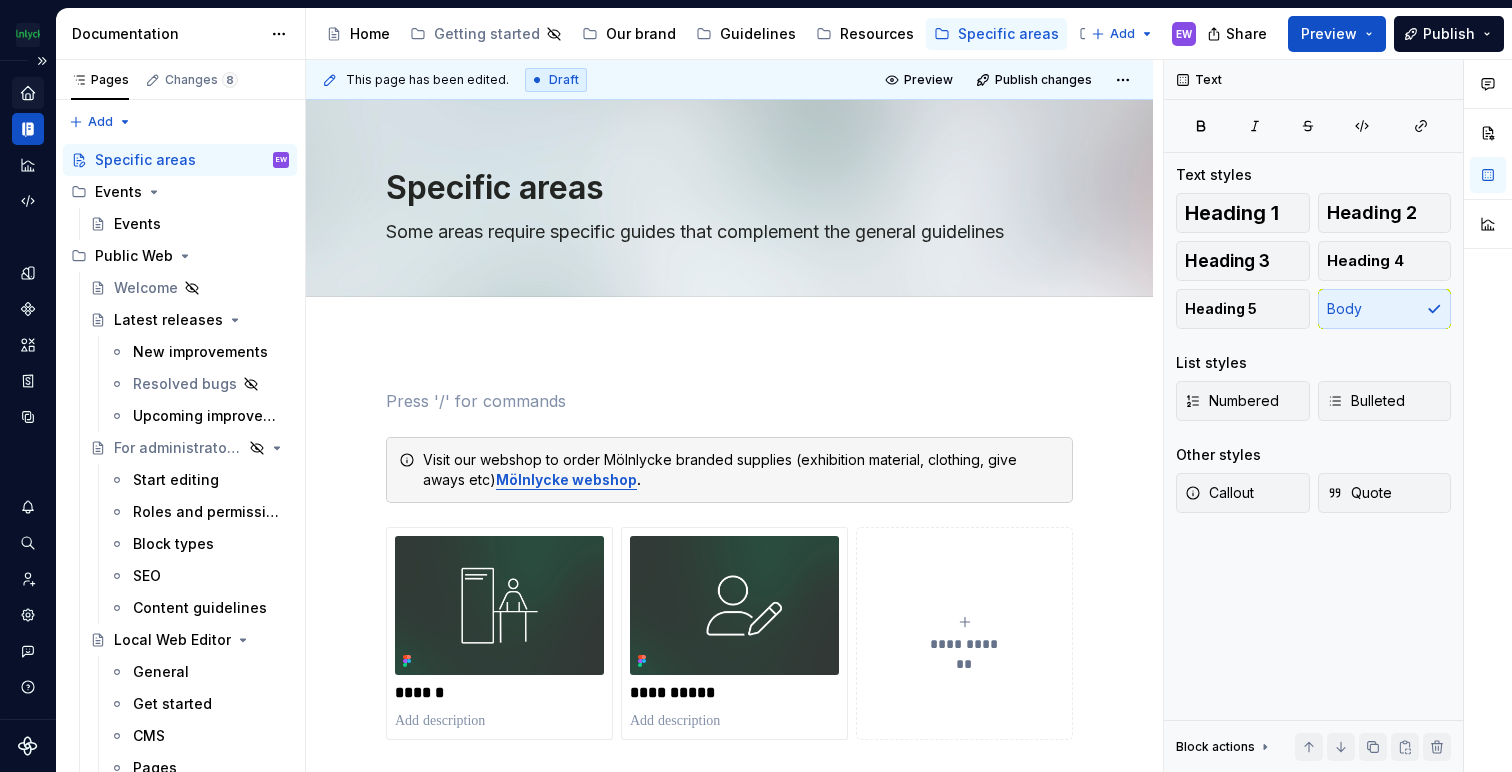 click on "**********" at bounding box center [729, 692] 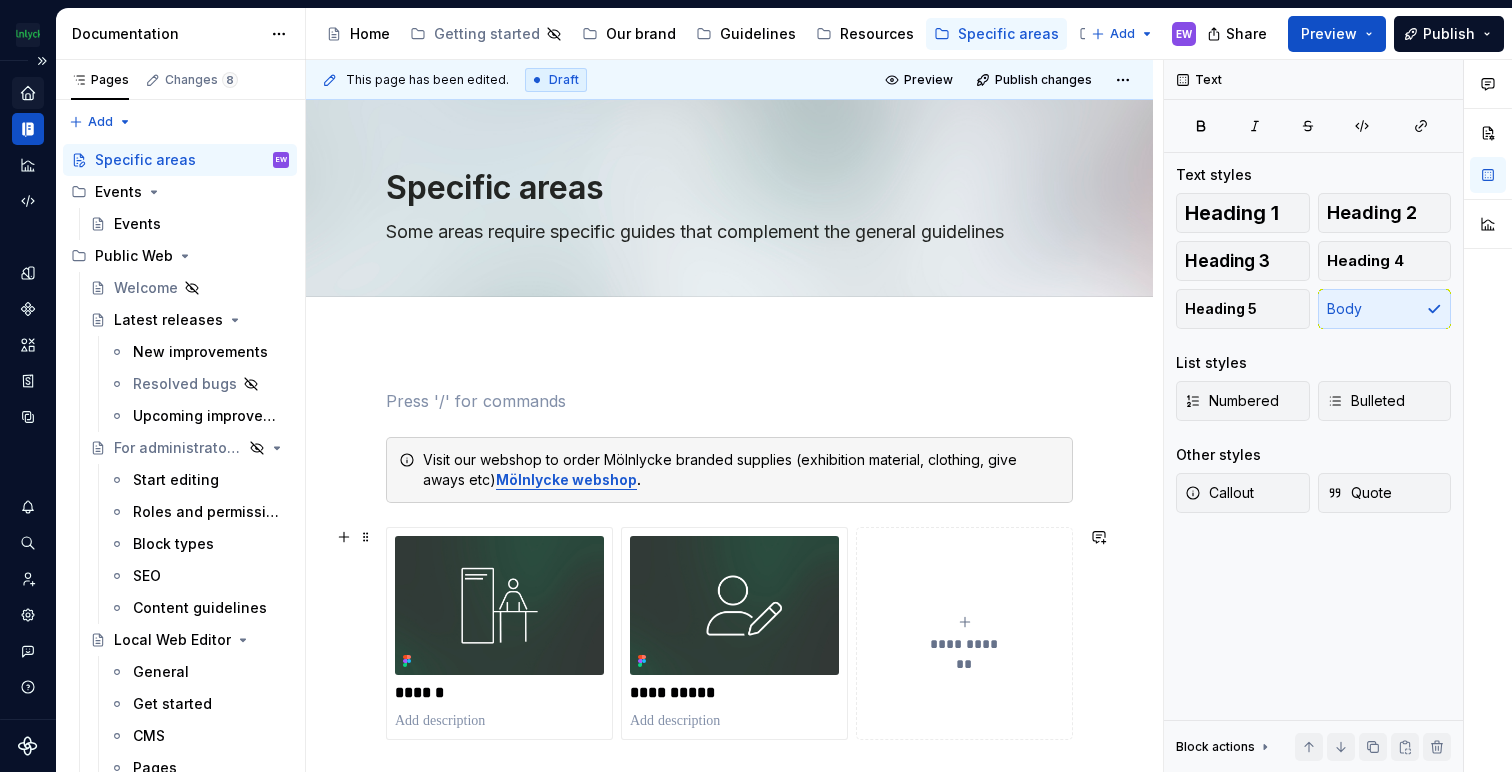 click on "**********" at bounding box center (729, 692) 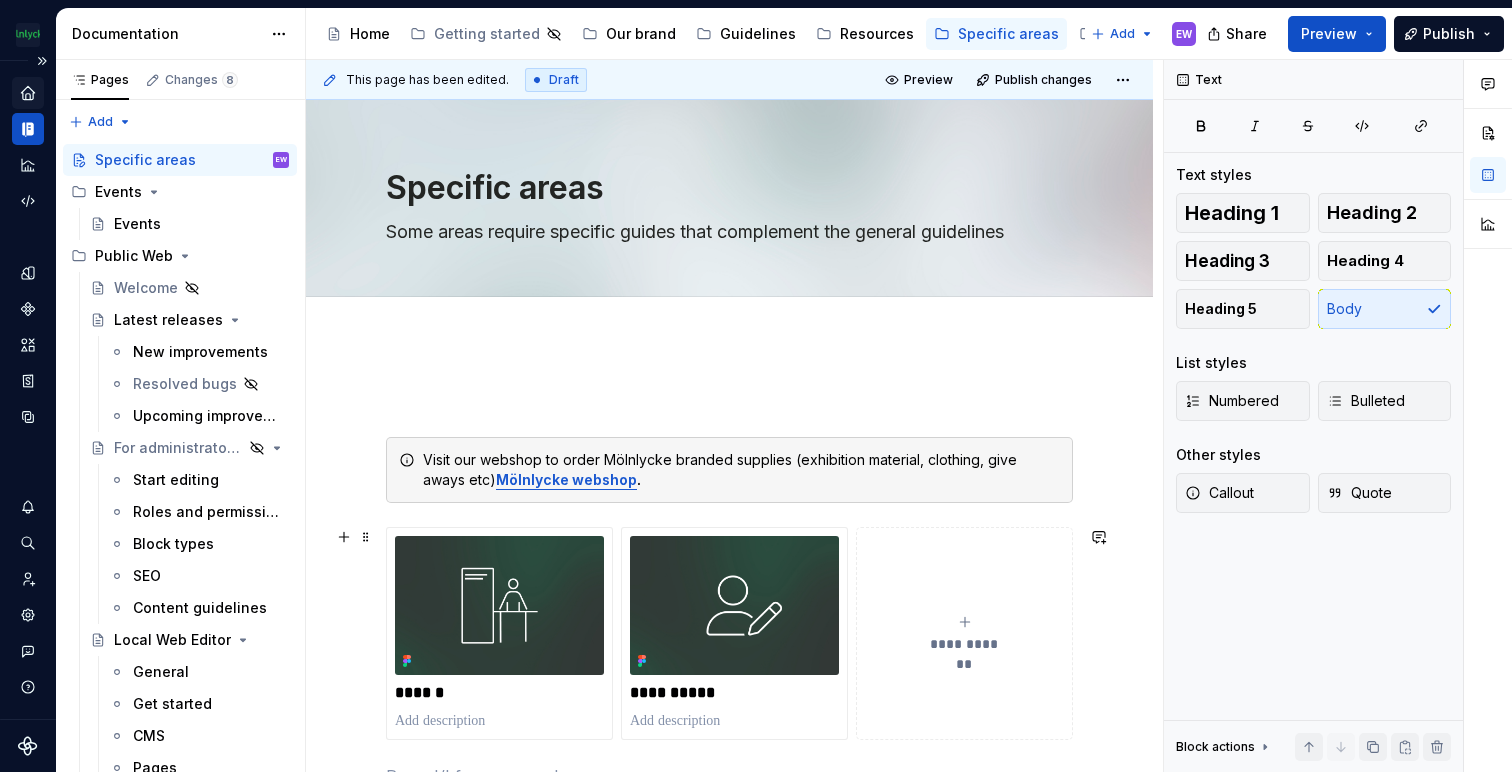 scroll, scrollTop: 19, scrollLeft: 0, axis: vertical 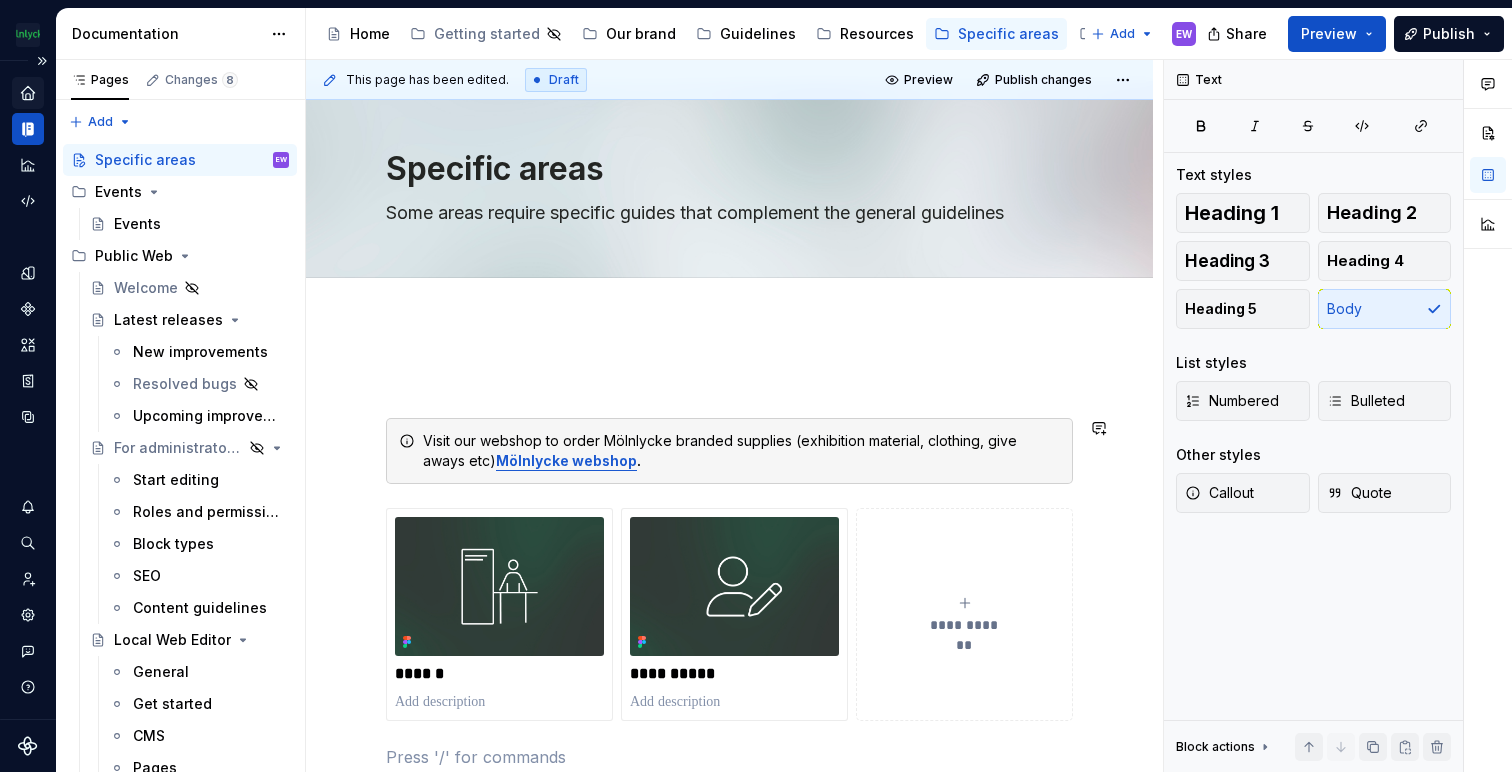 click on "**********" at bounding box center (729, 569) 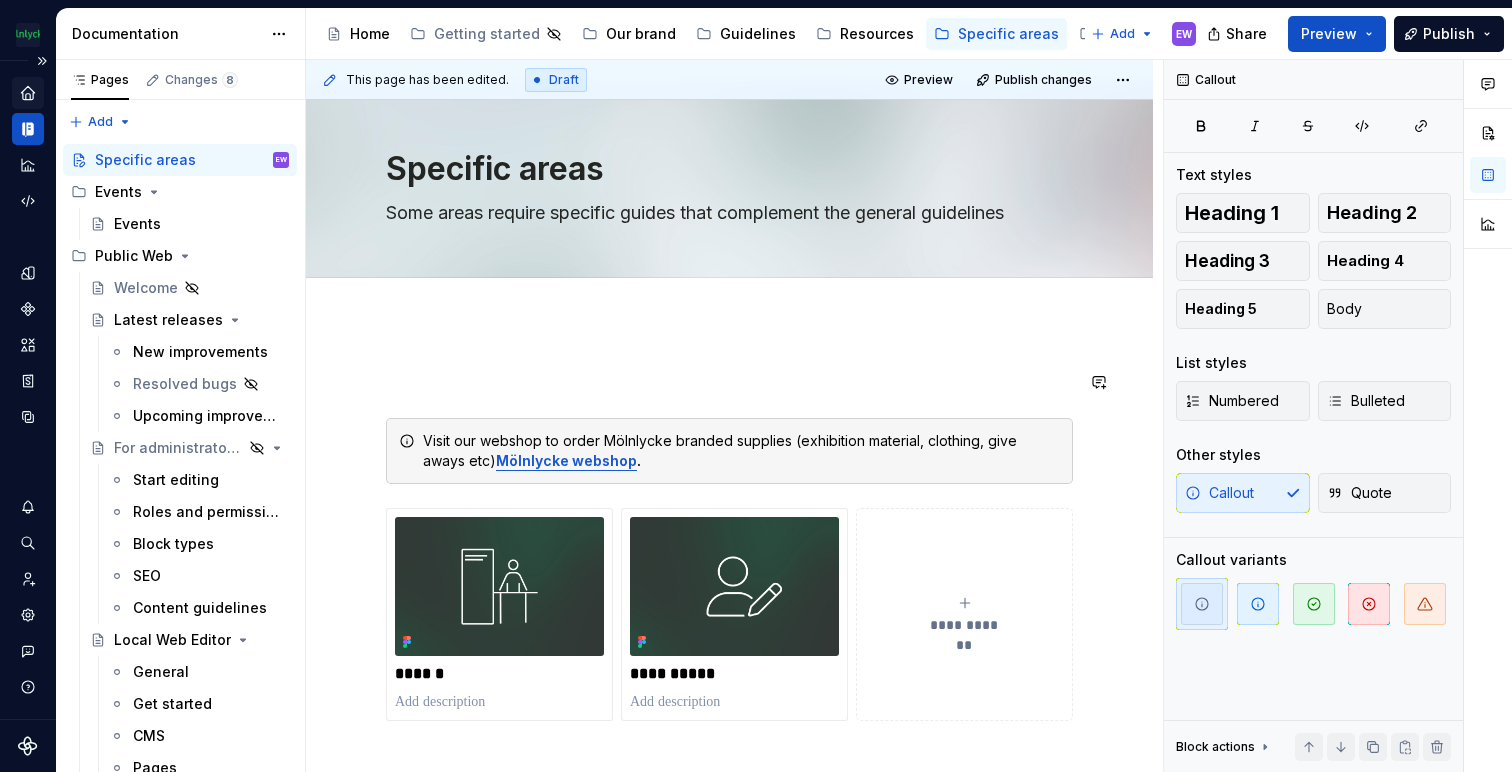 click on "**********" at bounding box center (734, 416) 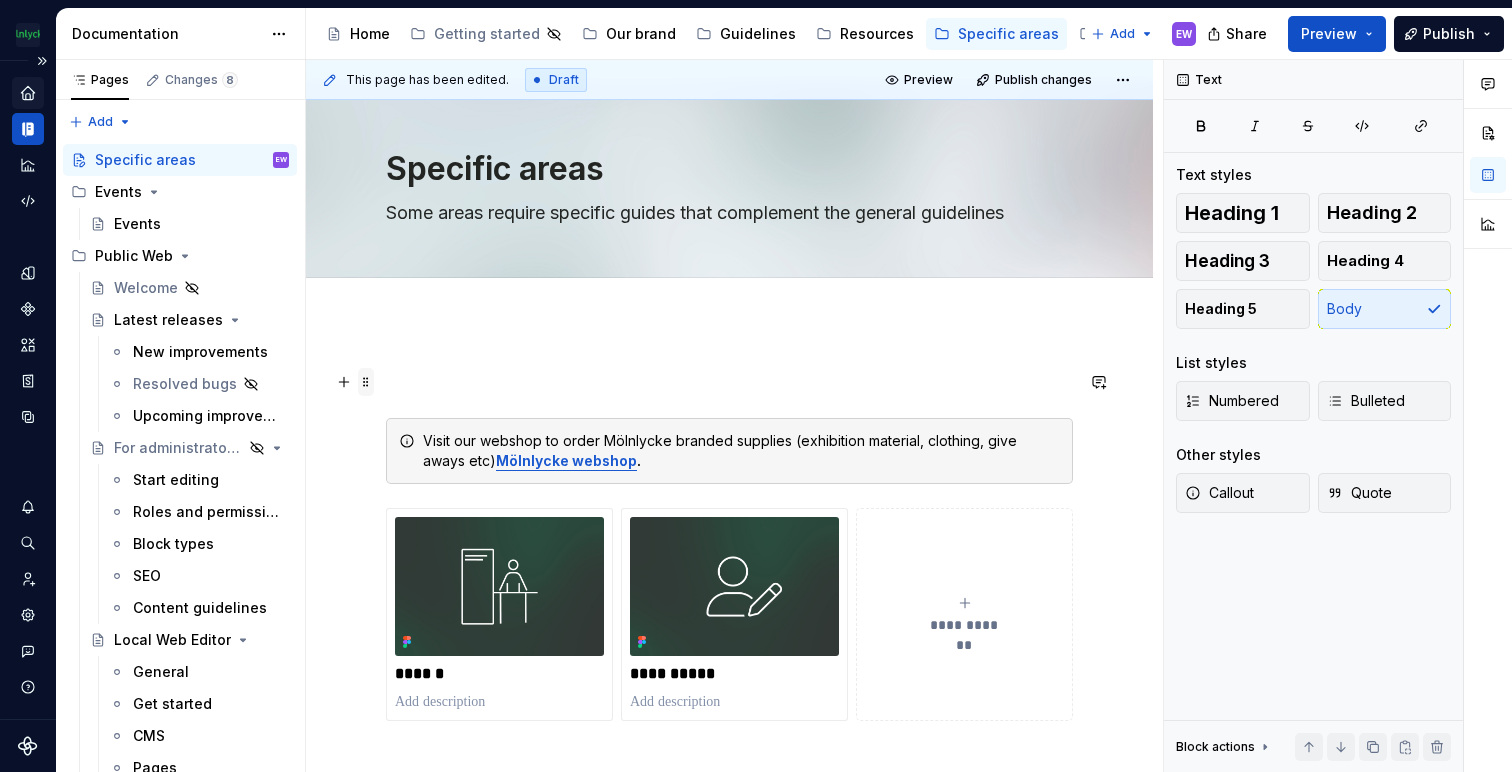 click at bounding box center [366, 382] 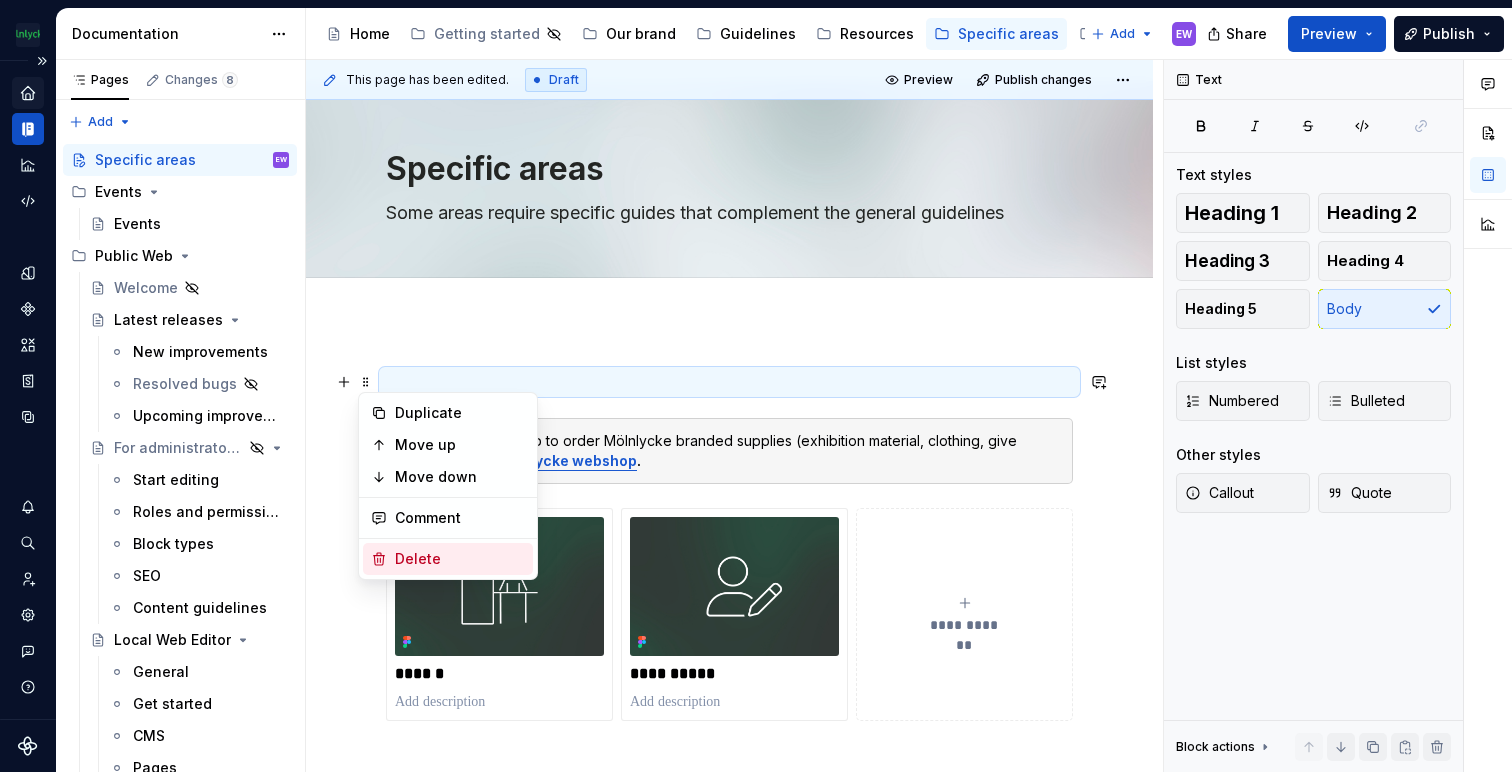 click on "Delete" at bounding box center (460, 559) 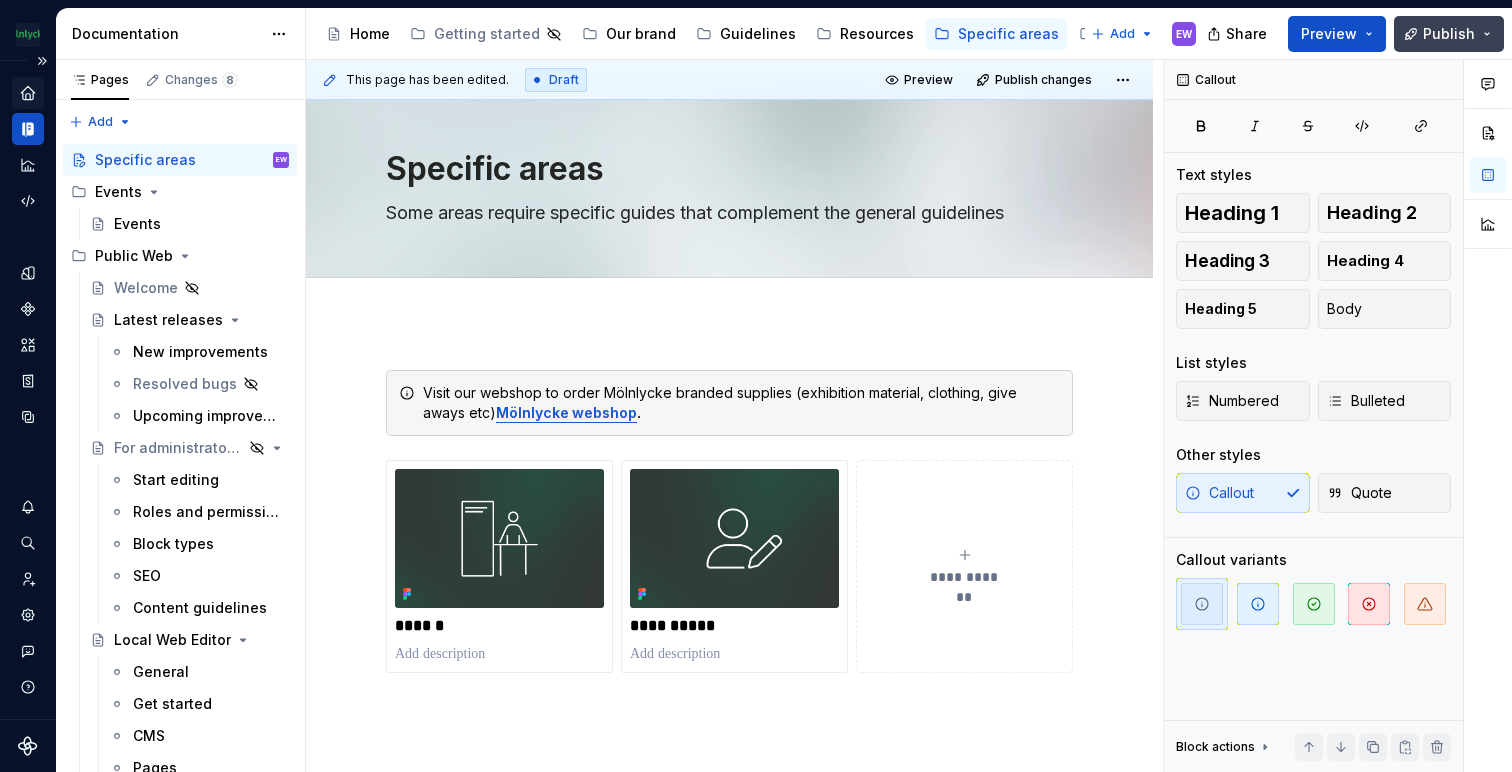 click on "Publish" at bounding box center [1449, 34] 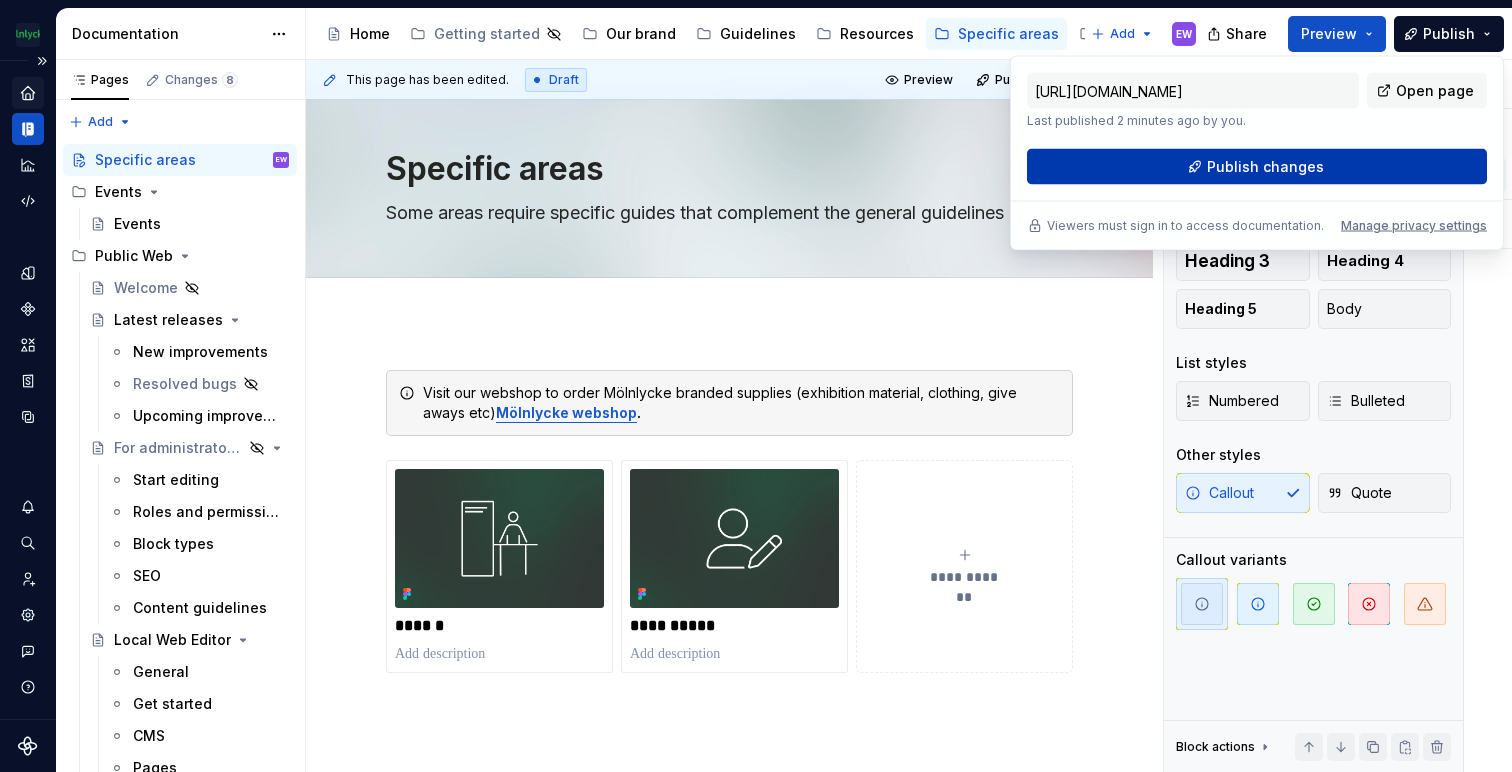 click on "Publish changes" at bounding box center (1265, 167) 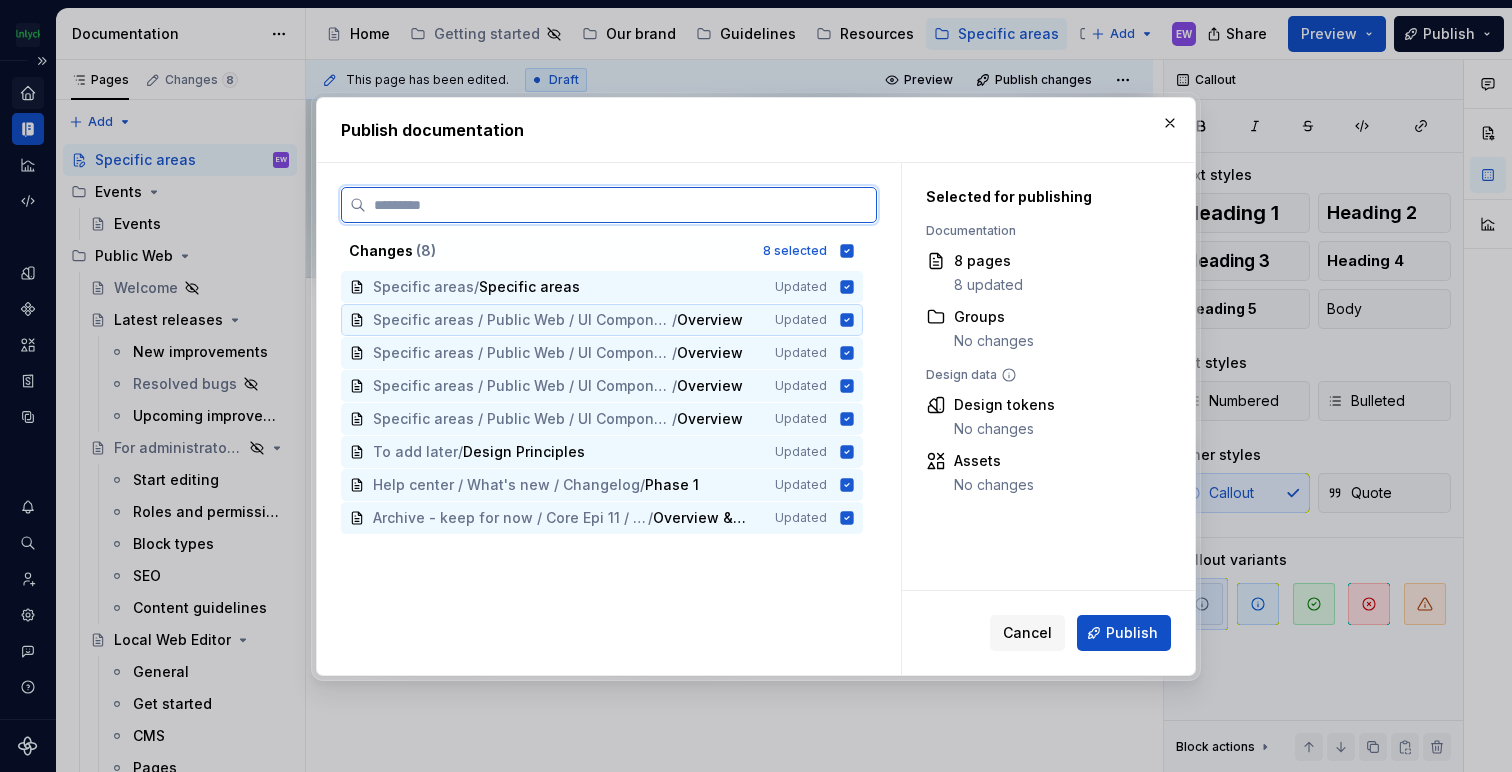 click 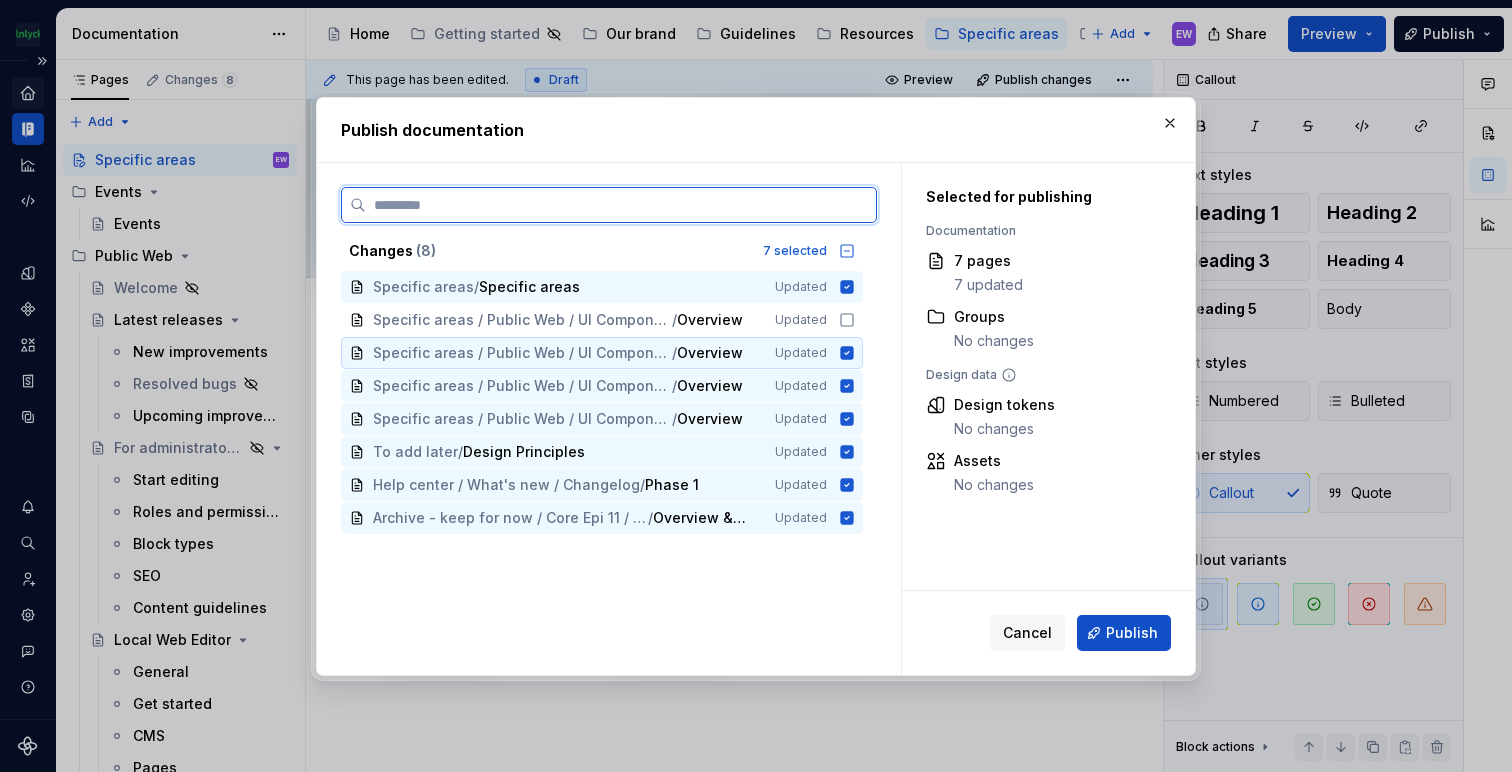 click 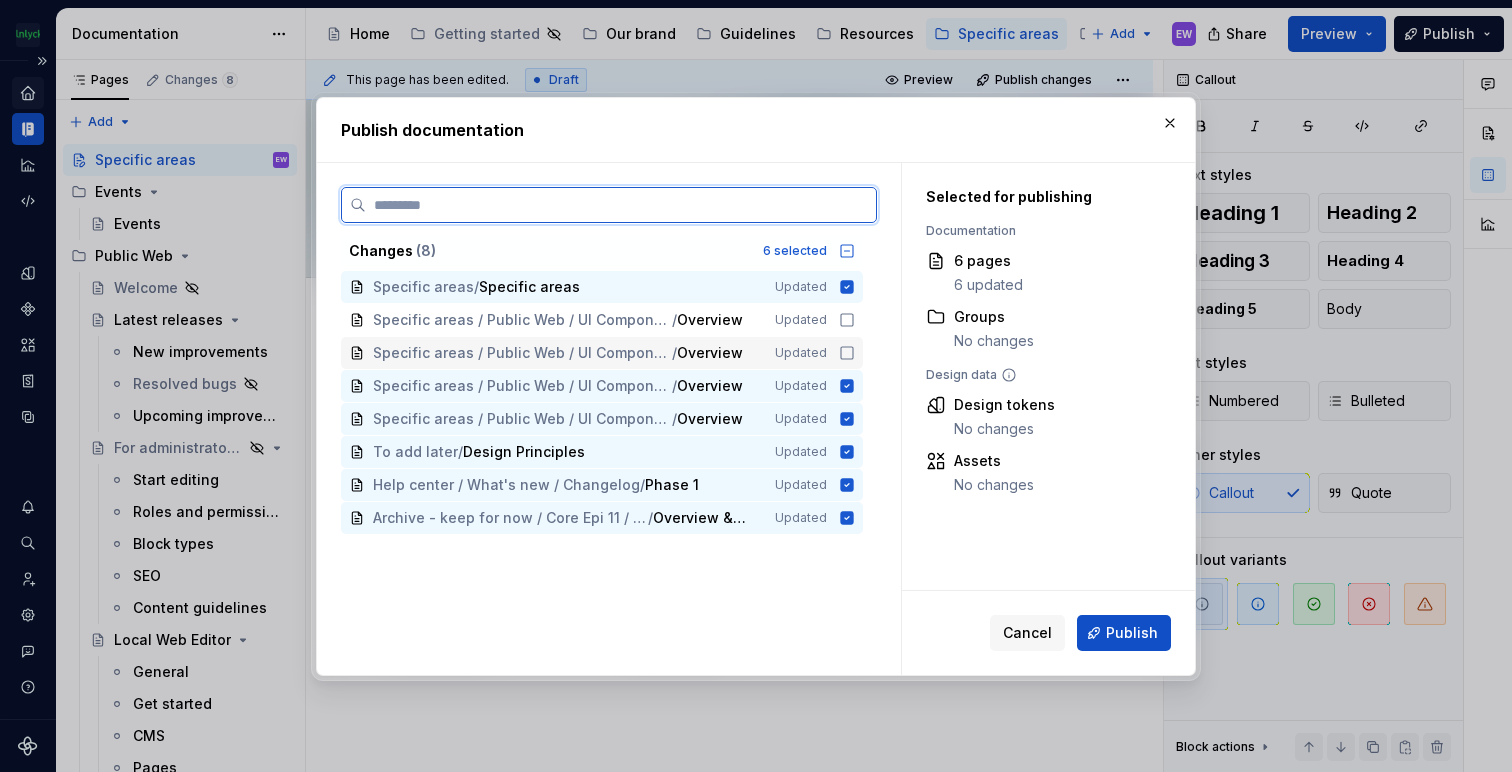 click 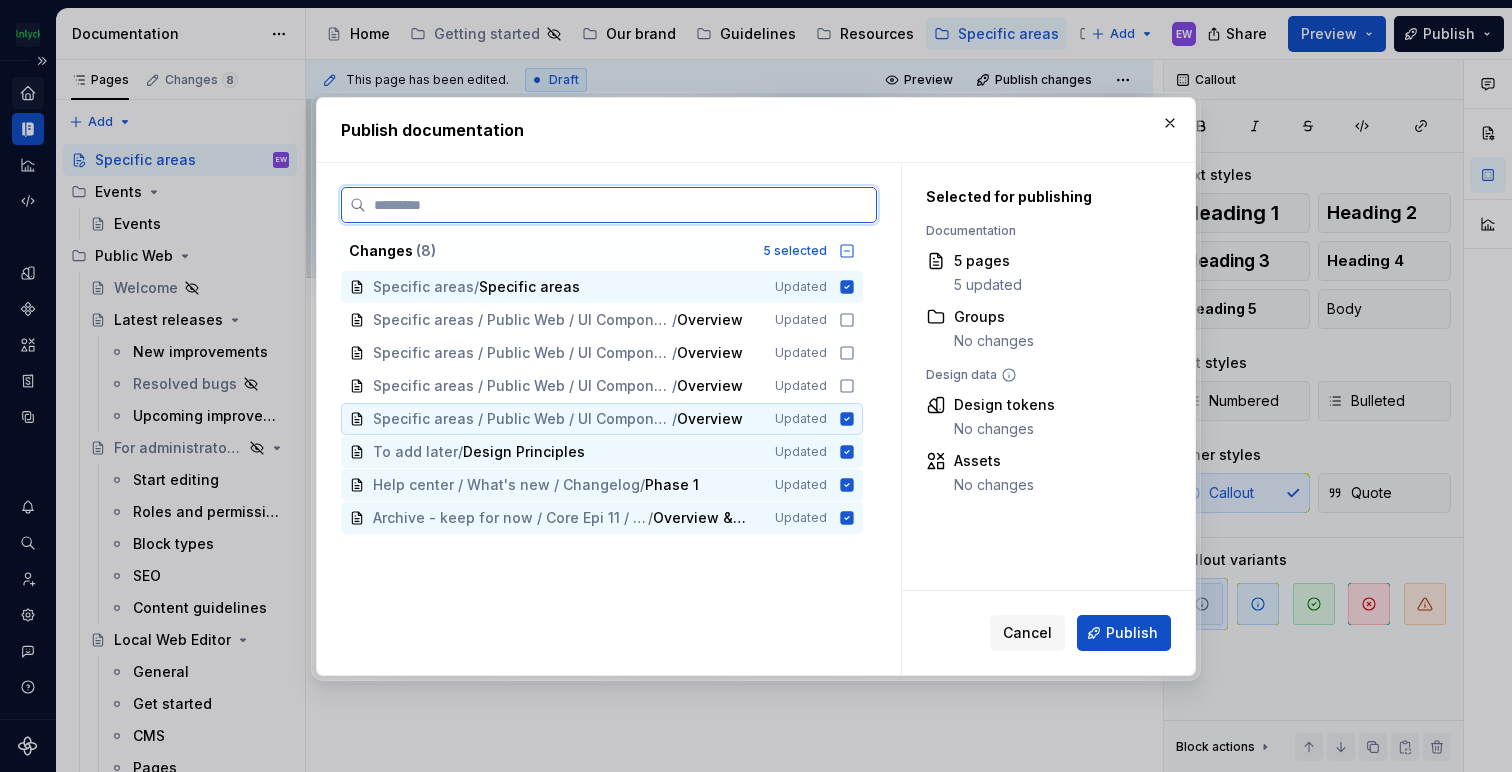 click 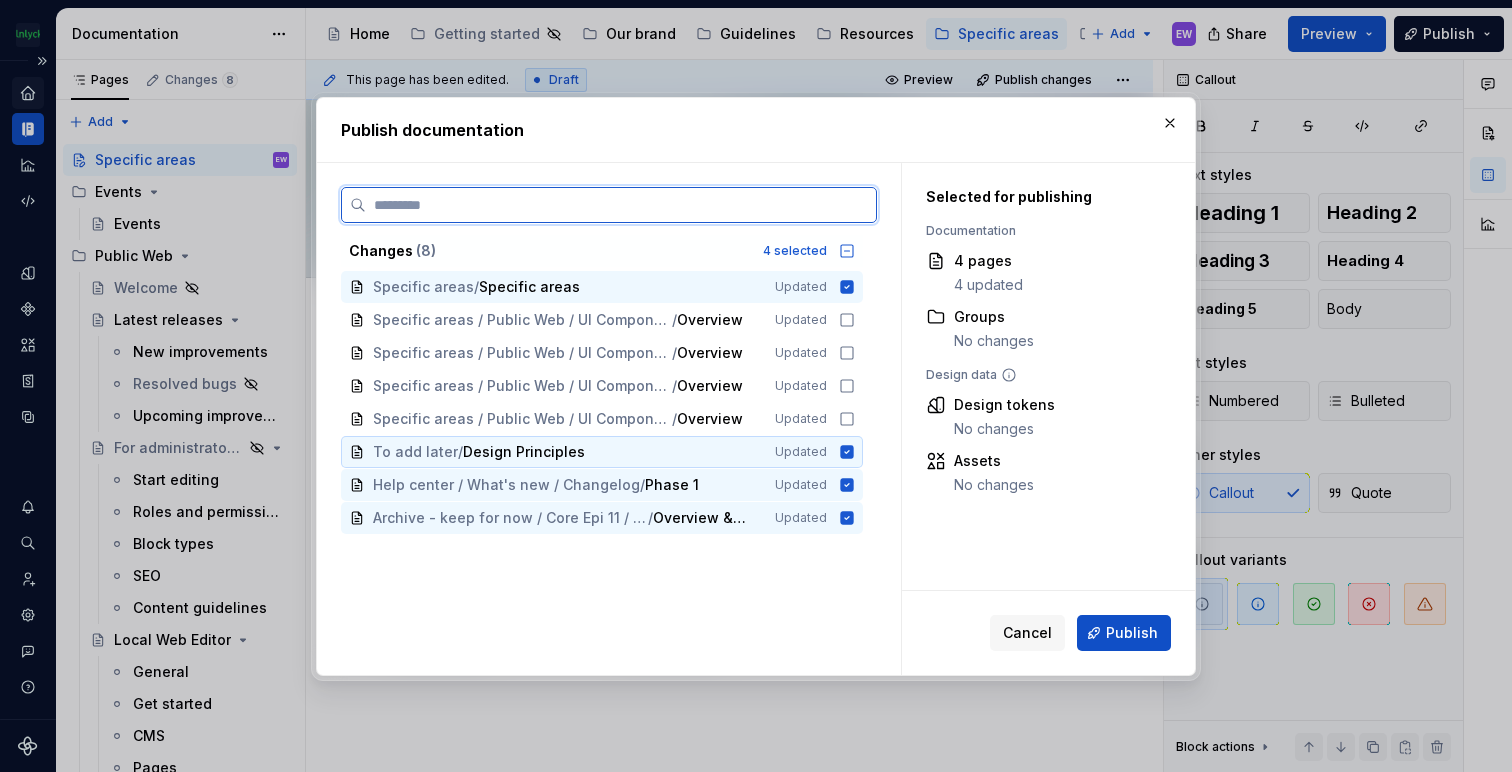 click 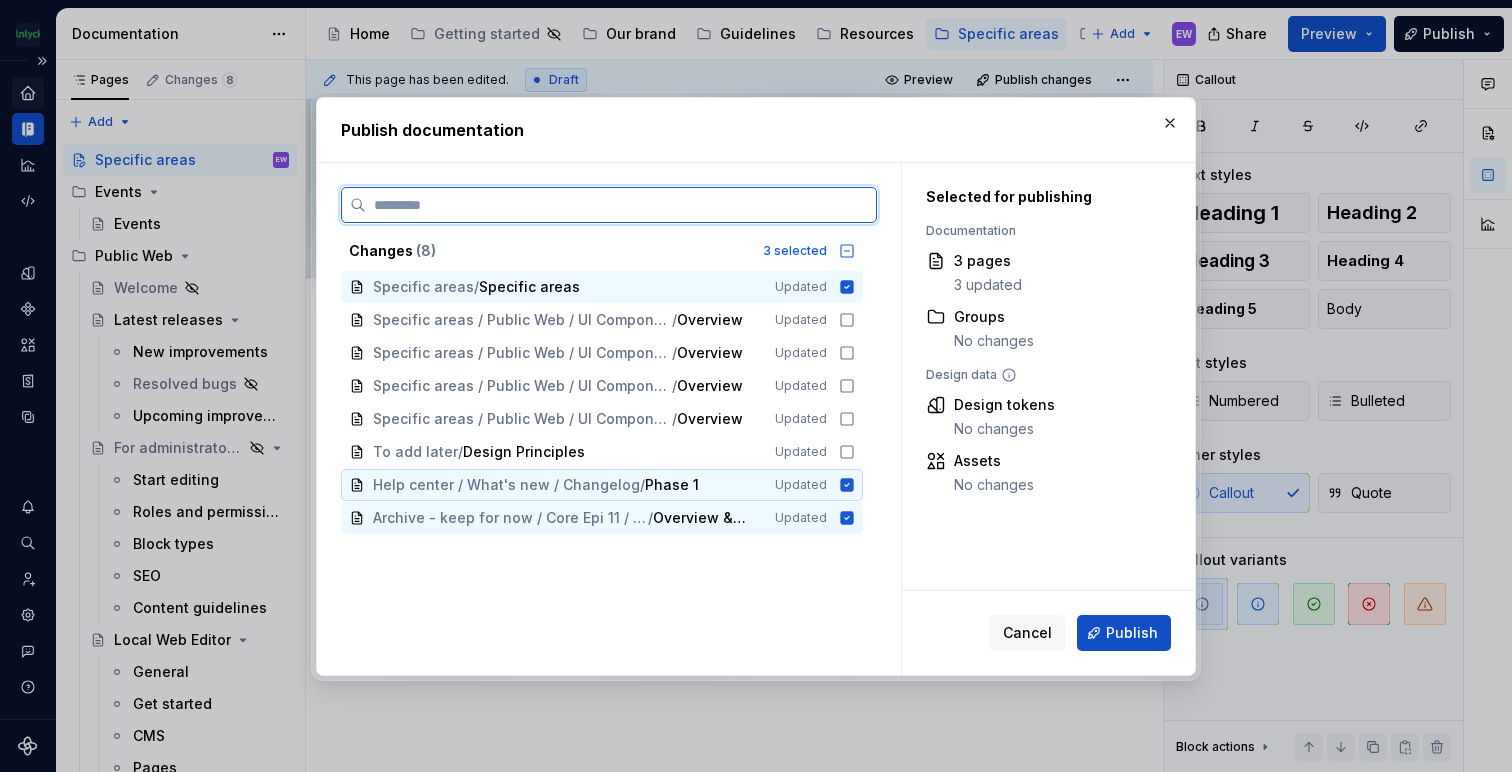 click 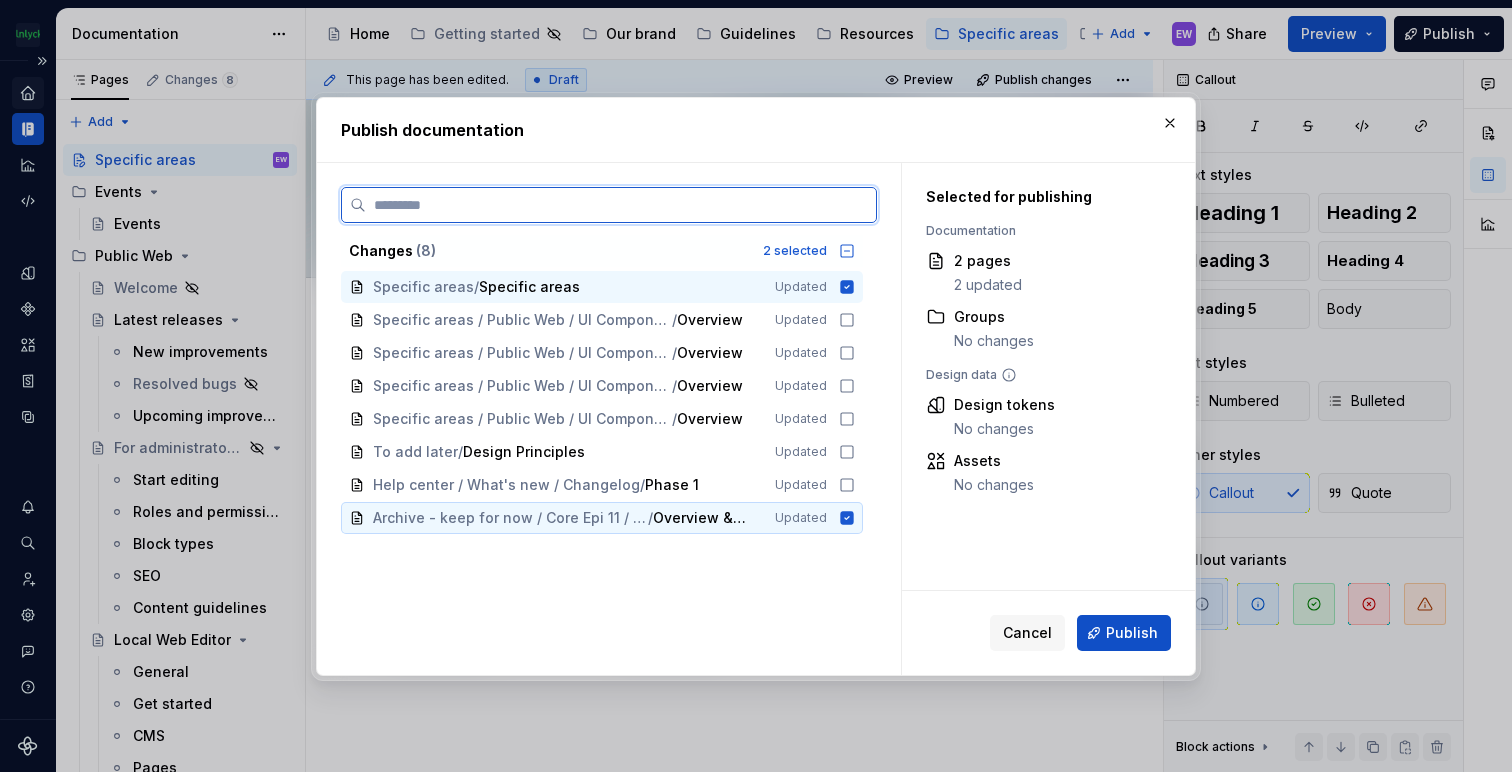 click 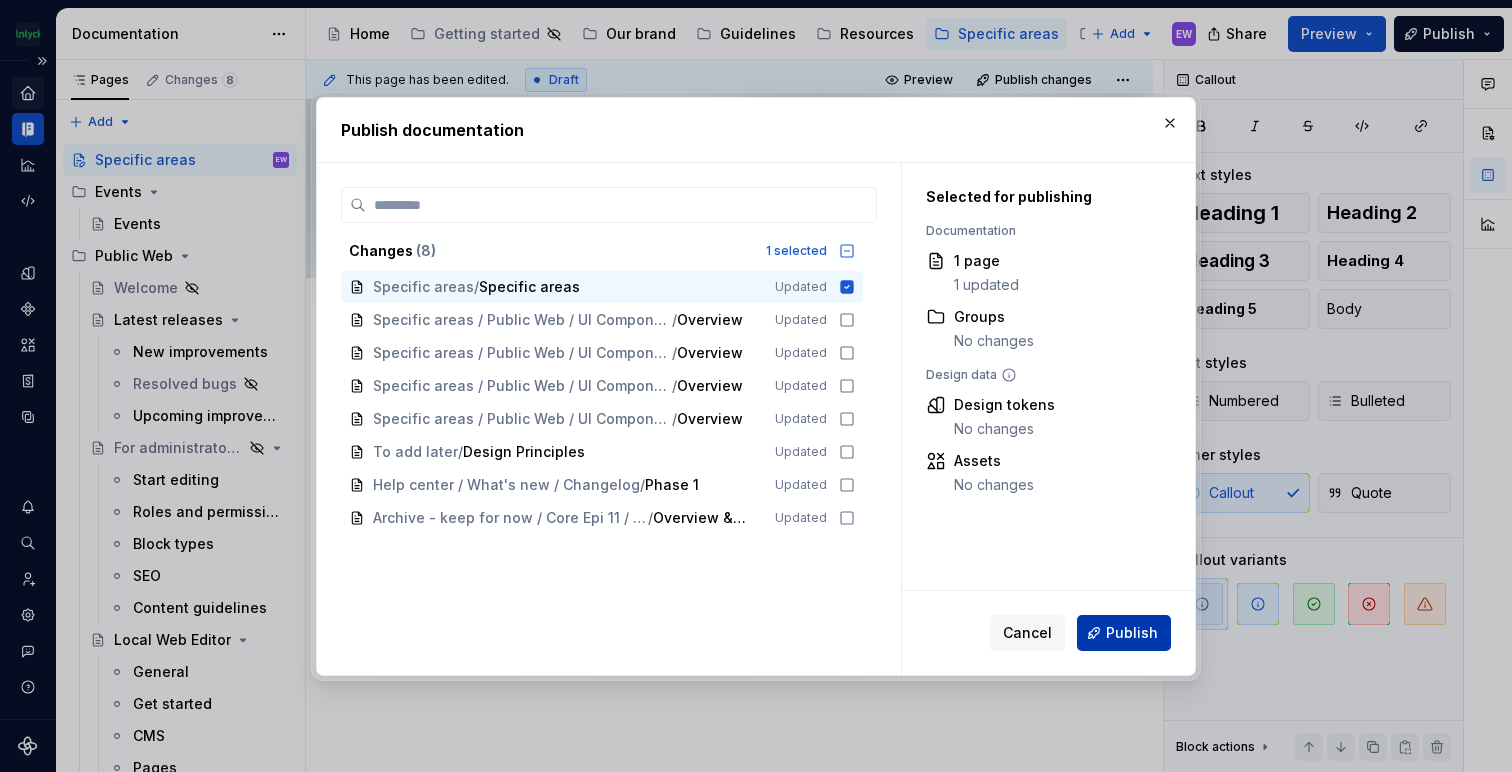 click on "Publish" at bounding box center [1132, 633] 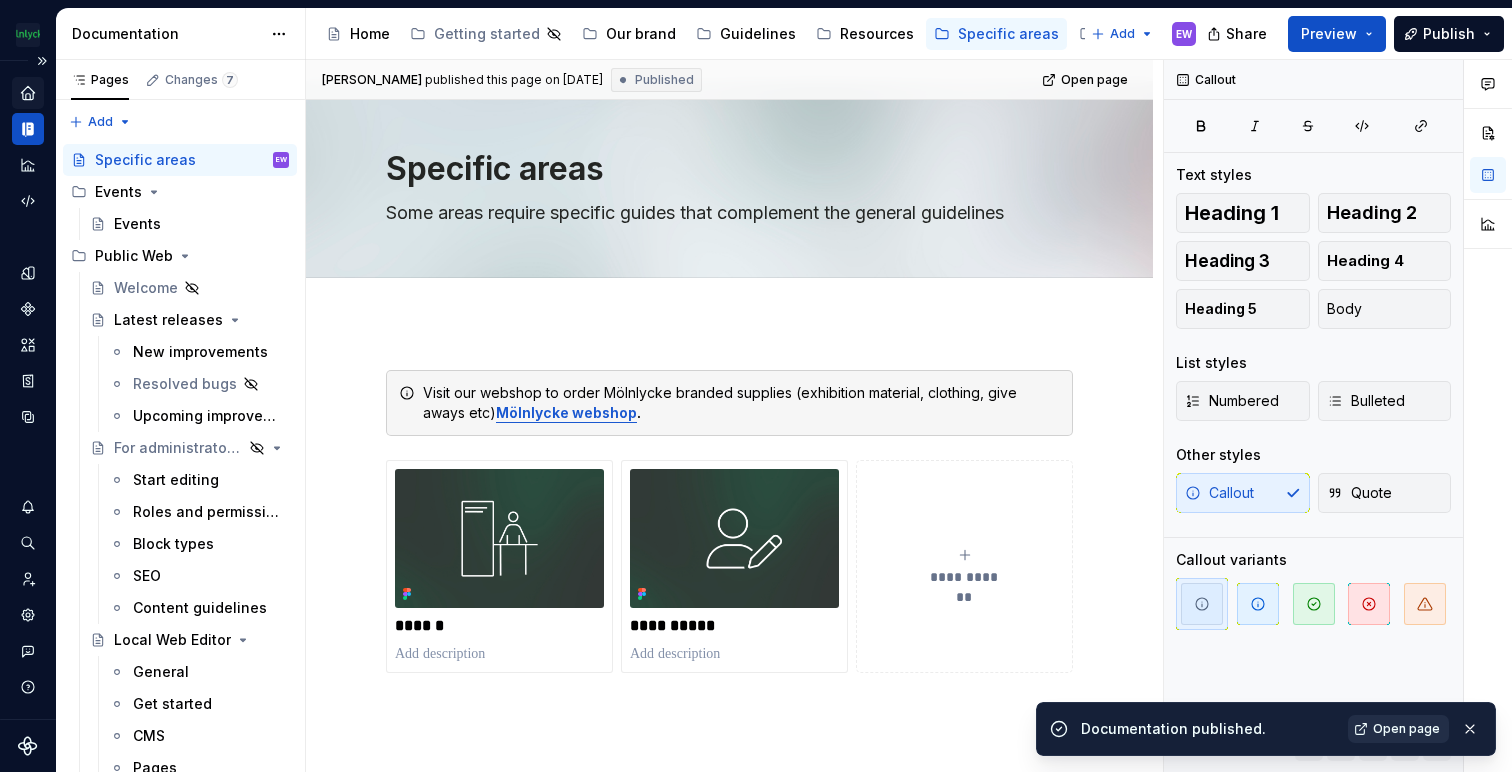 click on "Open page" at bounding box center [1406, 729] 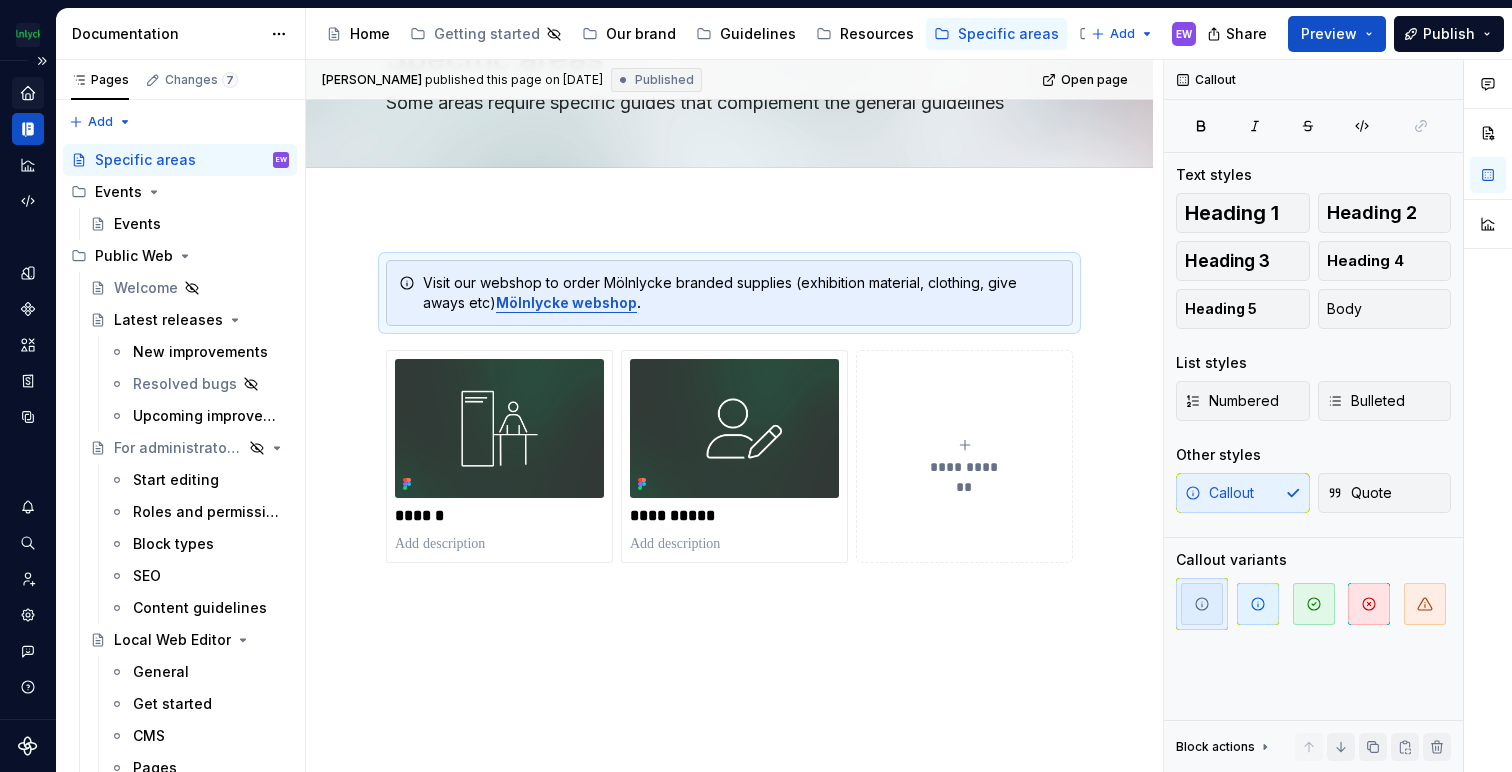 scroll, scrollTop: 141, scrollLeft: 0, axis: vertical 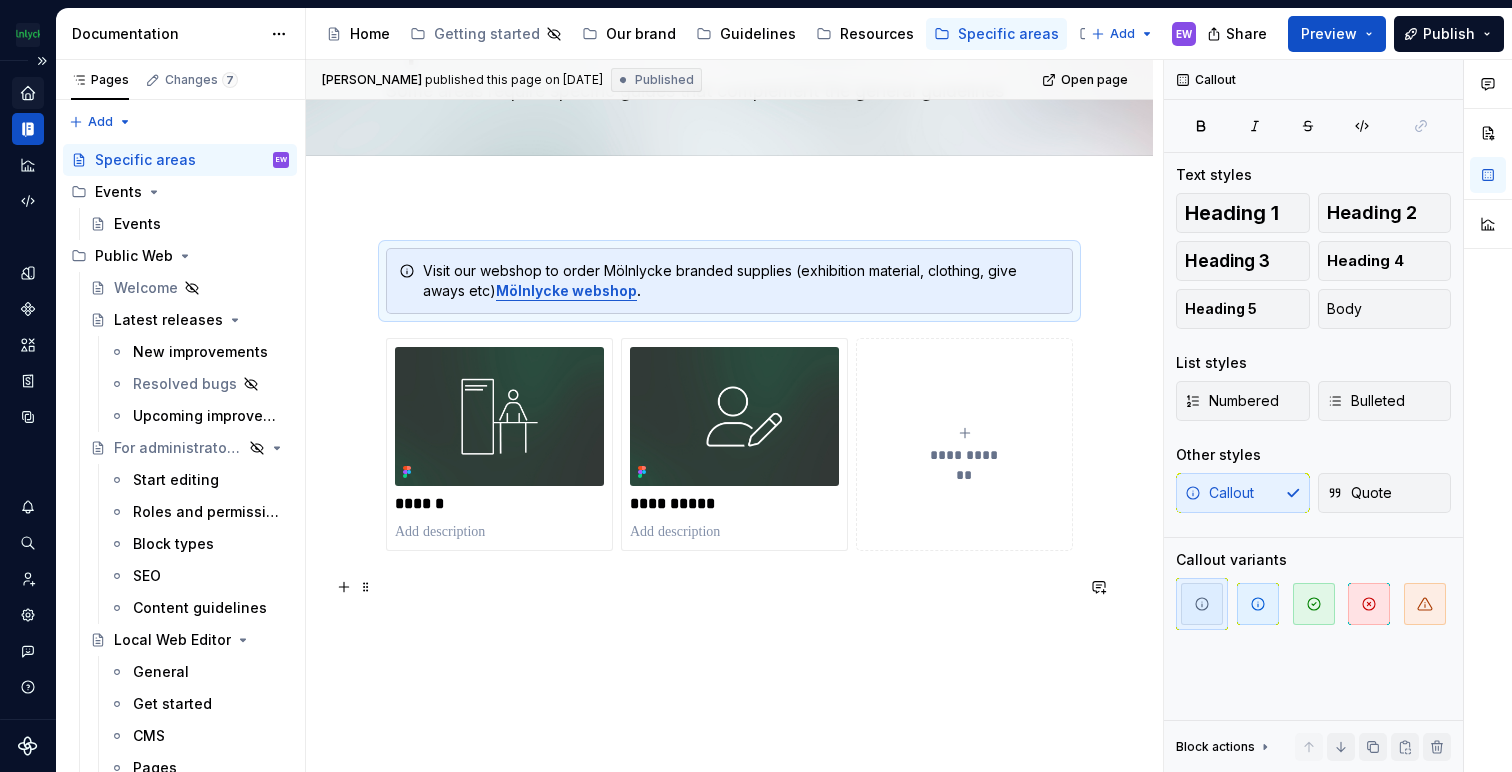 click at bounding box center [729, 587] 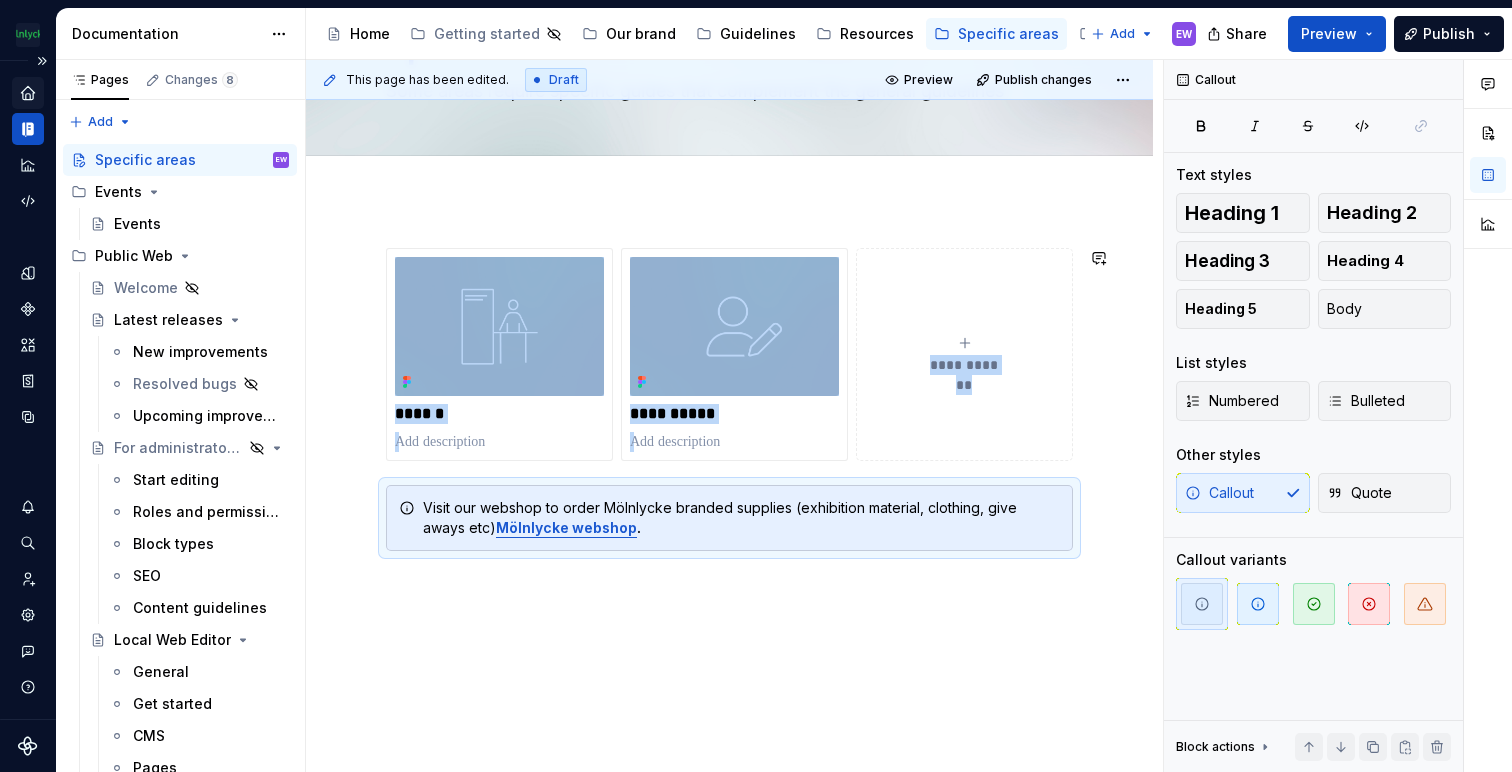 click on "**********" at bounding box center [729, 527] 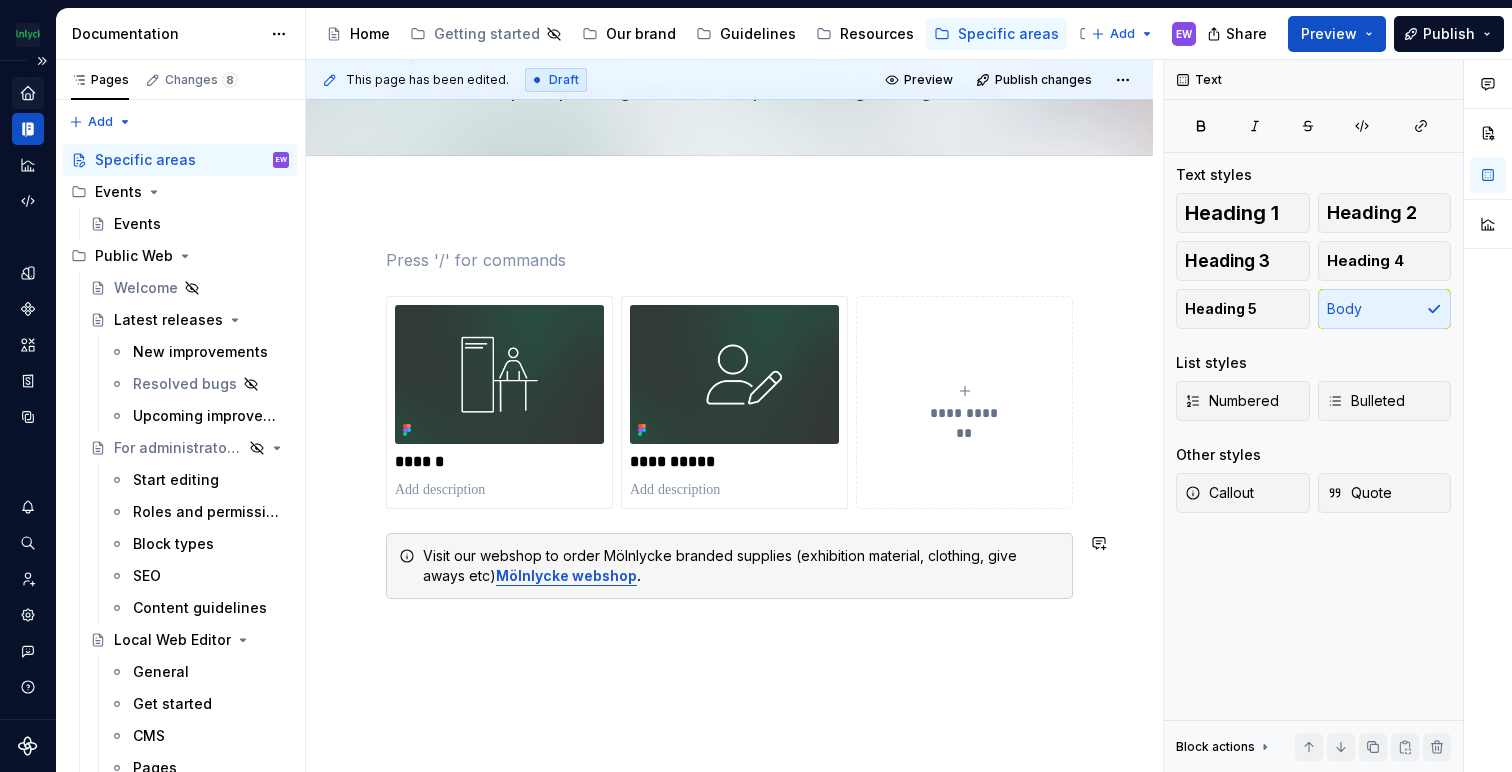 click on "**********" at bounding box center (729, 551) 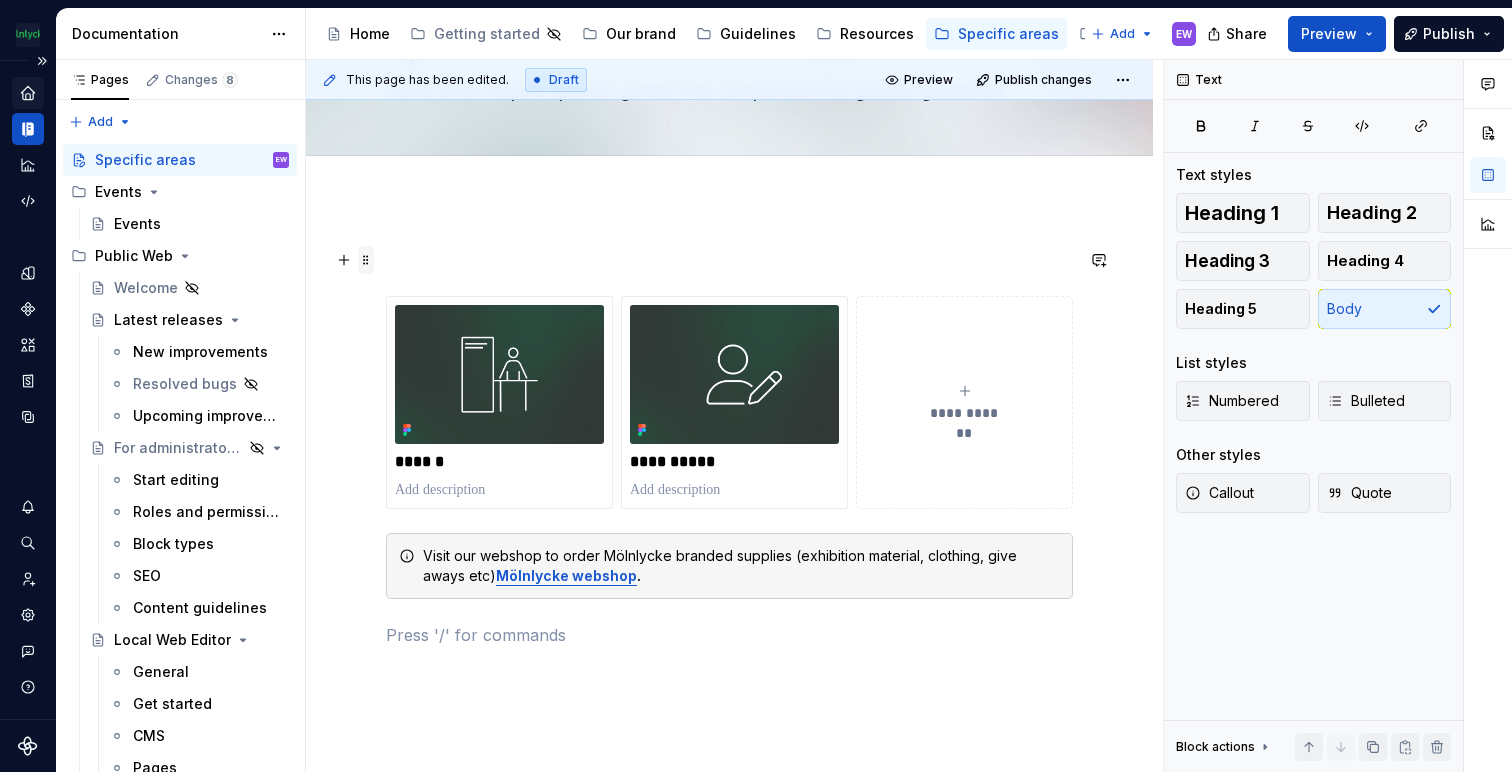 click at bounding box center [366, 260] 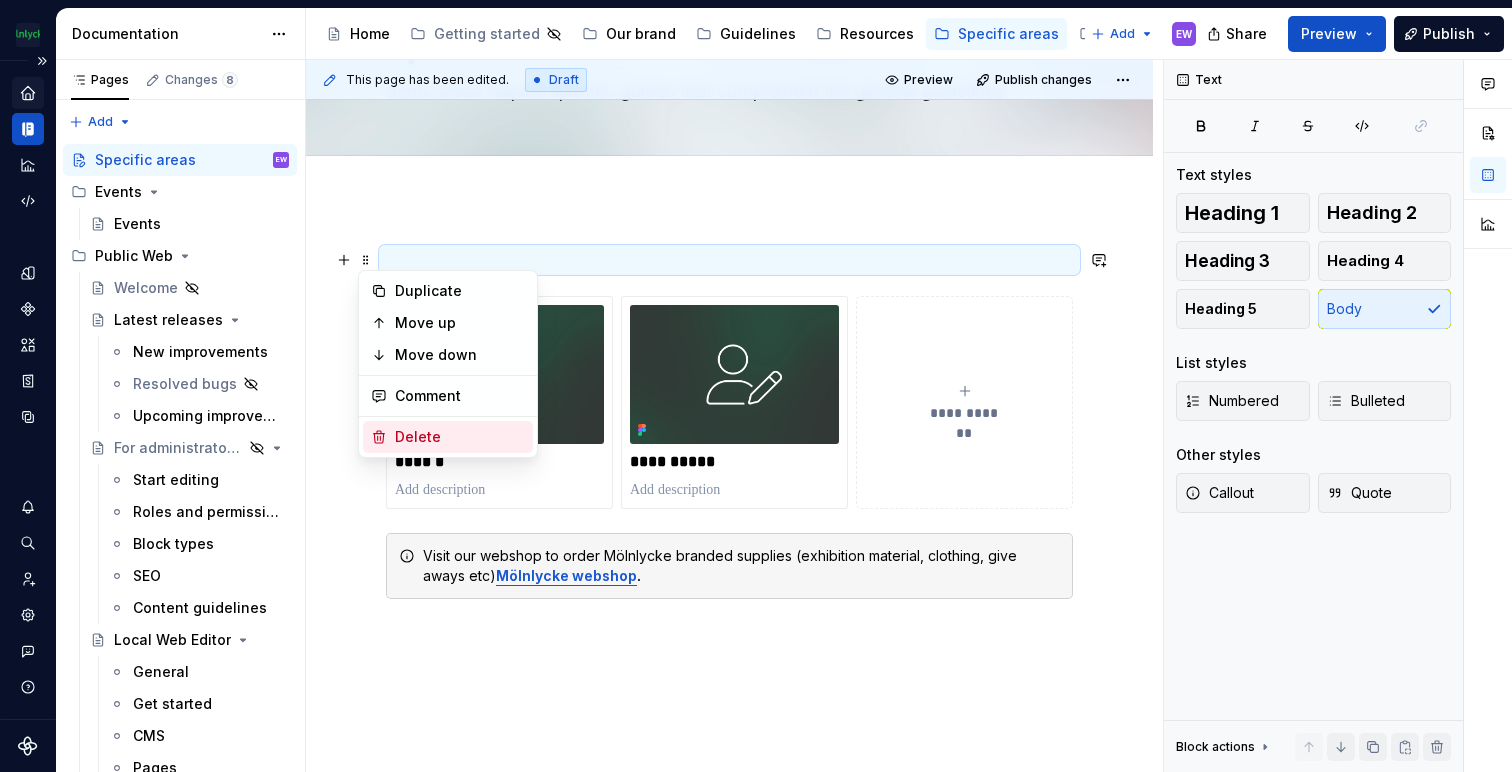 click on "Delete" at bounding box center (460, 437) 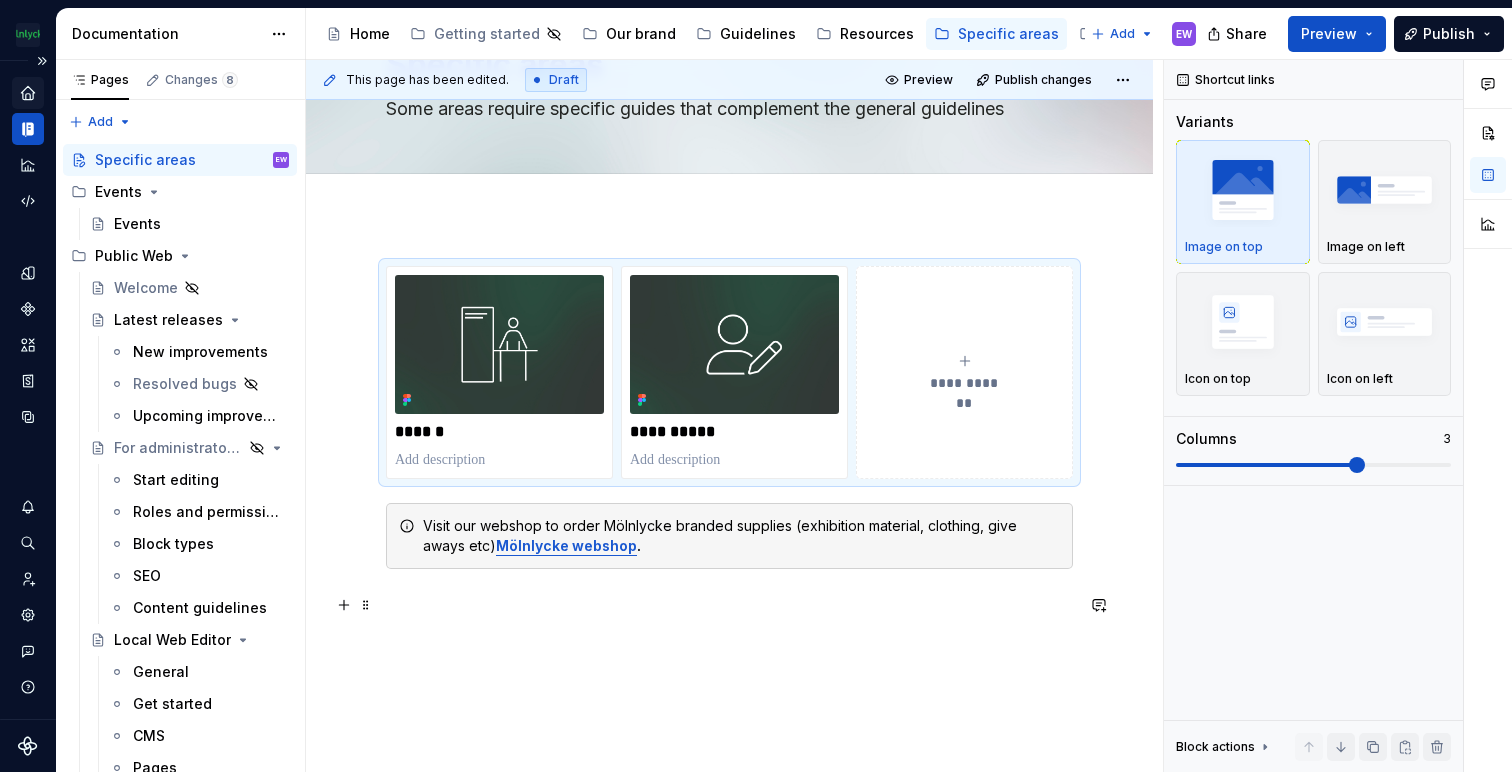 scroll, scrollTop: 133, scrollLeft: 0, axis: vertical 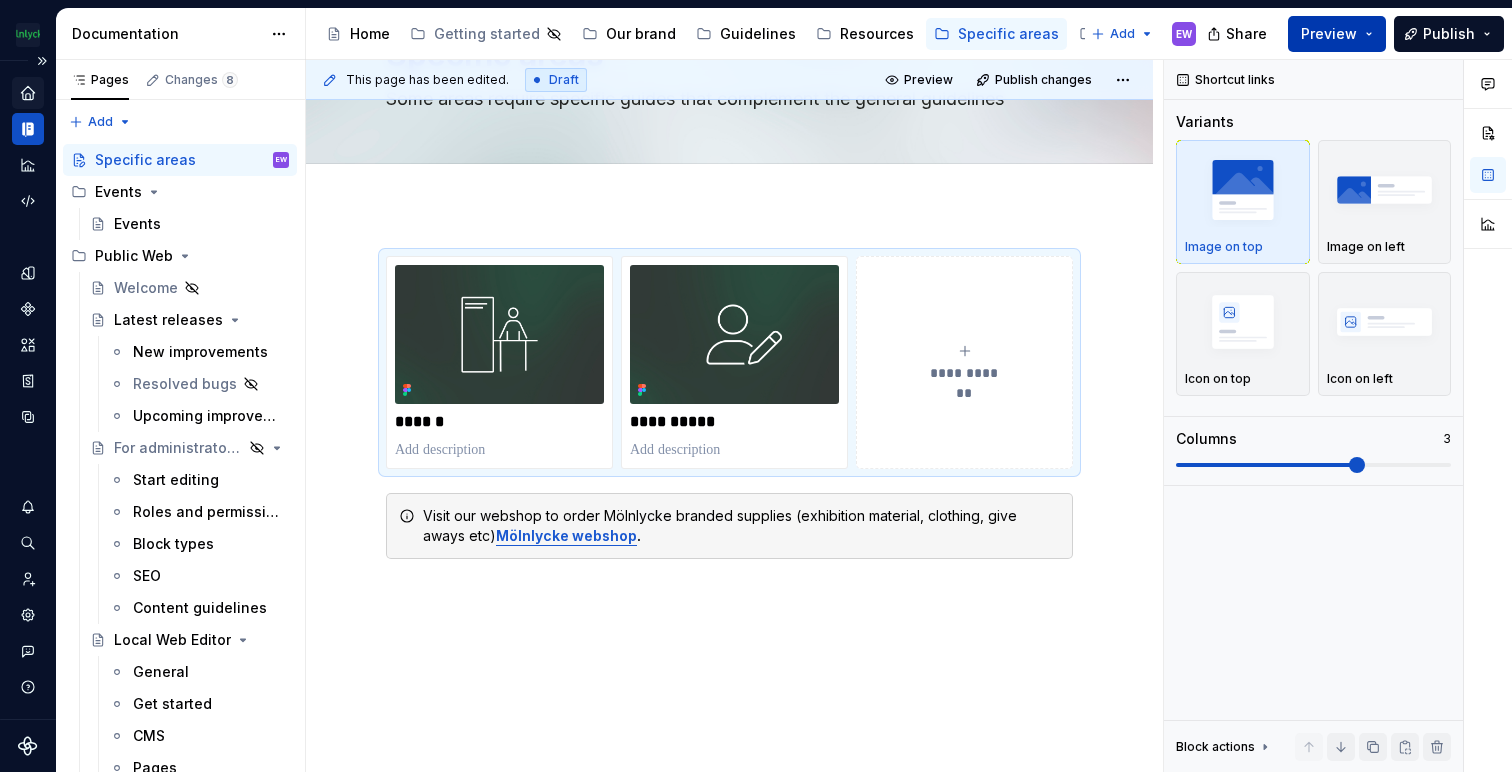 click on "Preview" at bounding box center (1337, 34) 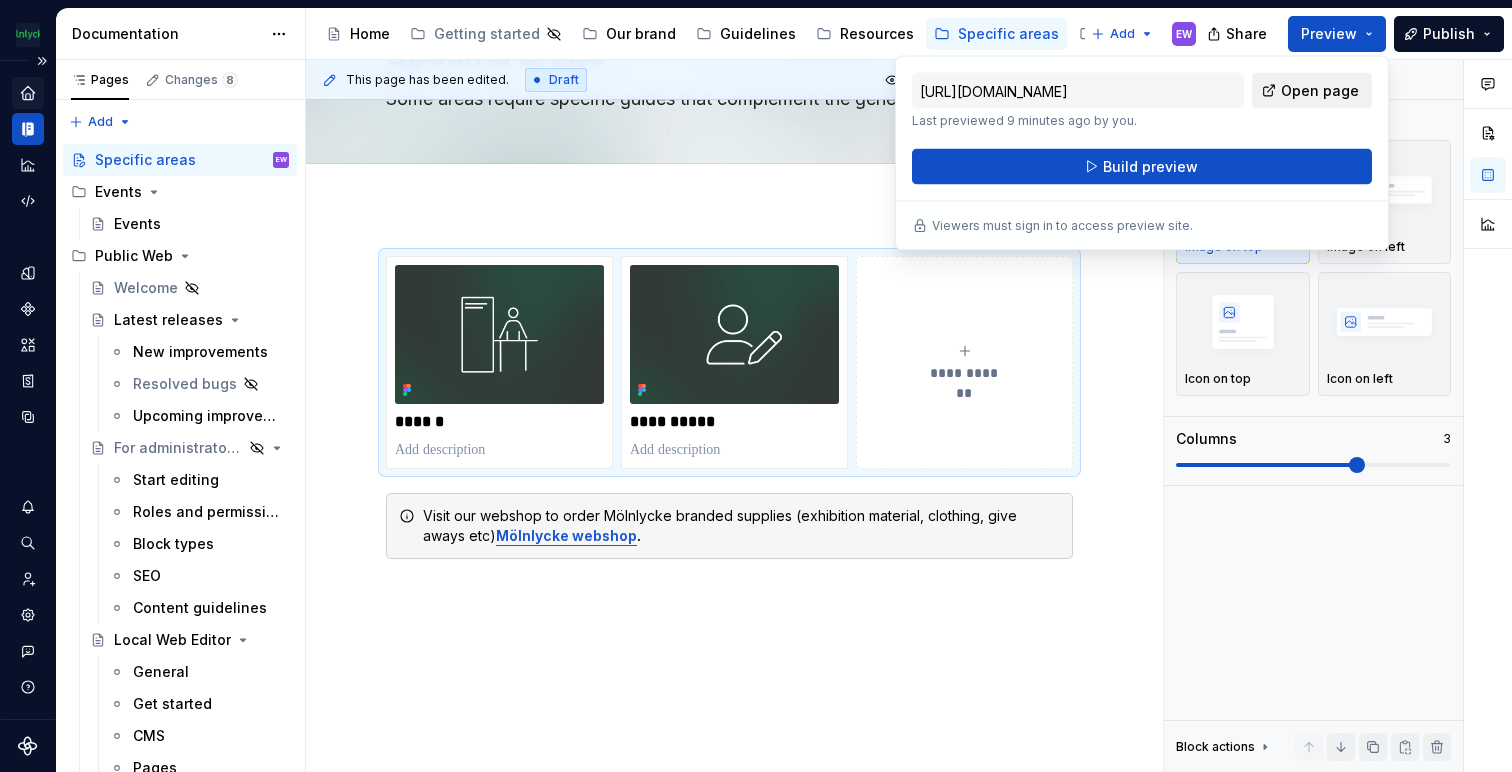 click on "Open page" at bounding box center (1320, 91) 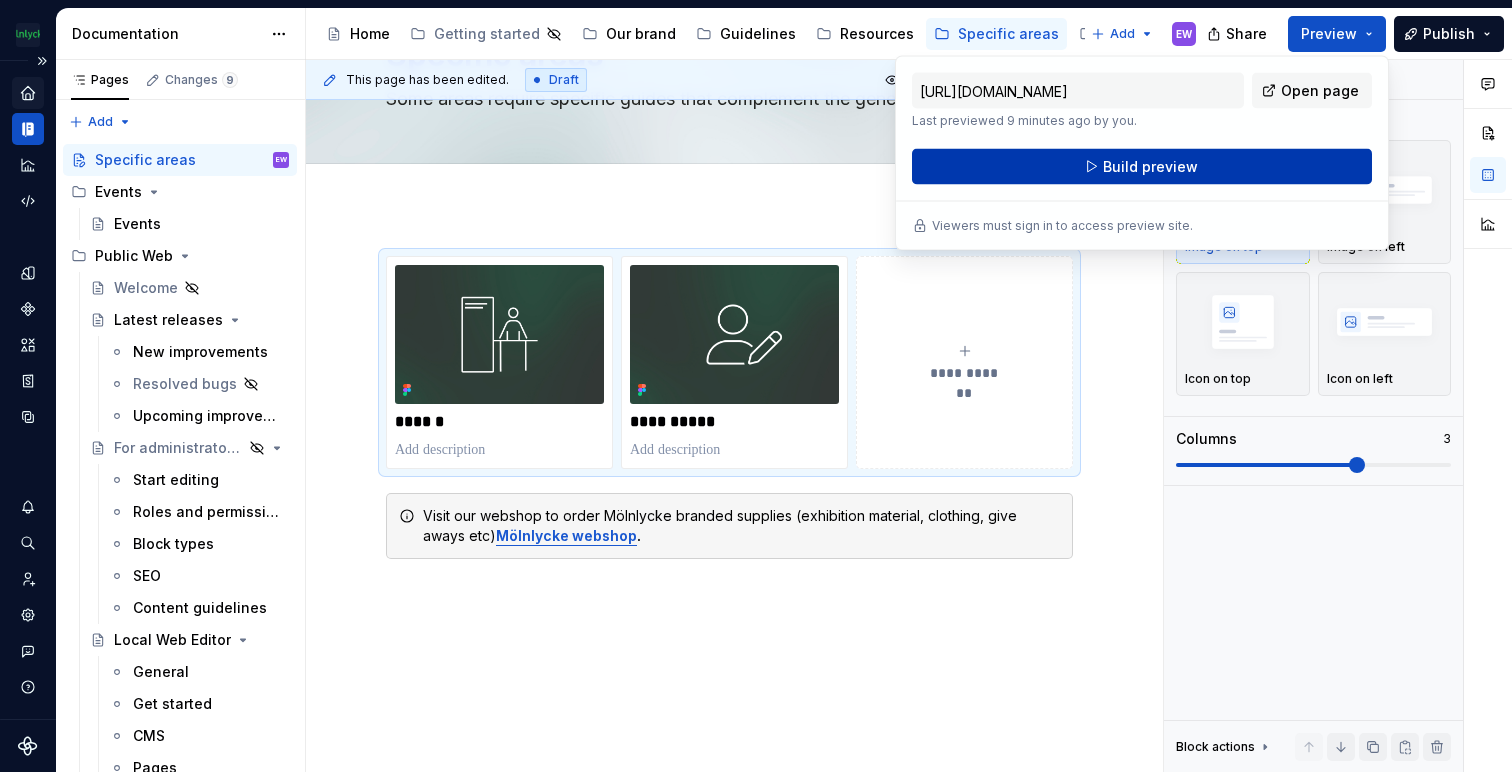 click on "Build preview" at bounding box center [1142, 167] 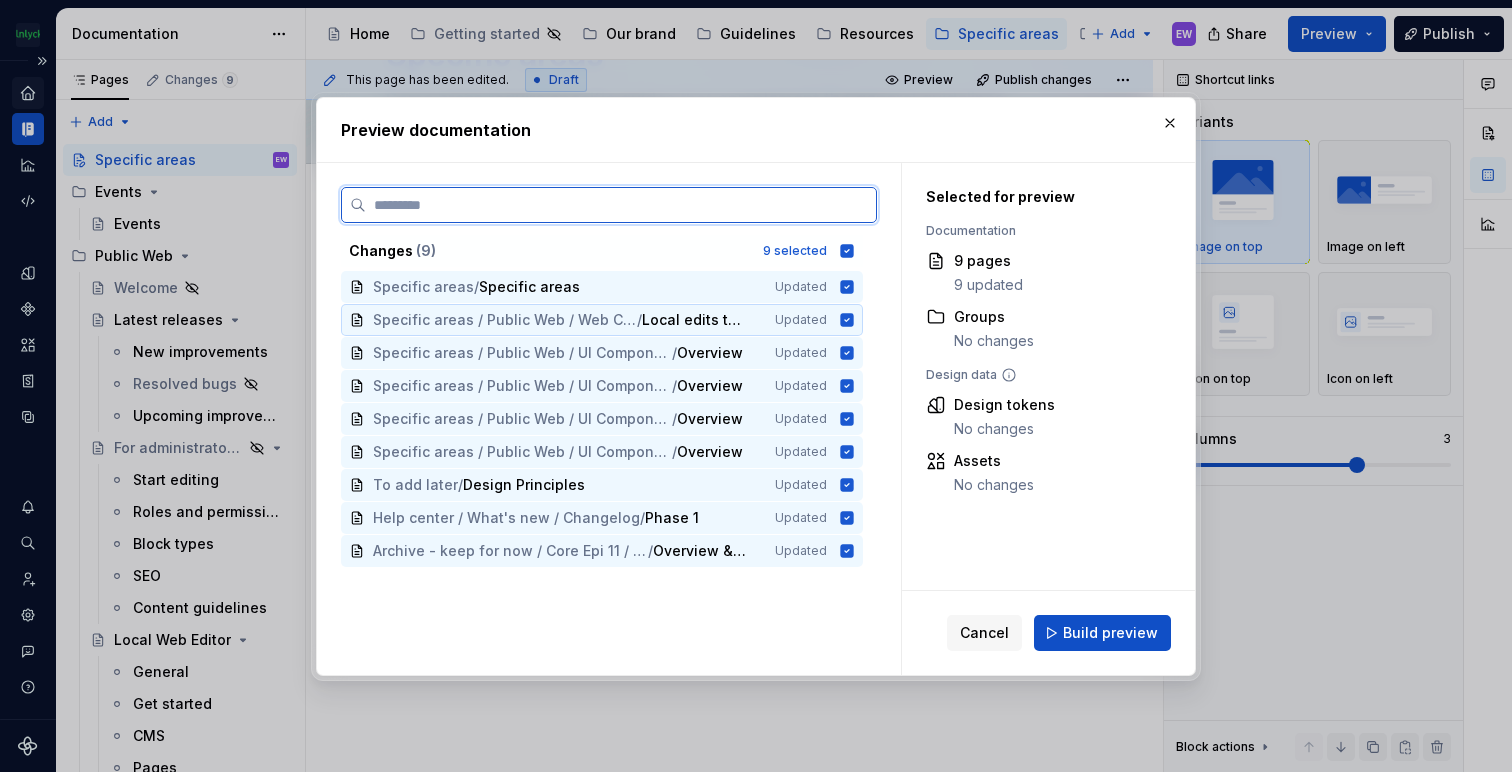 click 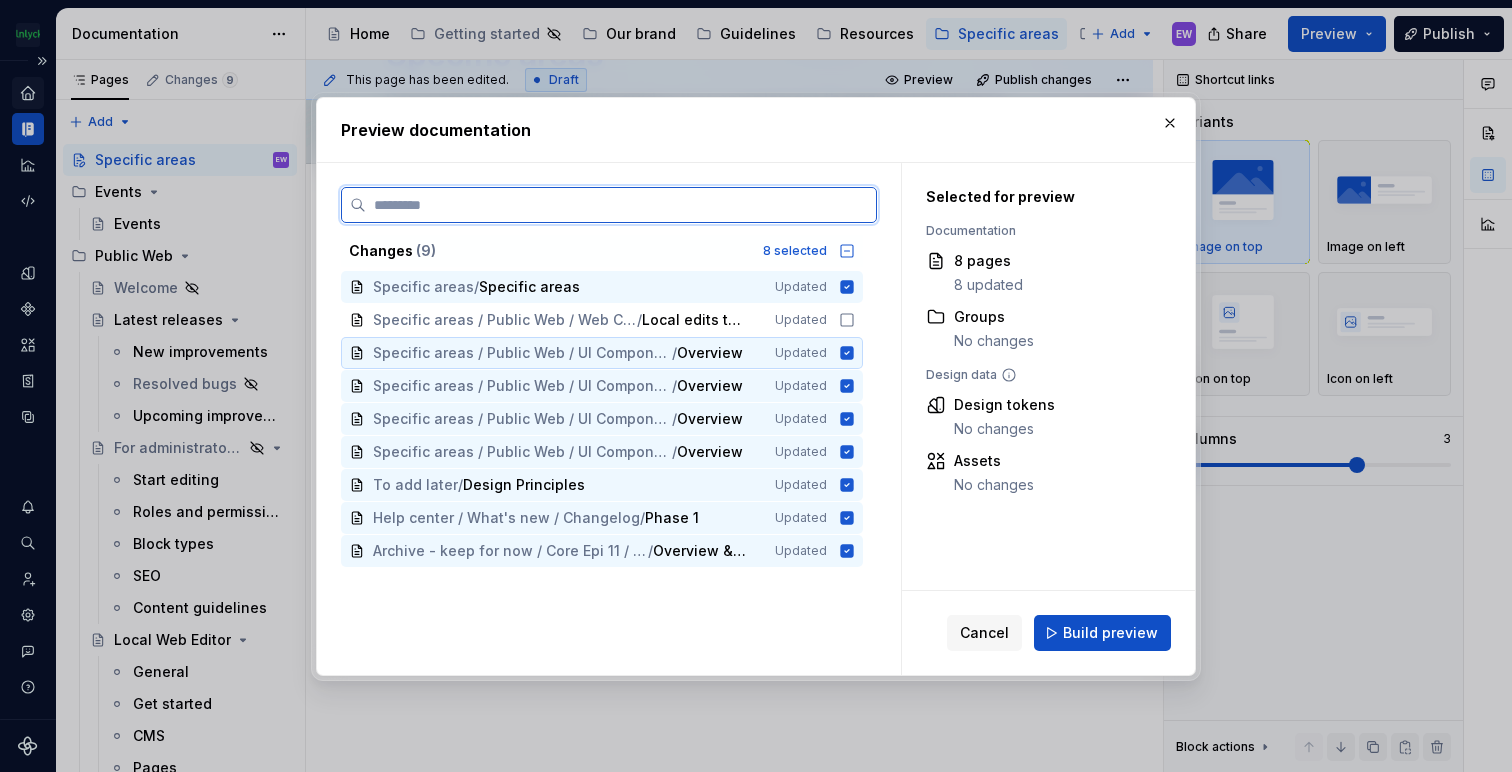 click 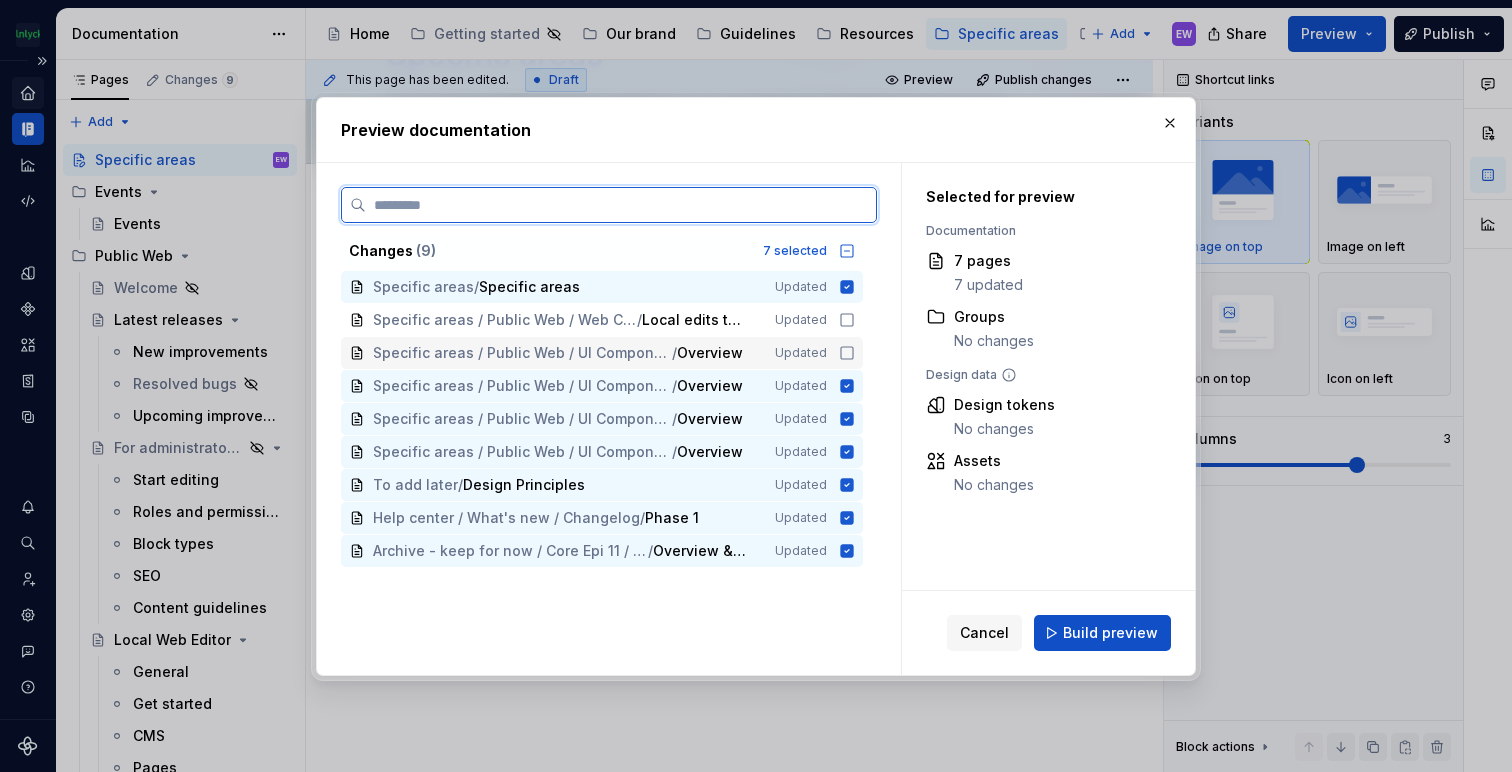 click 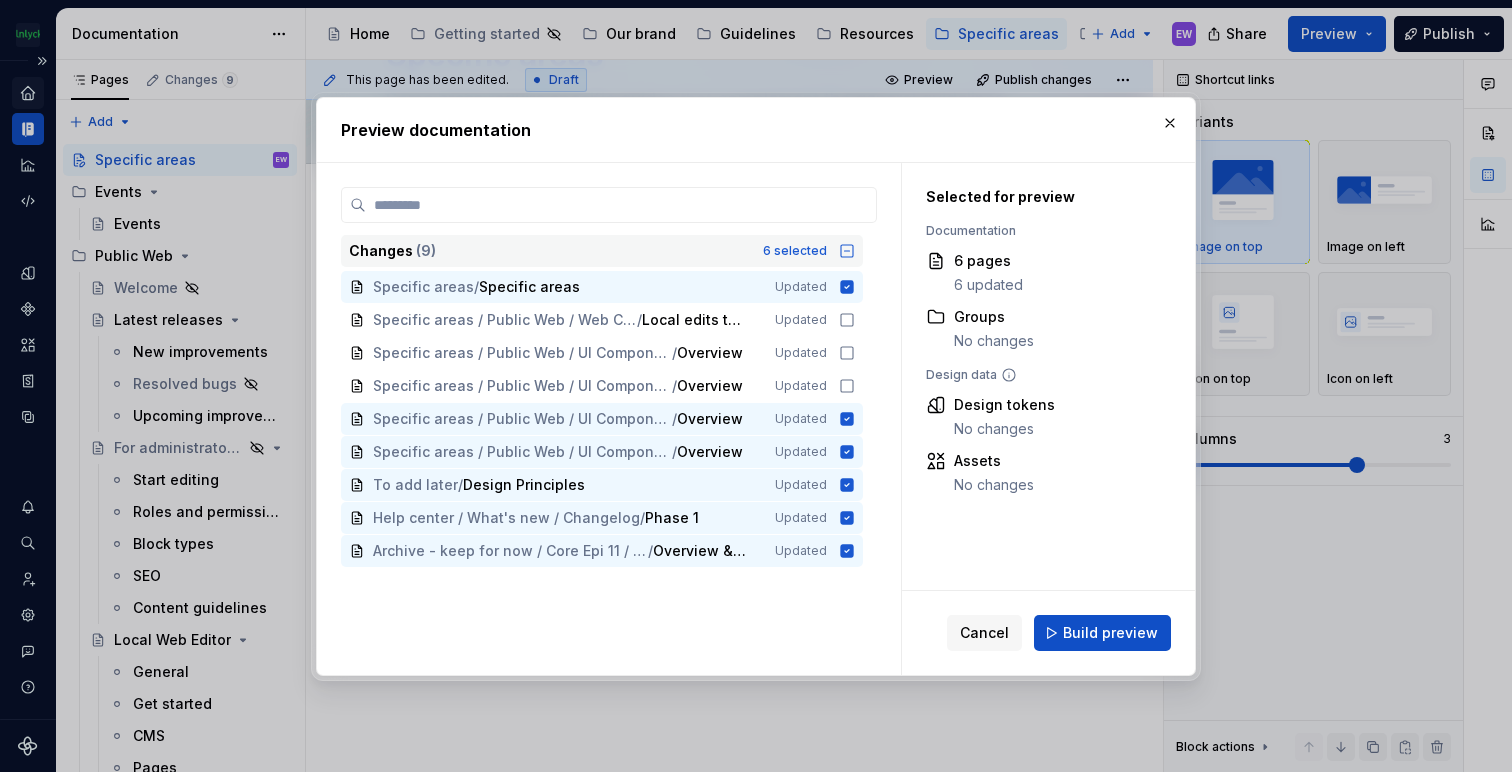 click 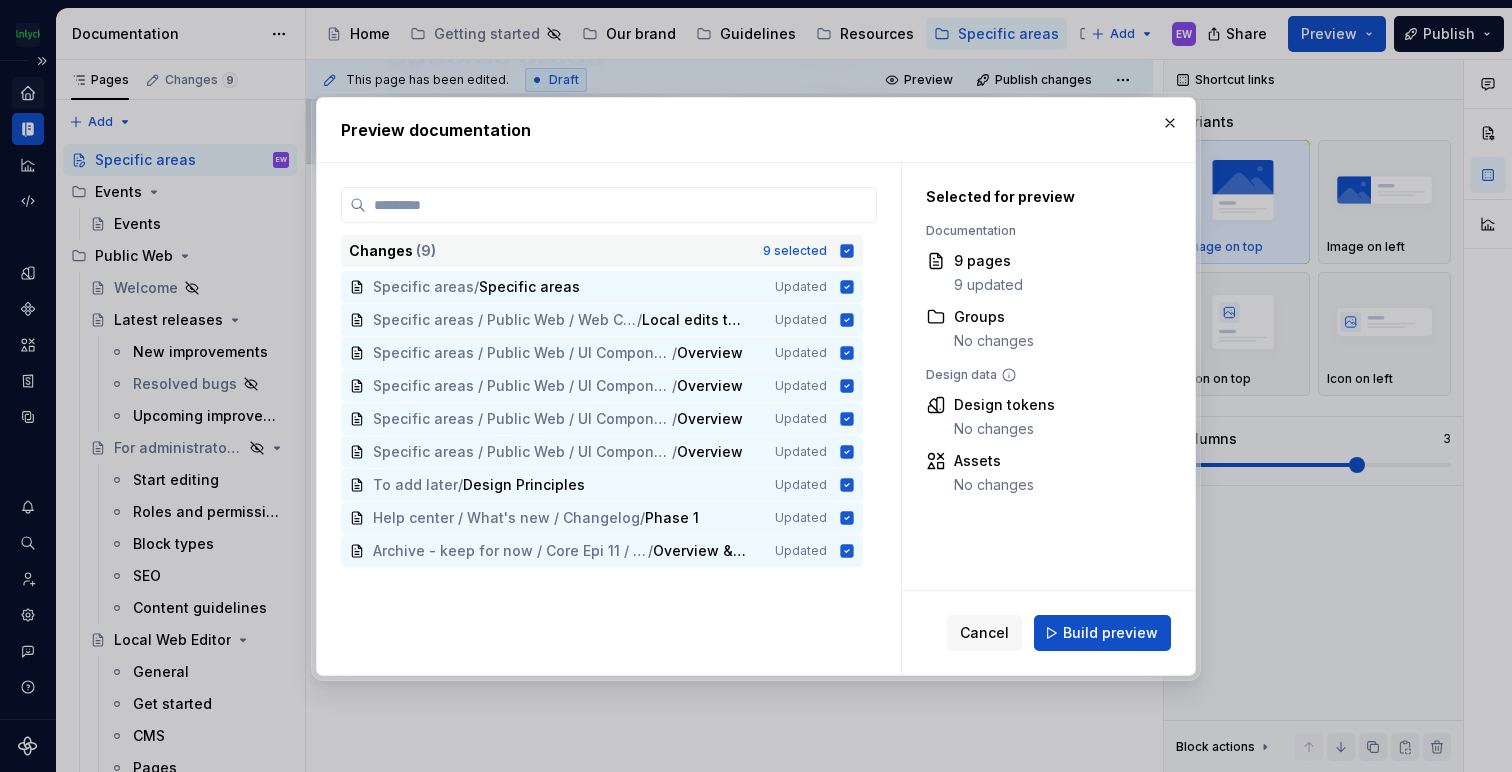 click 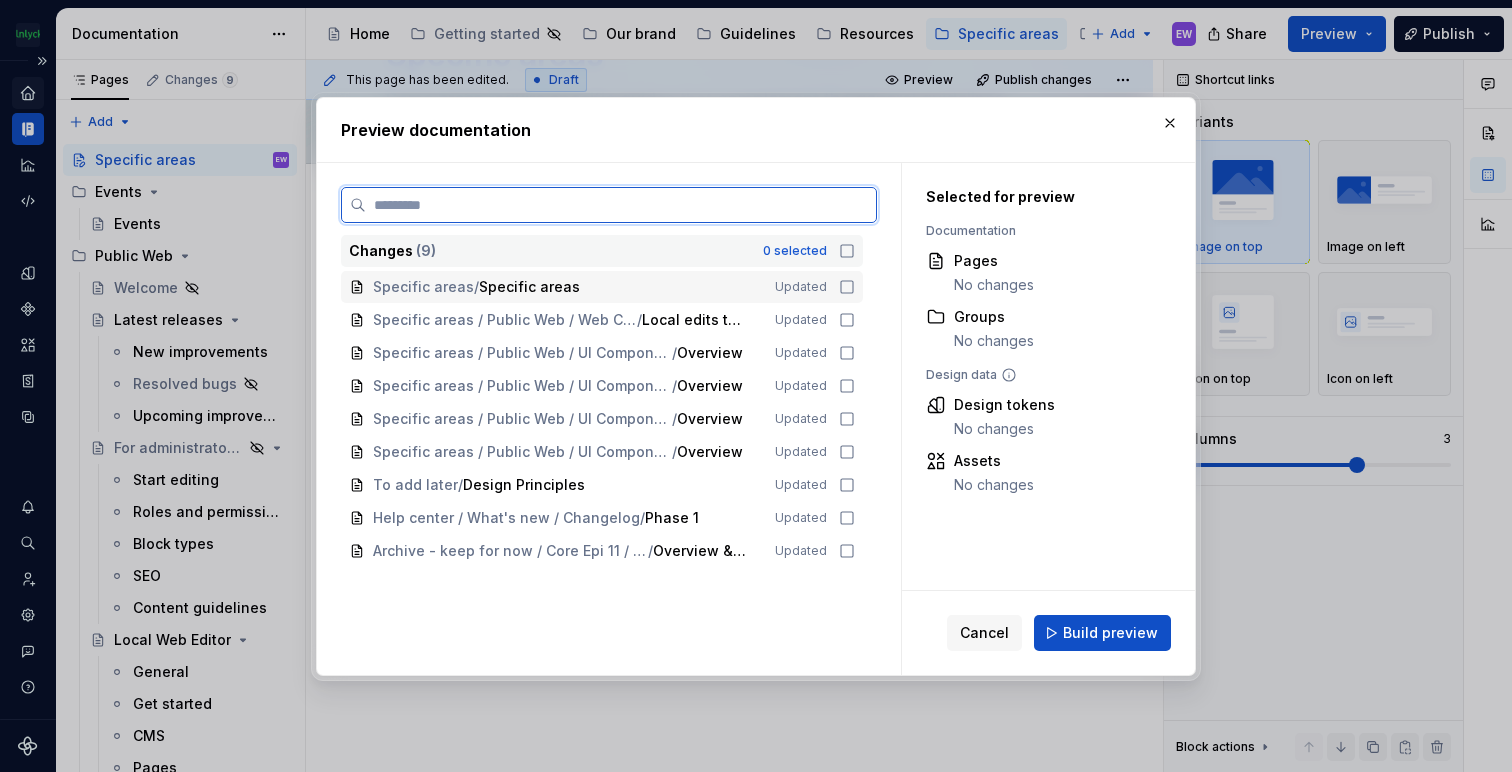 click 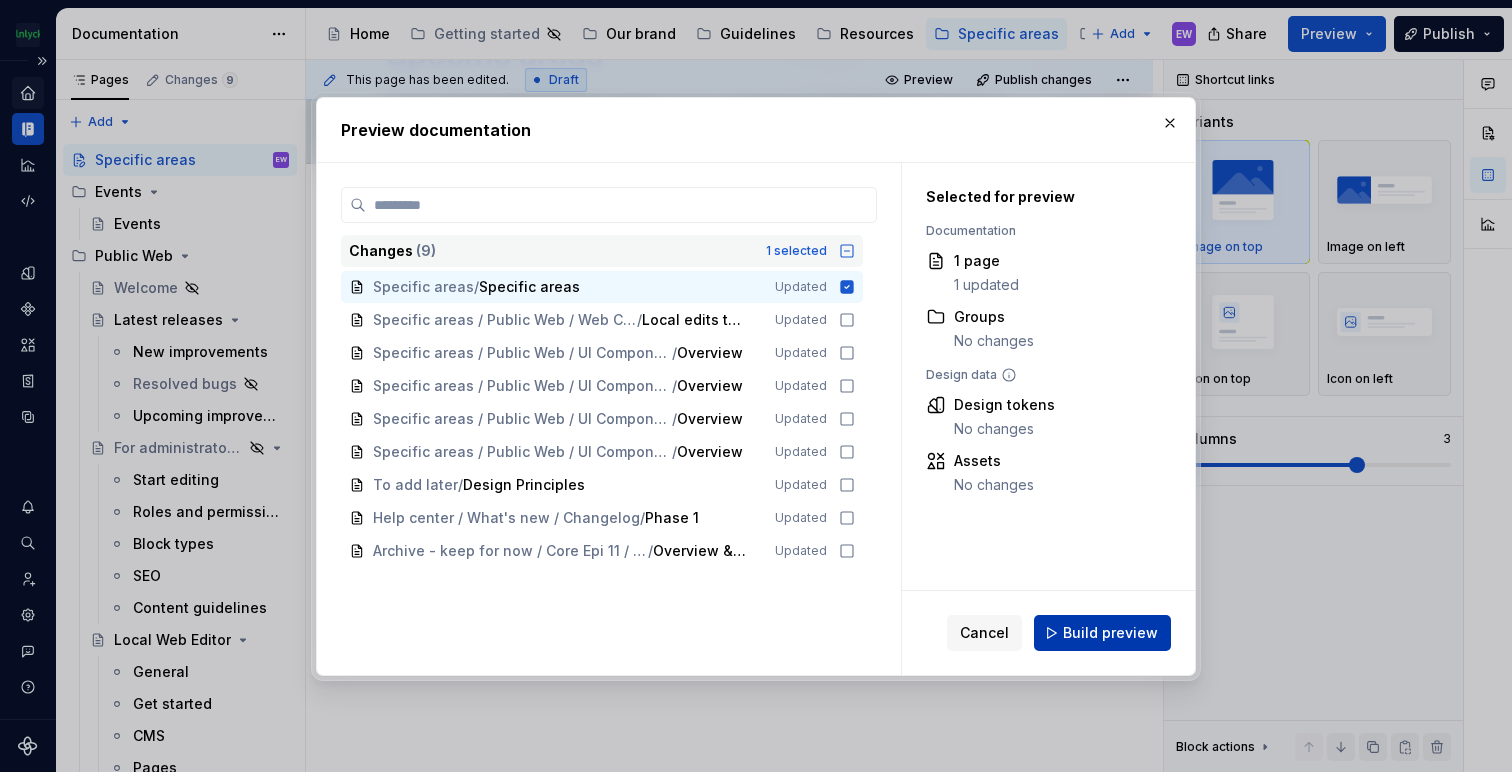 click on "Build preview" at bounding box center (1110, 633) 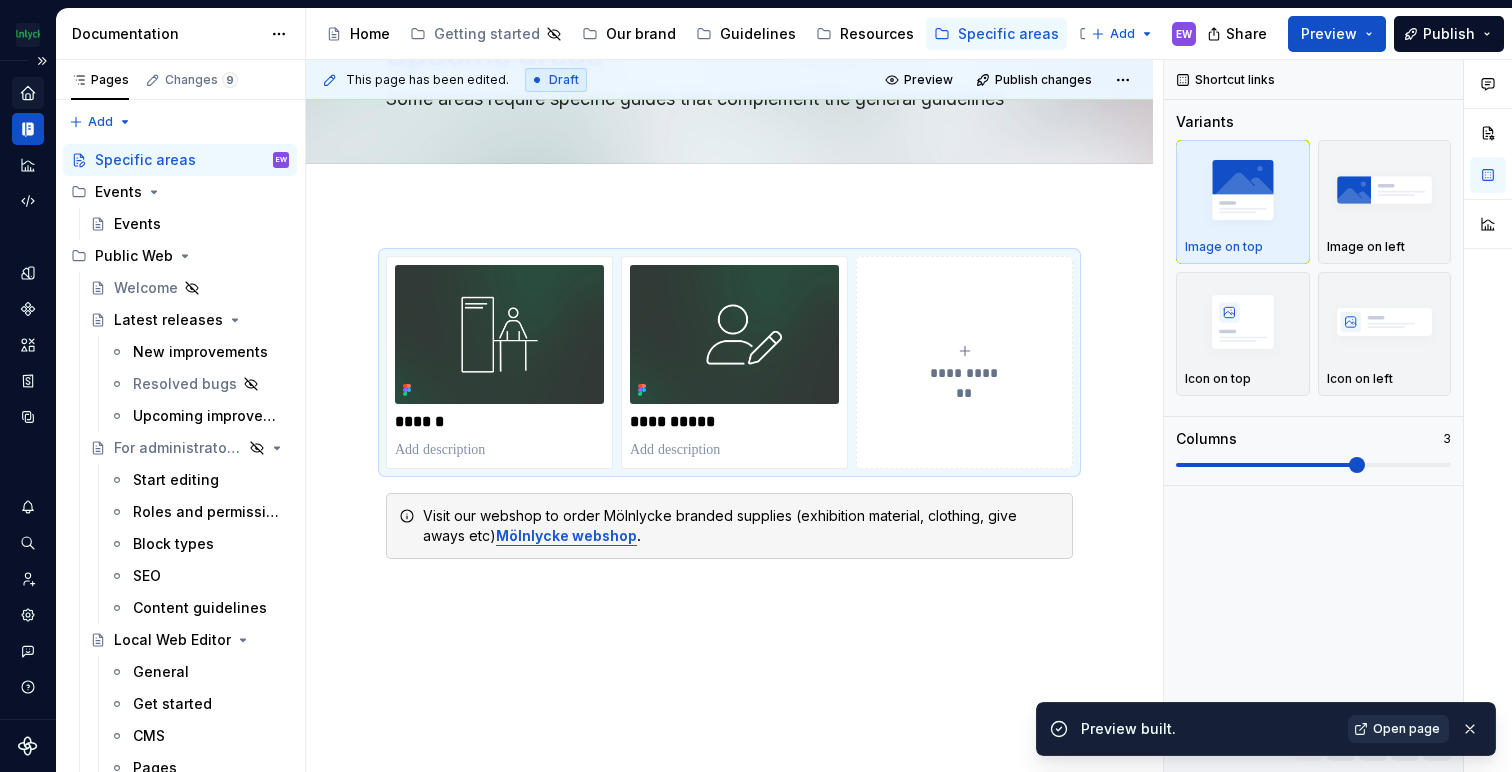 click on "Open page" at bounding box center (1398, 729) 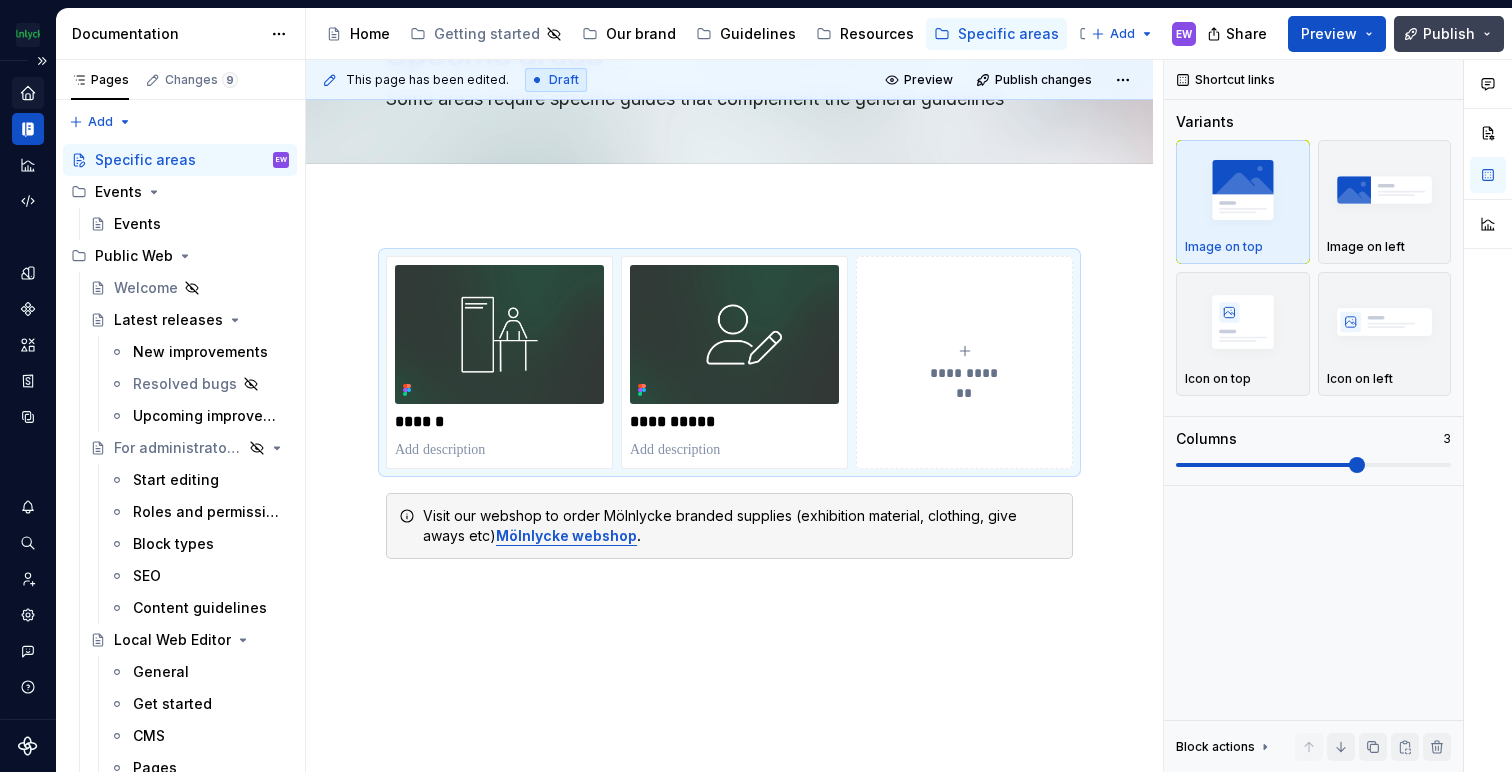 click on "Publish" at bounding box center [1449, 34] 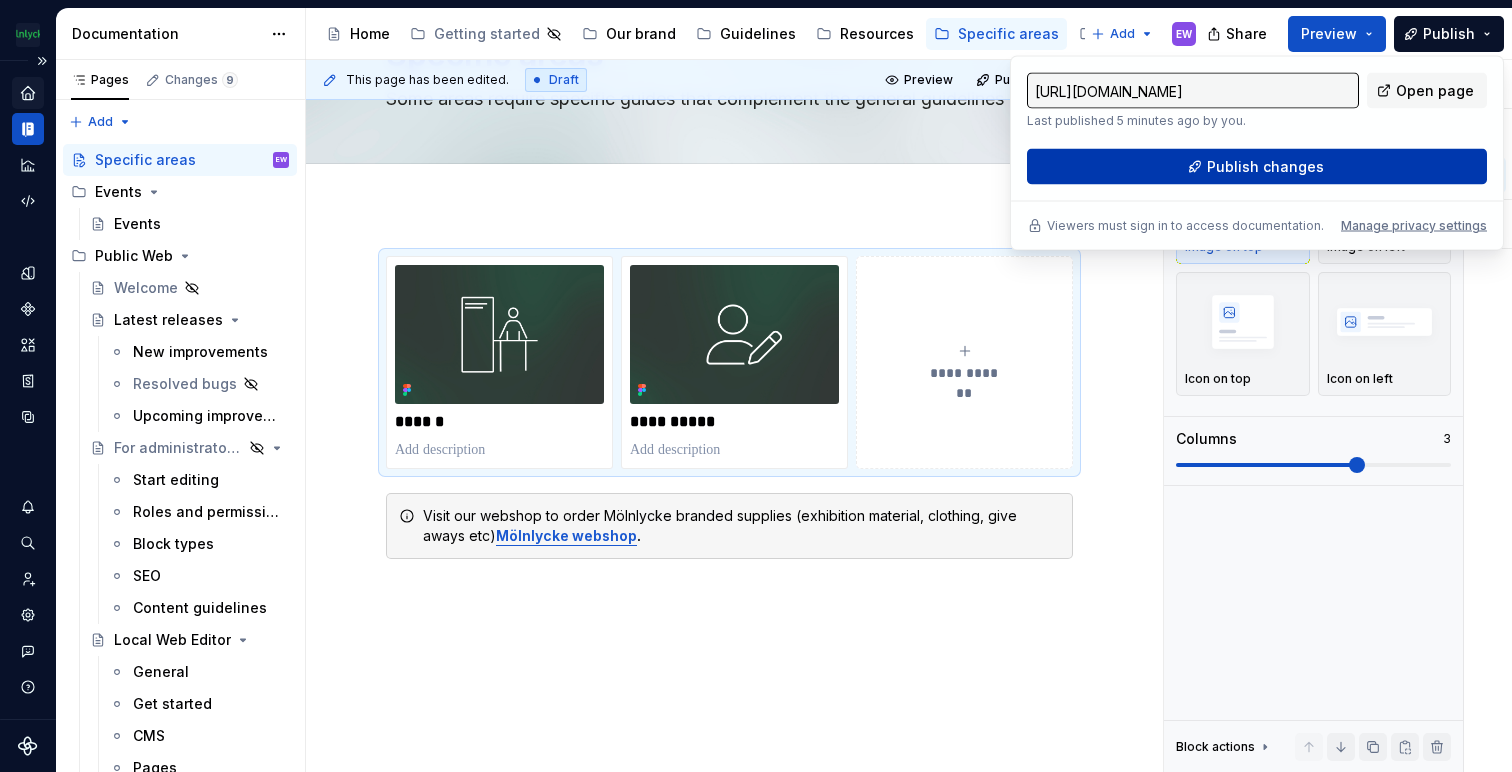 click on "Publish changes" at bounding box center (1257, 167) 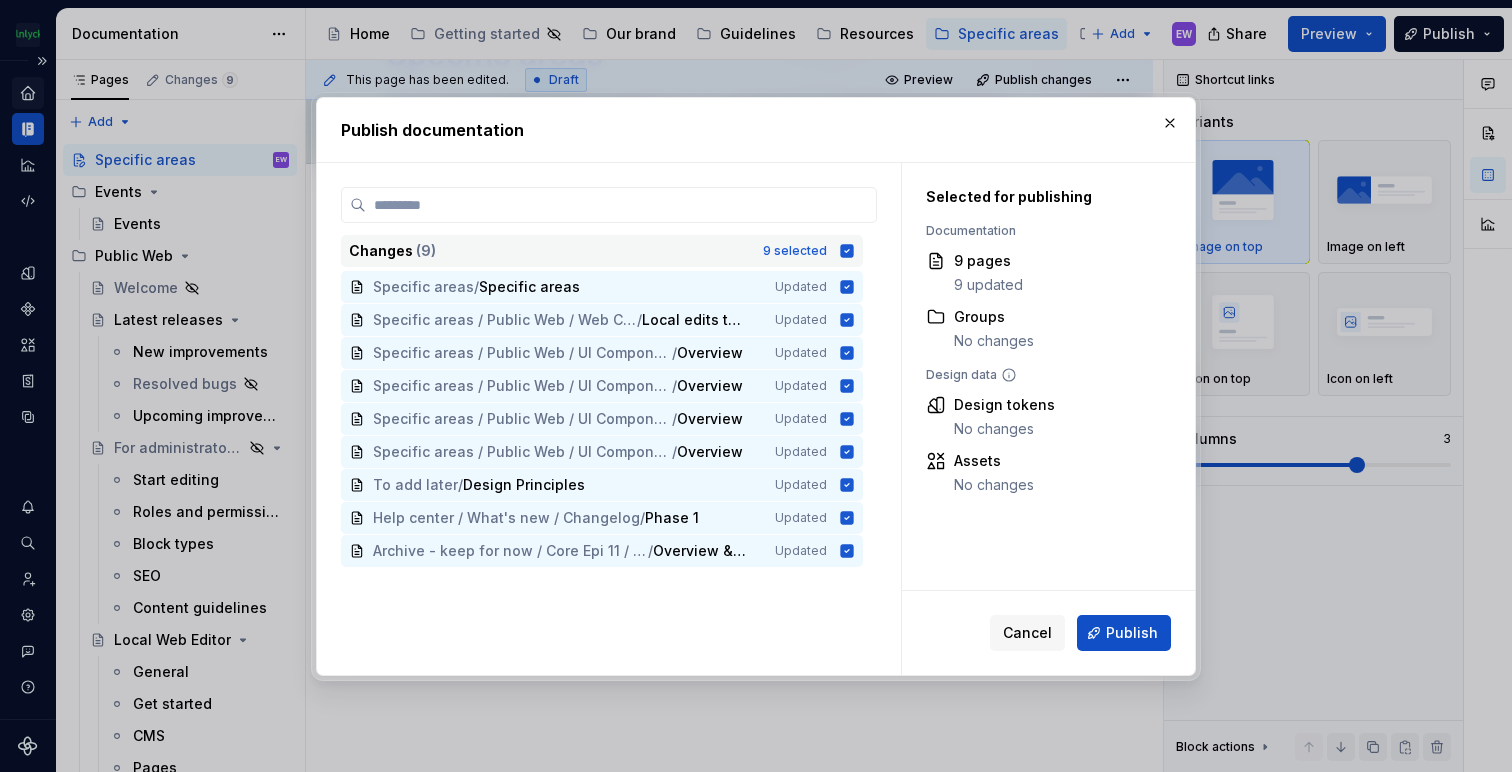 click 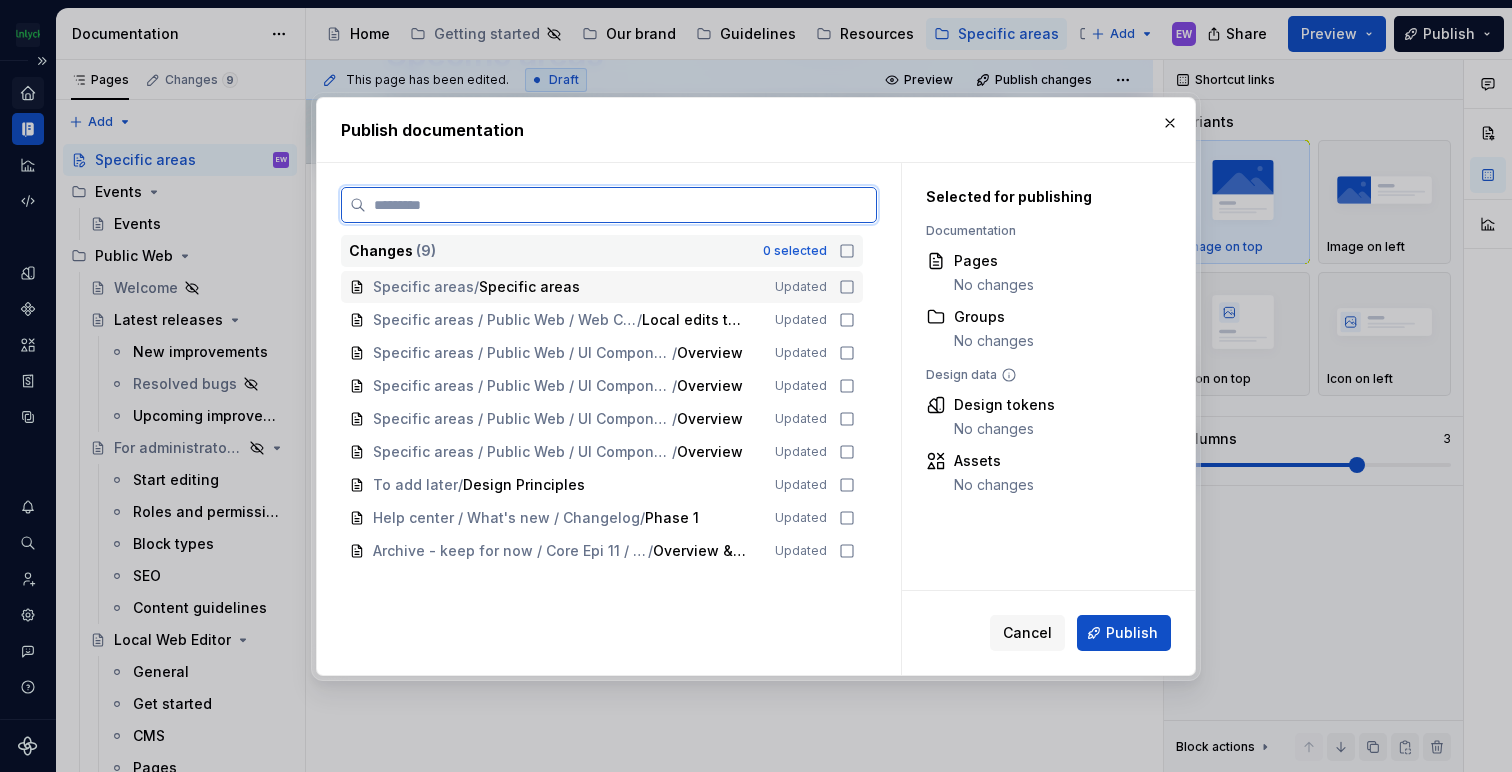 click 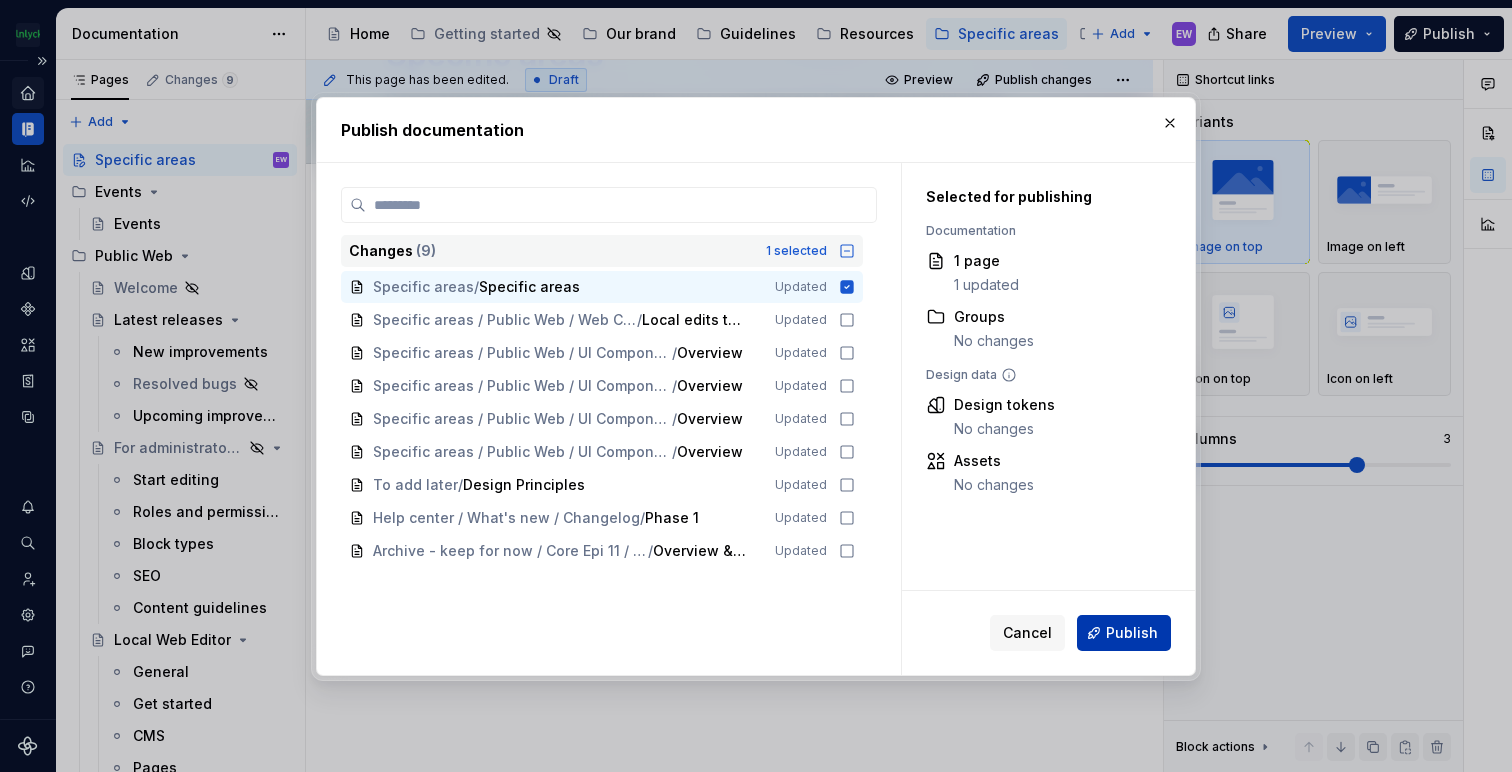 click on "Publish" at bounding box center (1132, 633) 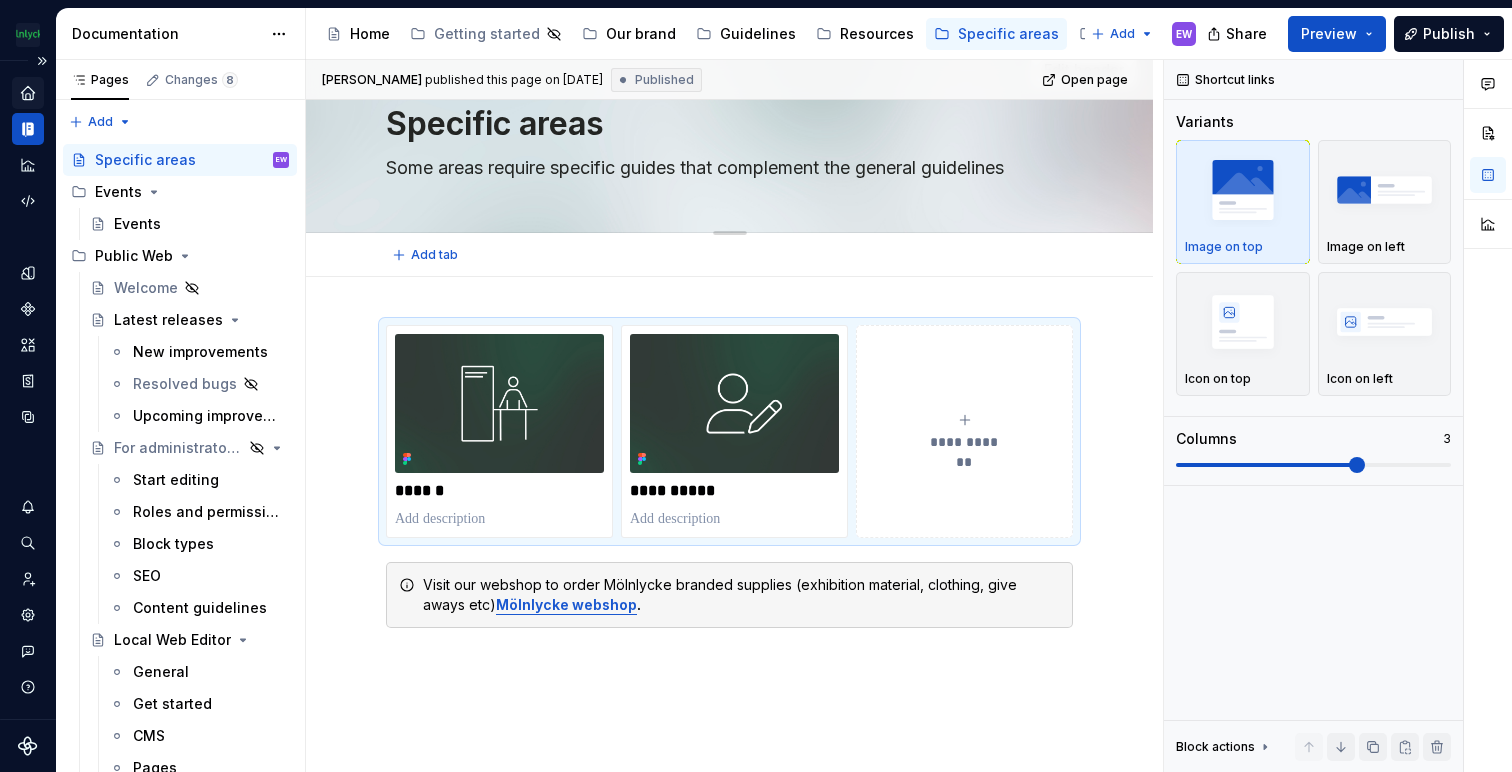 scroll, scrollTop: 0, scrollLeft: 0, axis: both 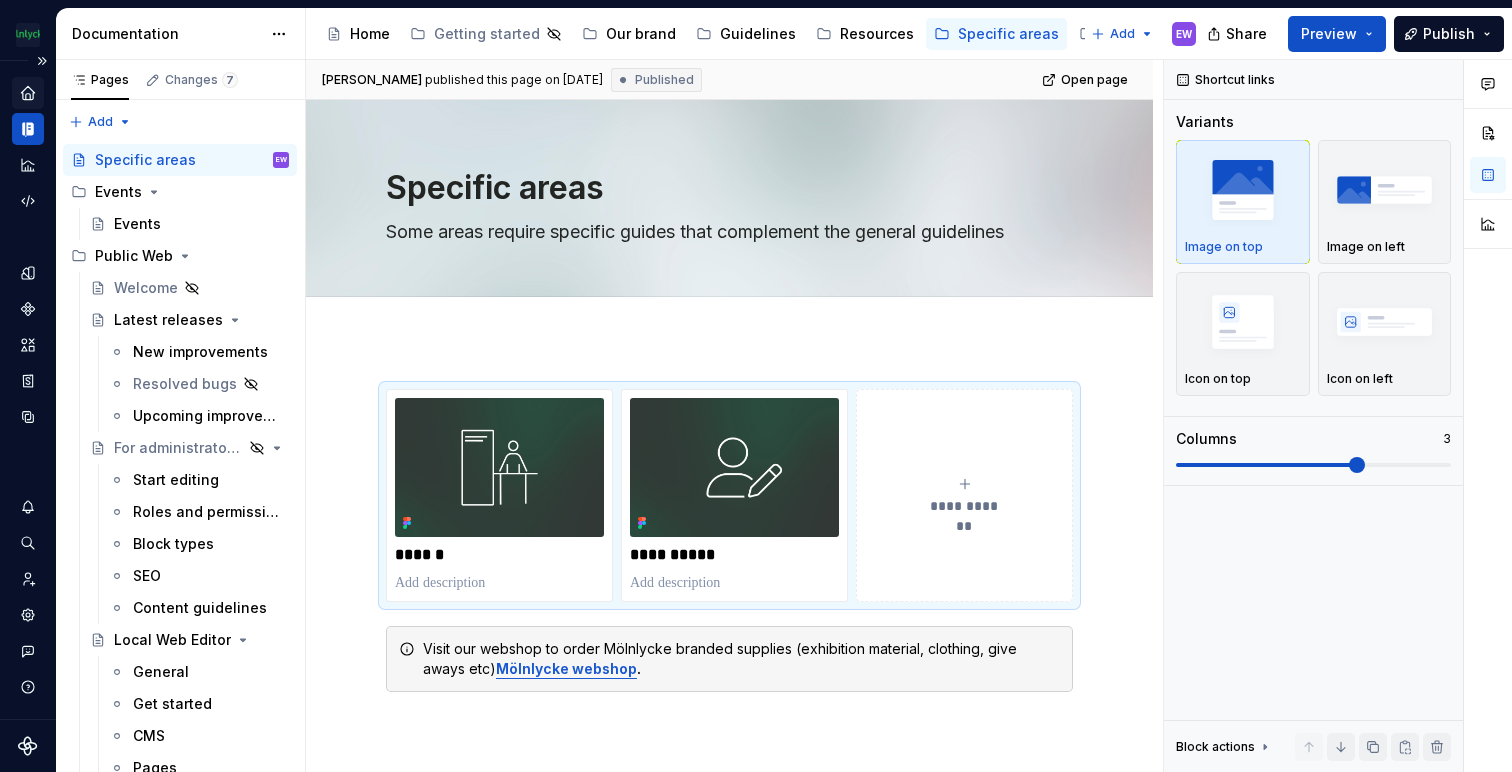 click 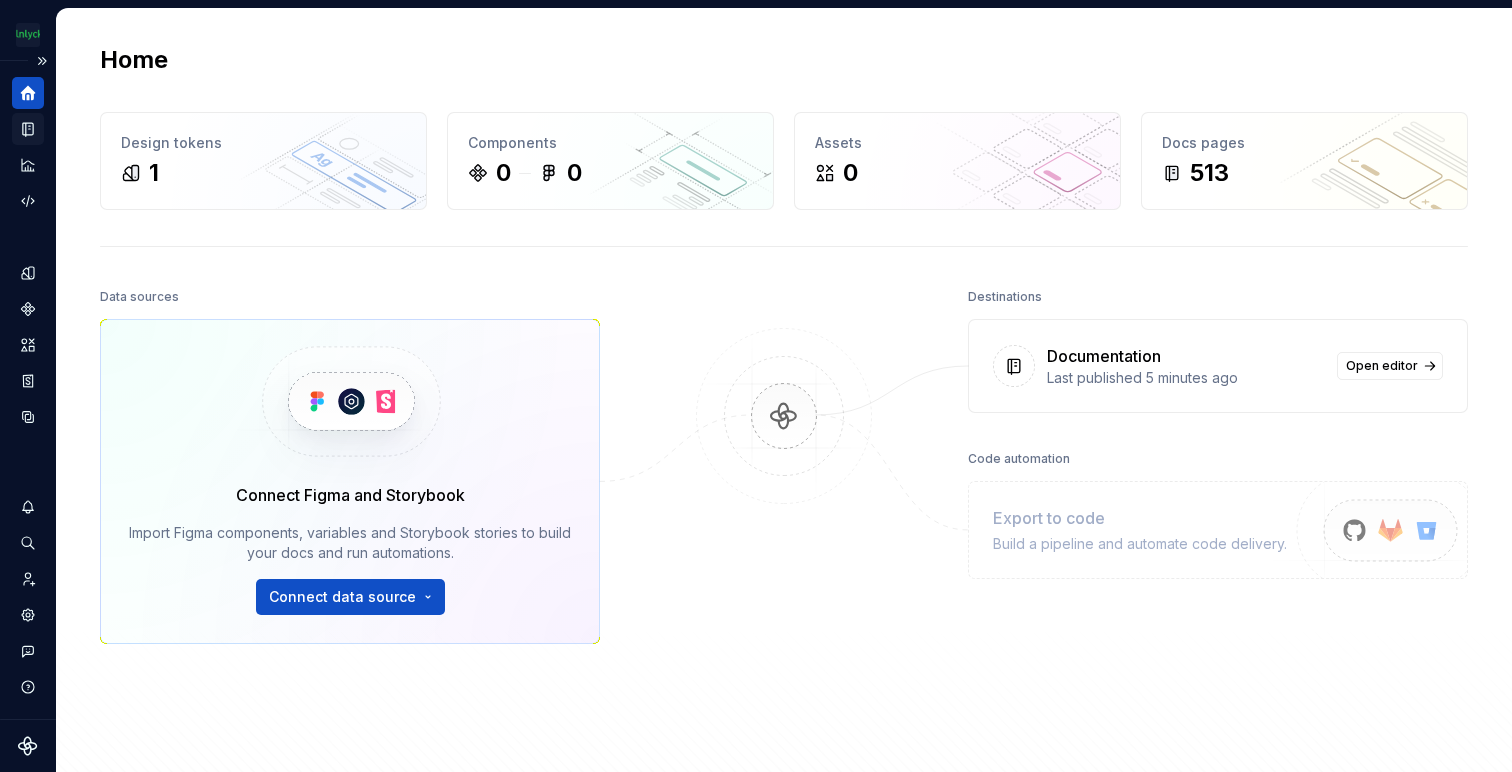 click 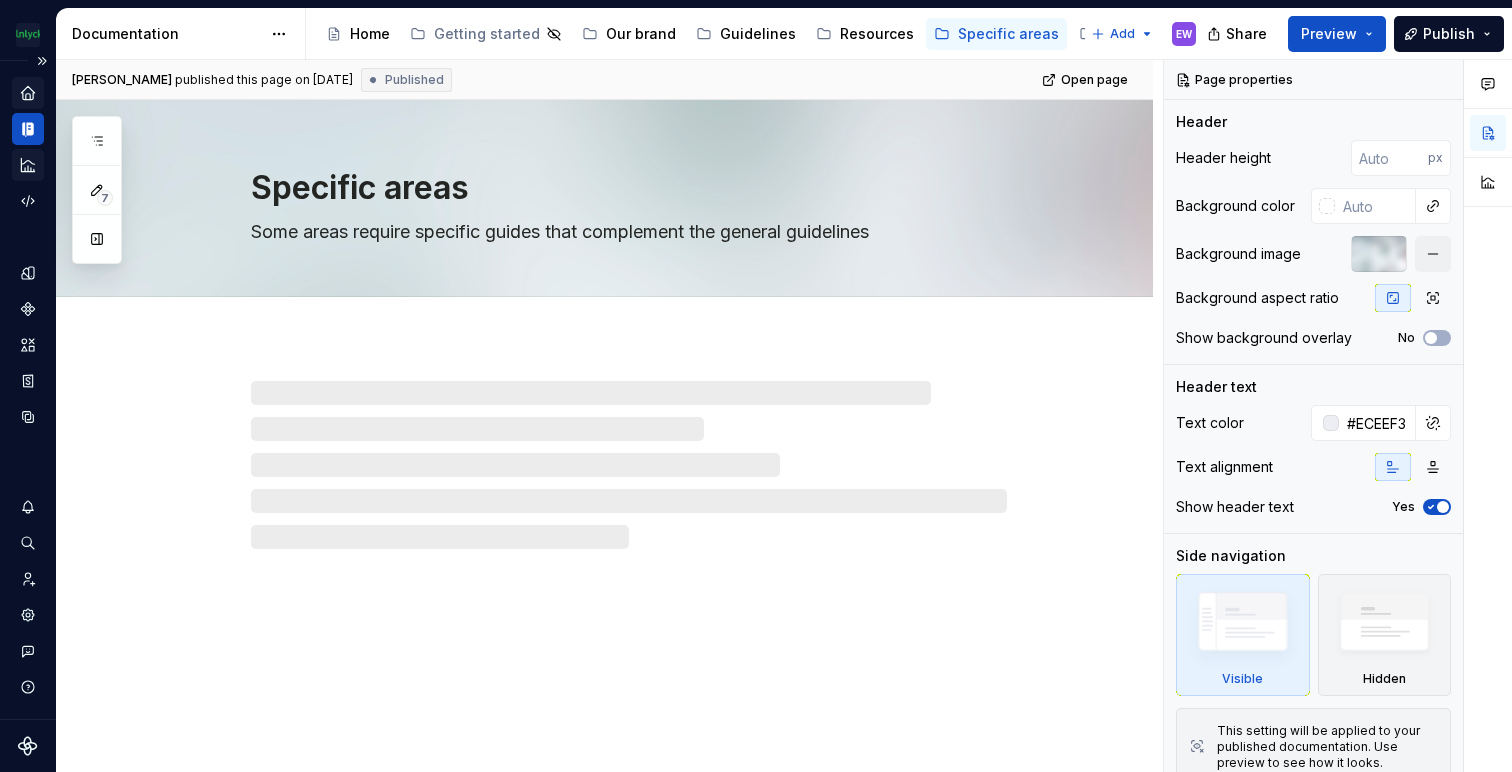 click 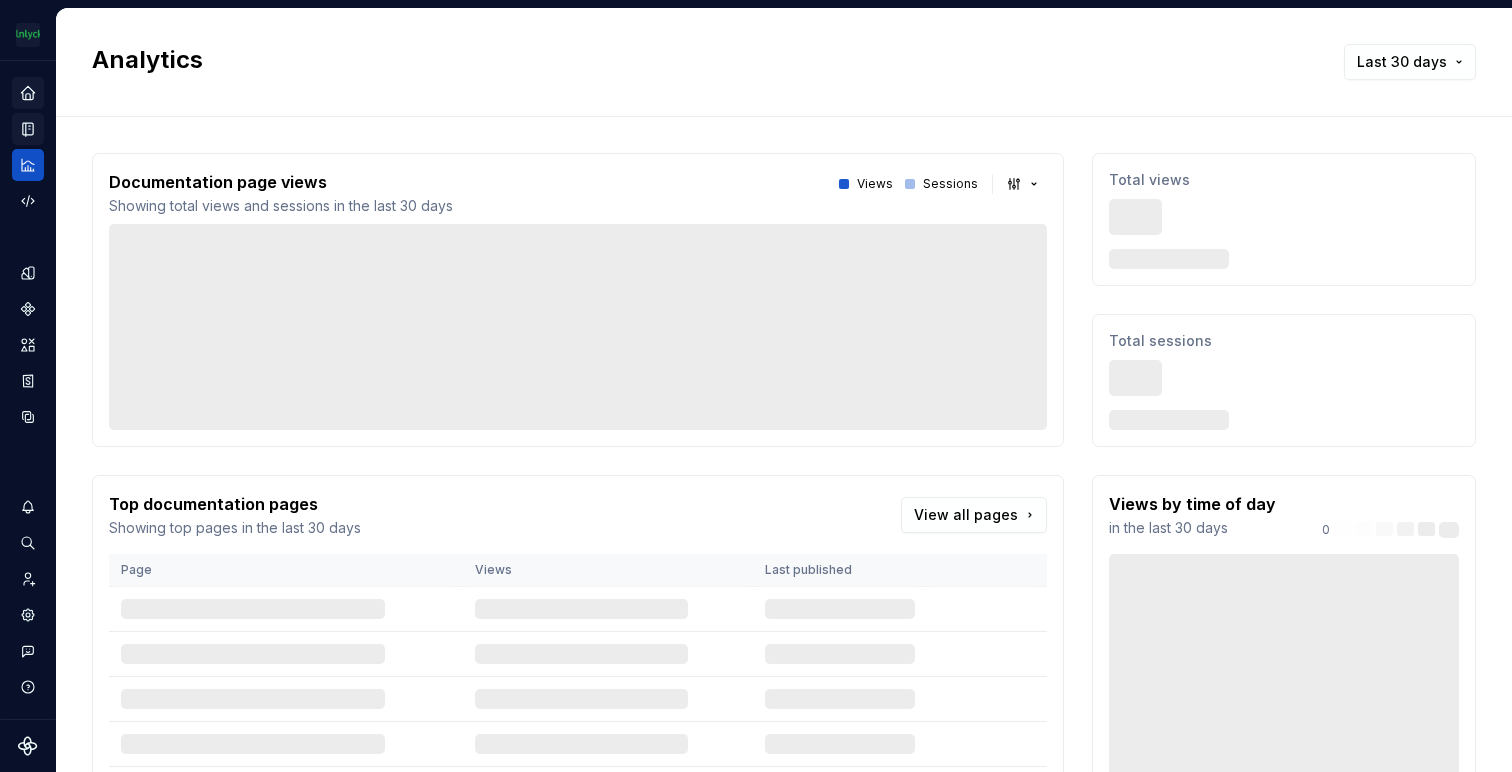 click at bounding box center [28, 93] 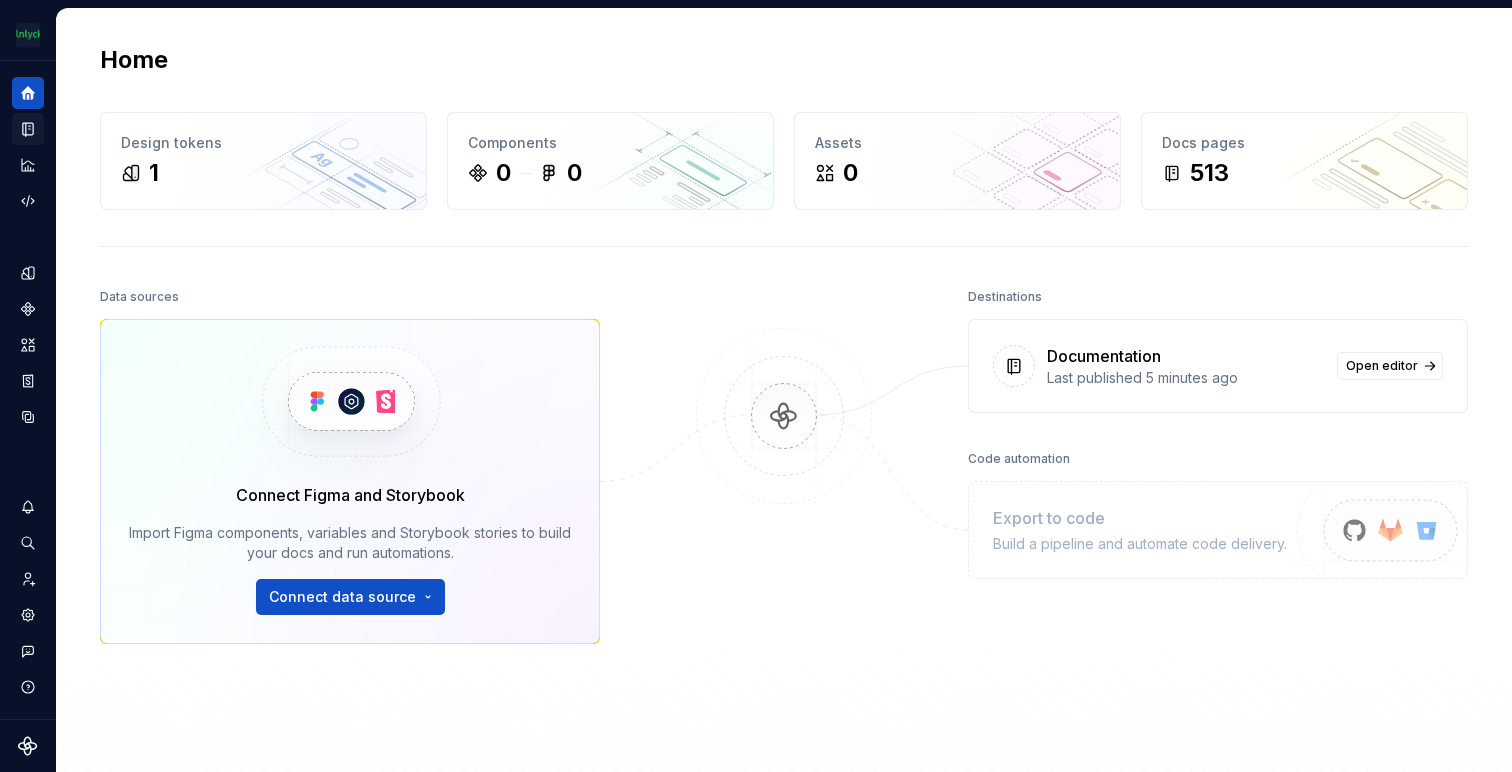 click at bounding box center (0, 0) 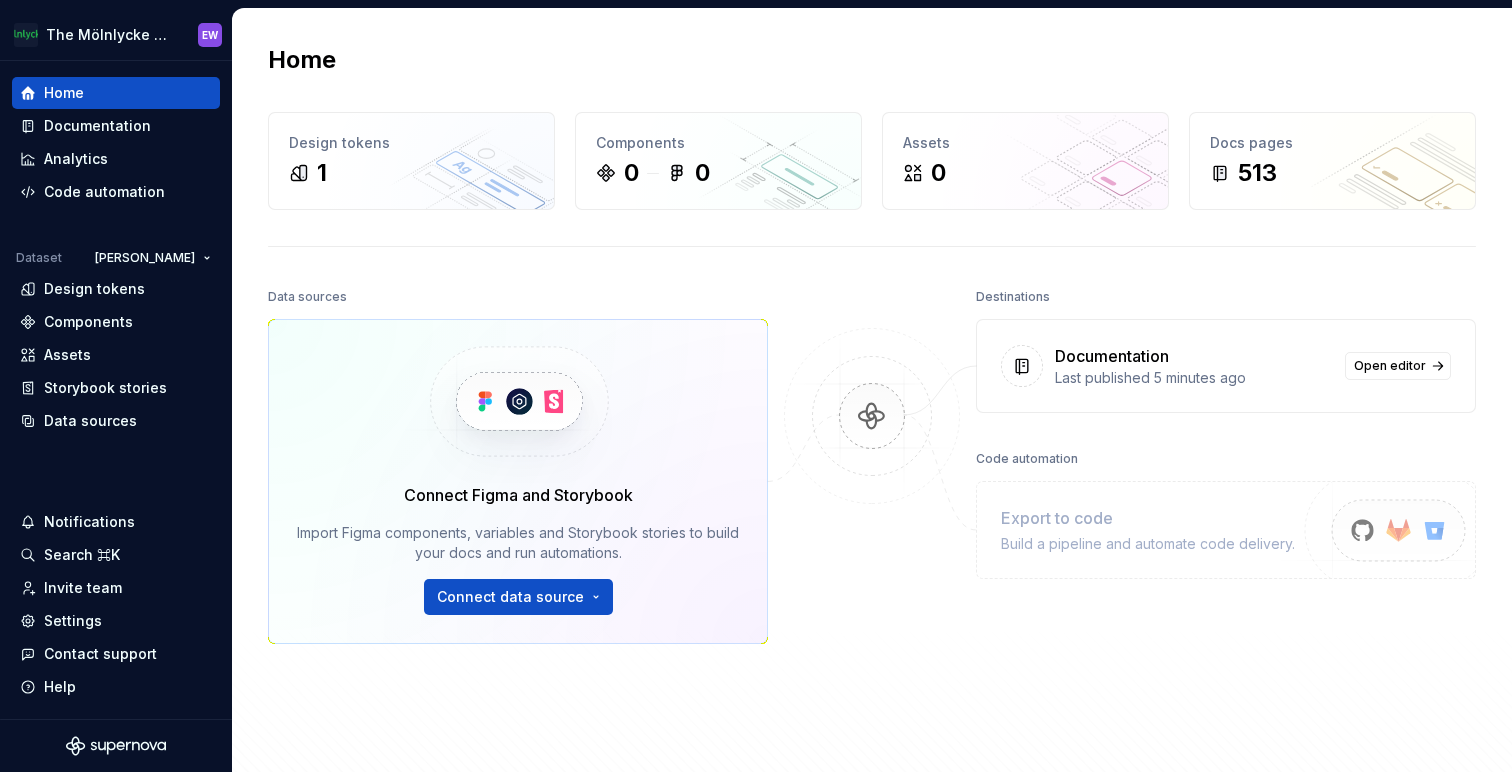 click at bounding box center [0, 0] 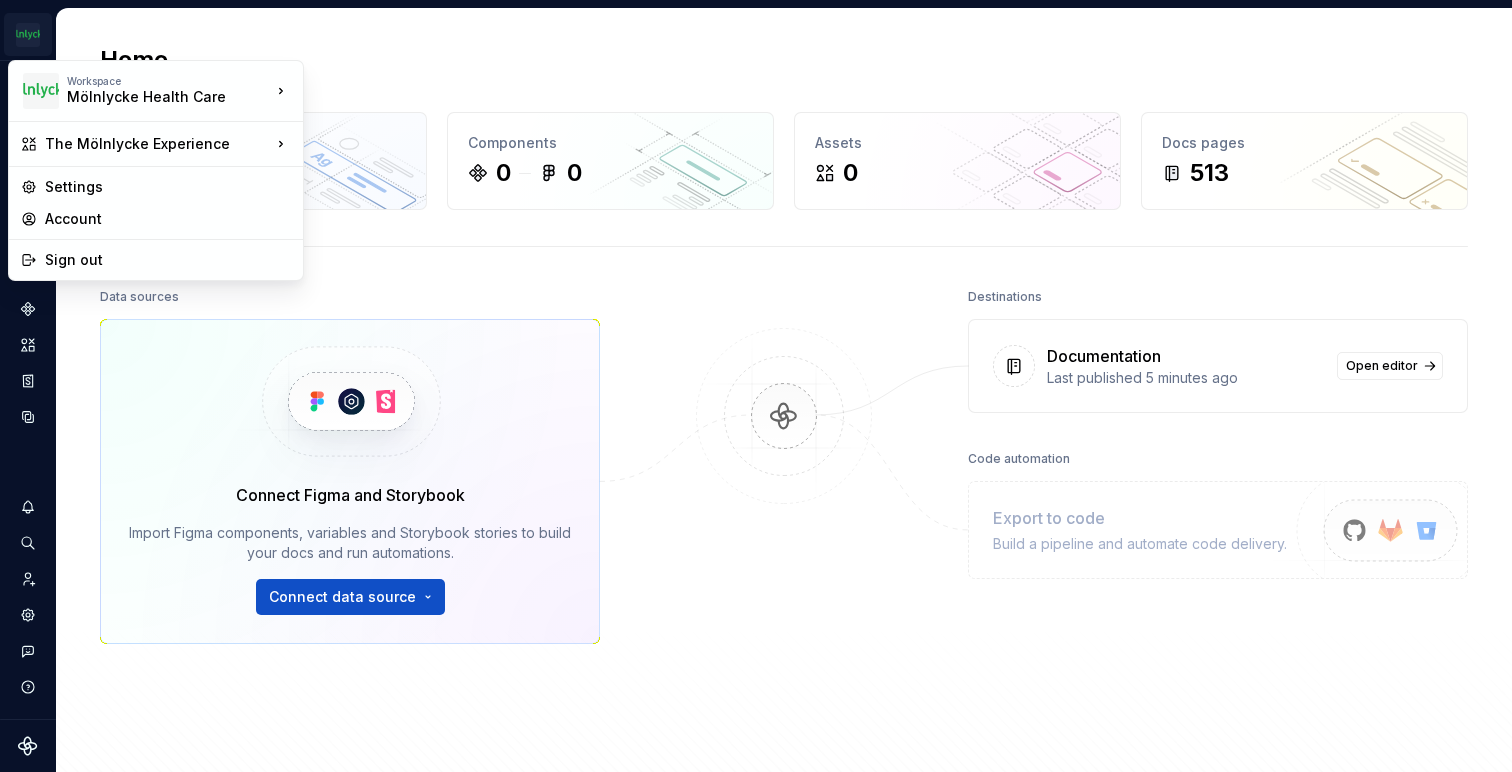 click on "The Mölnlycke Experience EW Dataset Eriks brand Home Design tokens 1 Components 0 0 Assets 0 Docs pages 513 Data sources Connect Figma and Storybook Import Figma components, variables and Storybook stories to build your docs and run automations. Connect data source Destinations Documentation Last published 5 minutes ago Open editor Code automation Export to code Build a pipeline and automate code delivery. Product documentation Learn how to build, manage and maintain design systems in smarter ways. Developer documentation Start delivering your design choices to your codebases right away. Join our Slack community Connect and learn with other design system practitioners.   * Workspace Mölnlycke Health Care The Mölnlycke Experience Settings Account Sign out" at bounding box center (756, 386) 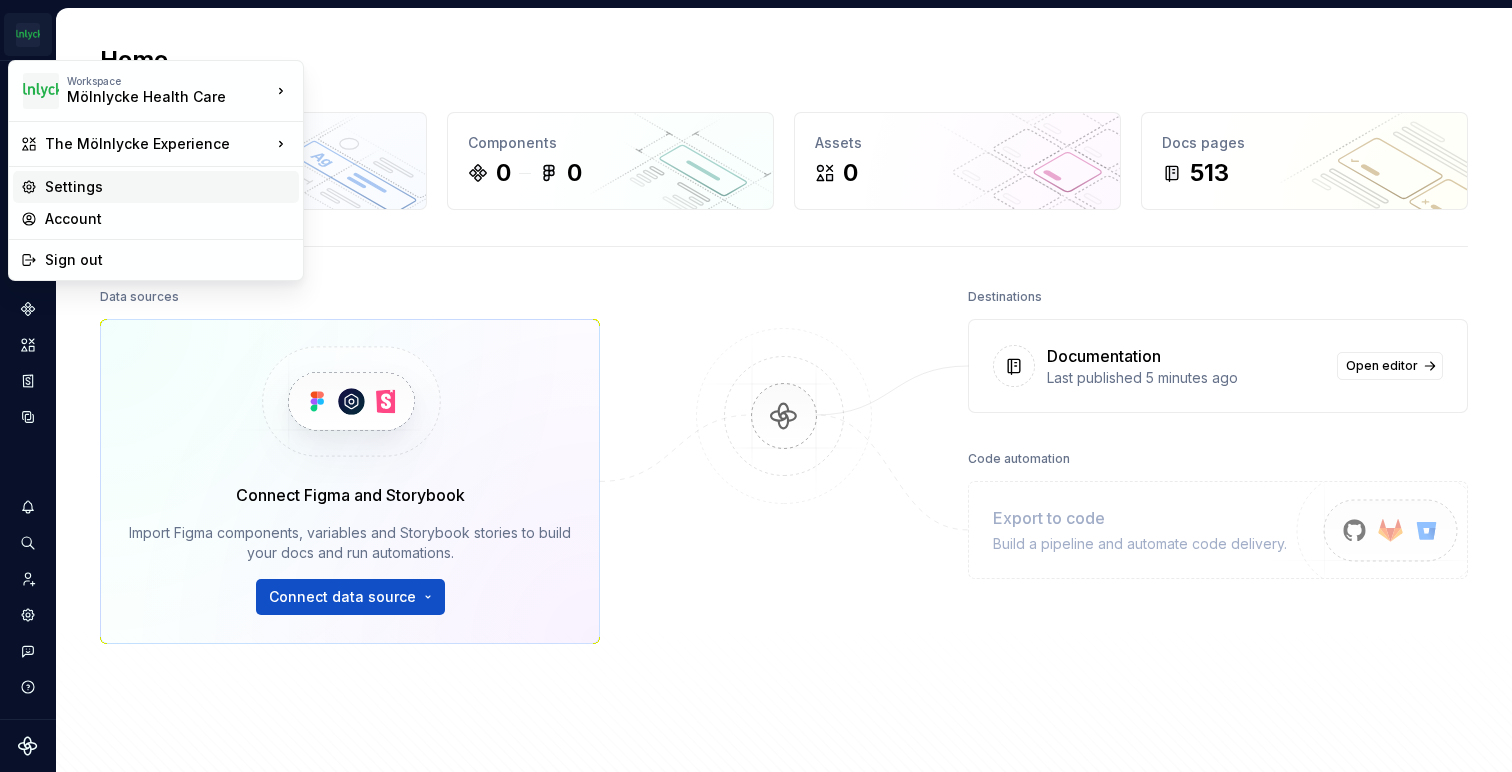 click on "Settings" at bounding box center (168, 187) 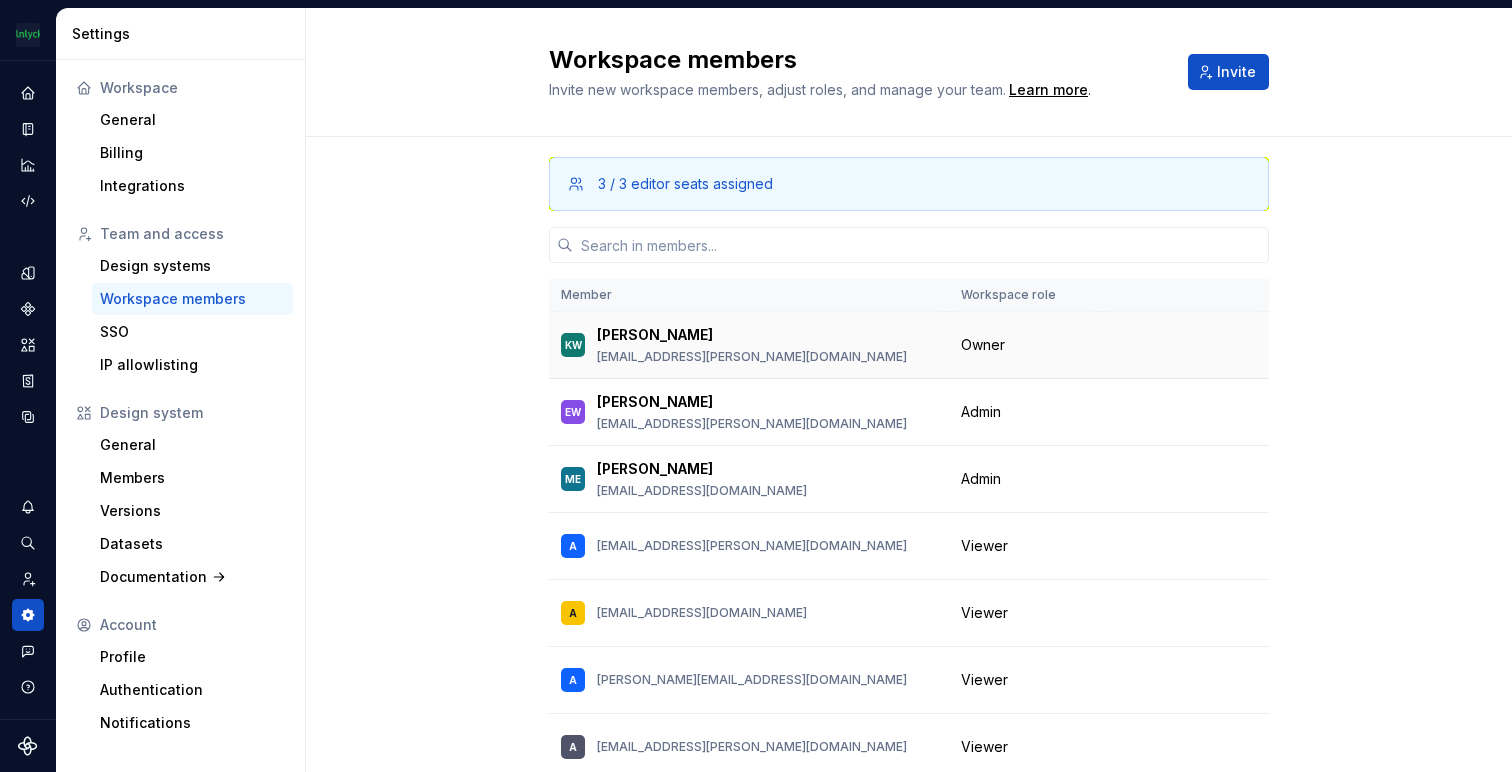 click on "Owner" at bounding box center [1025, 345] 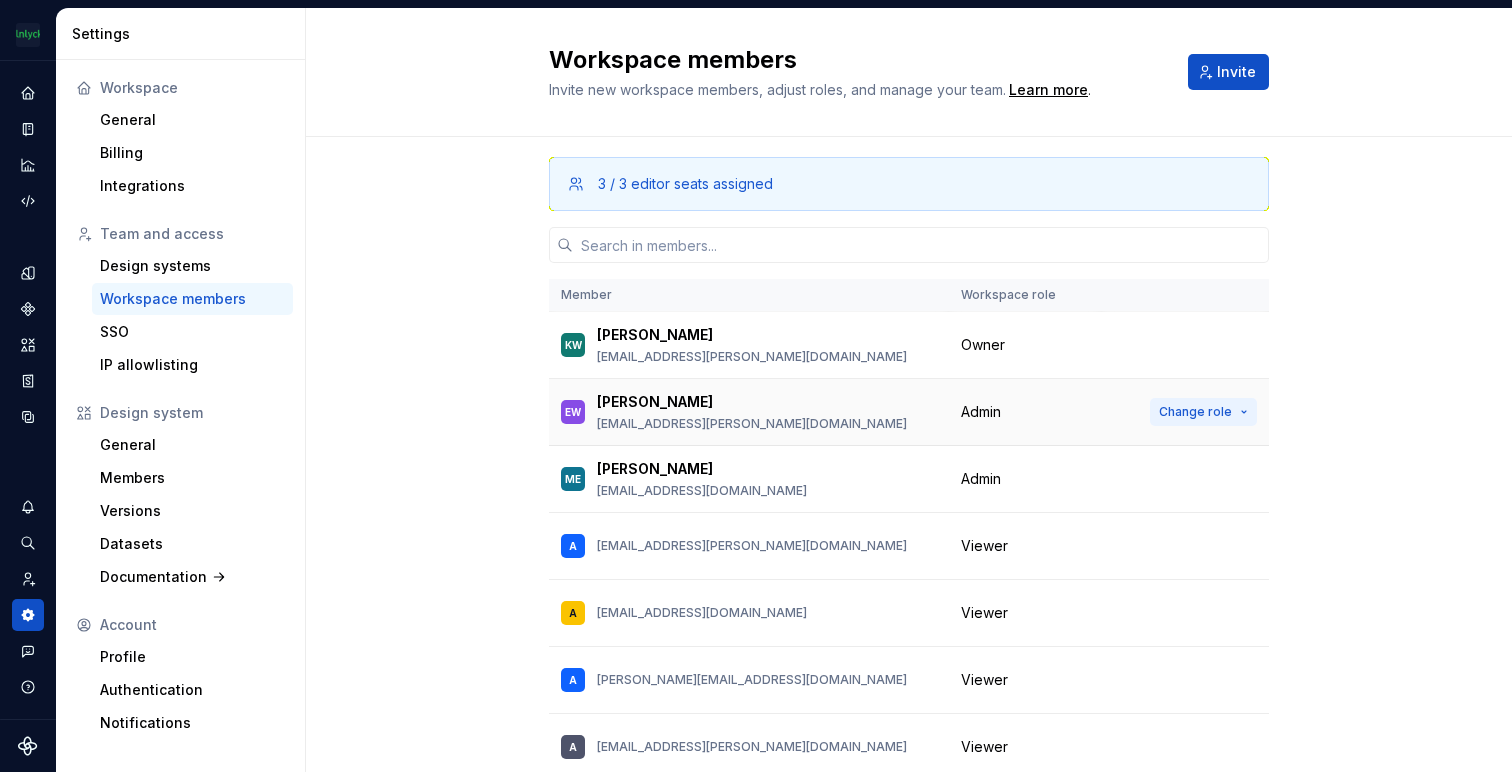 click on "Change role" at bounding box center (1195, 412) 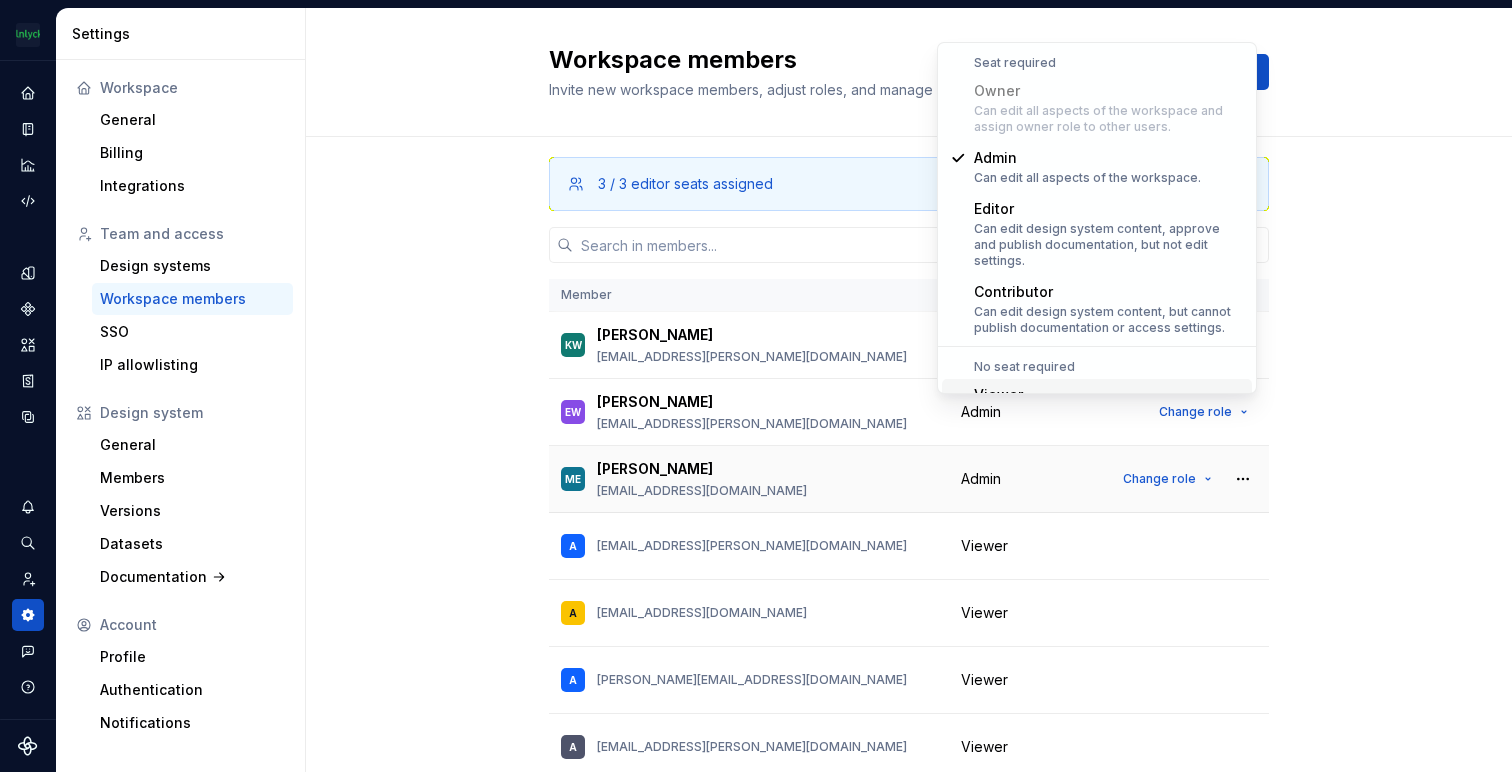 click on "Change role" at bounding box center [1185, 479] 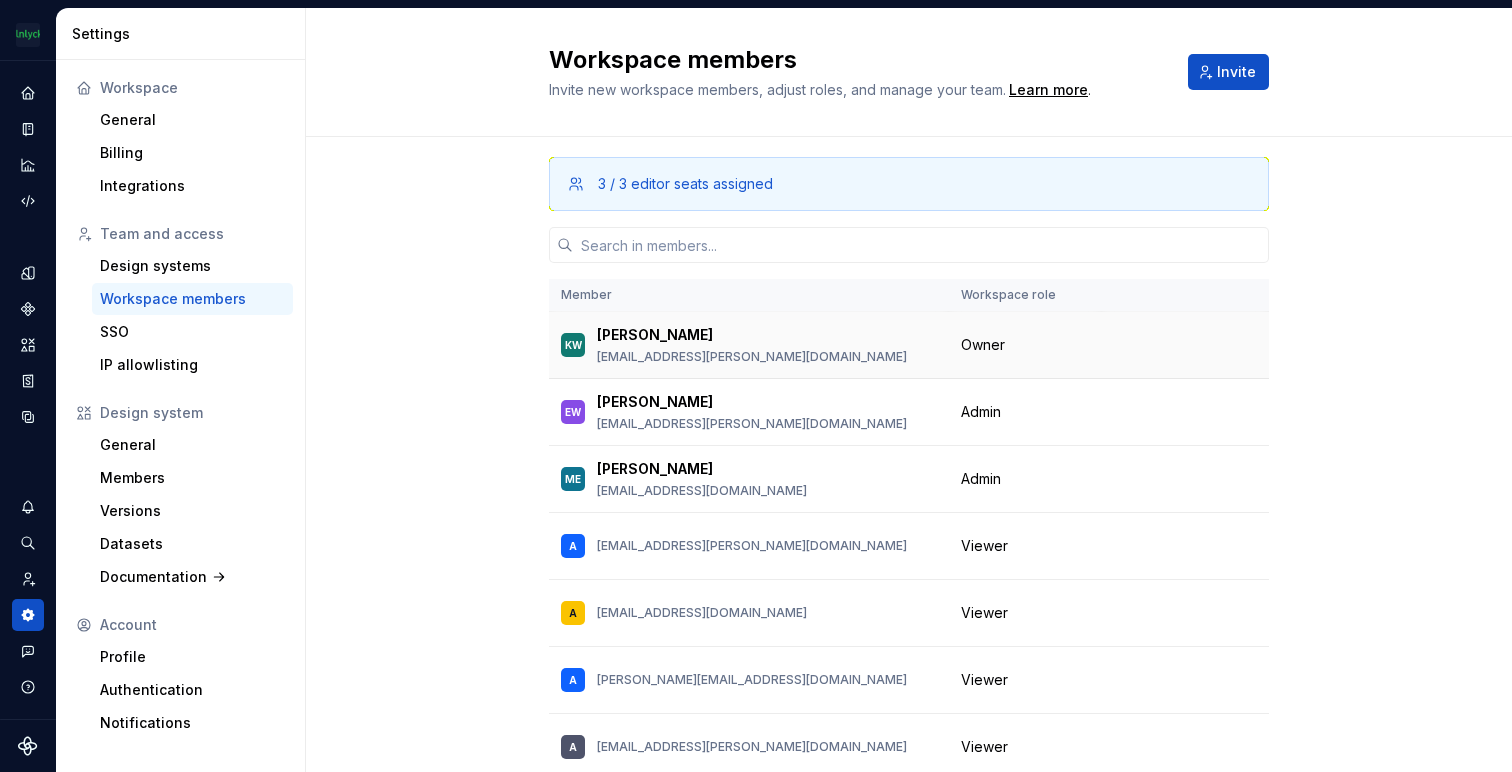 click at bounding box center [1185, 345] 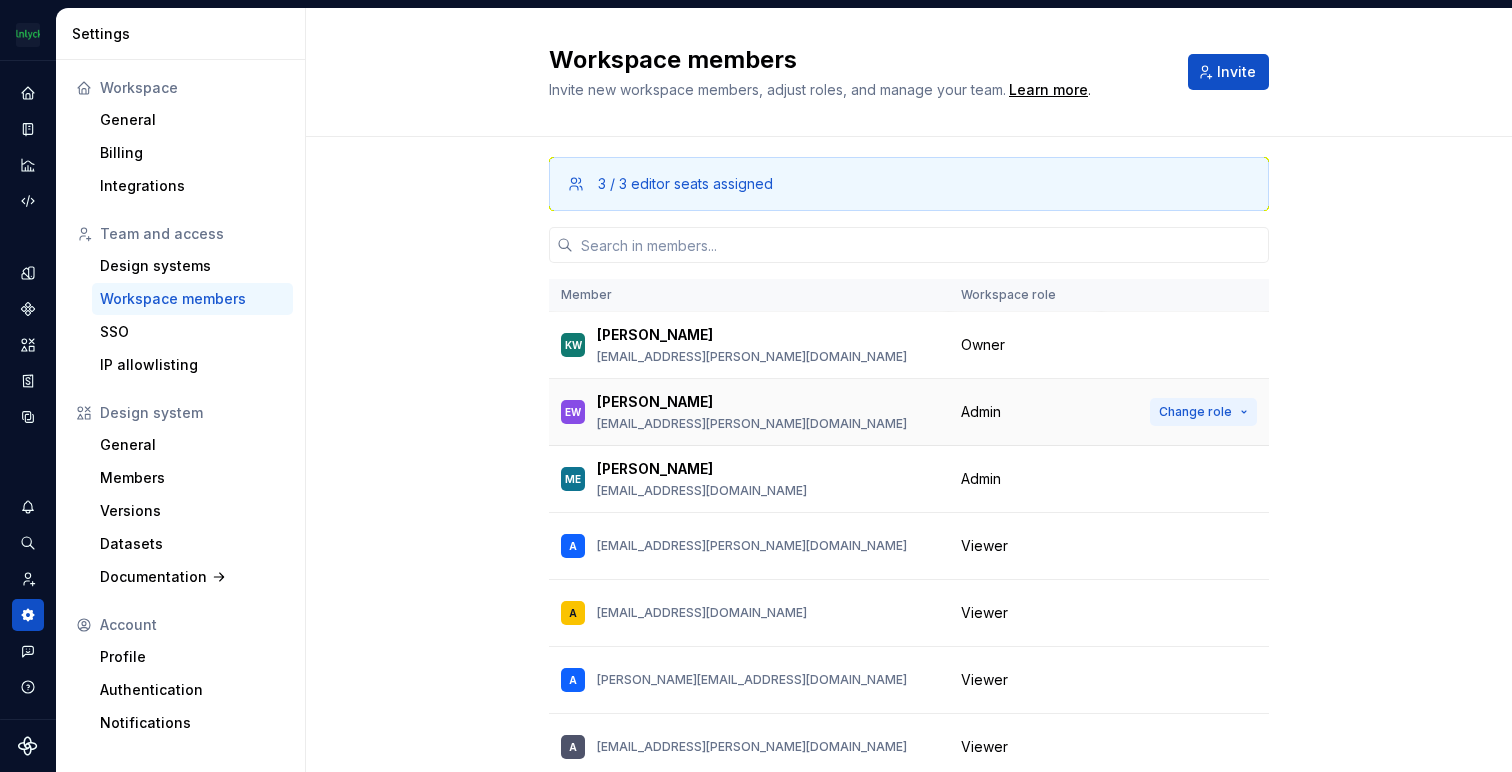 click on "Change role" at bounding box center (1195, 412) 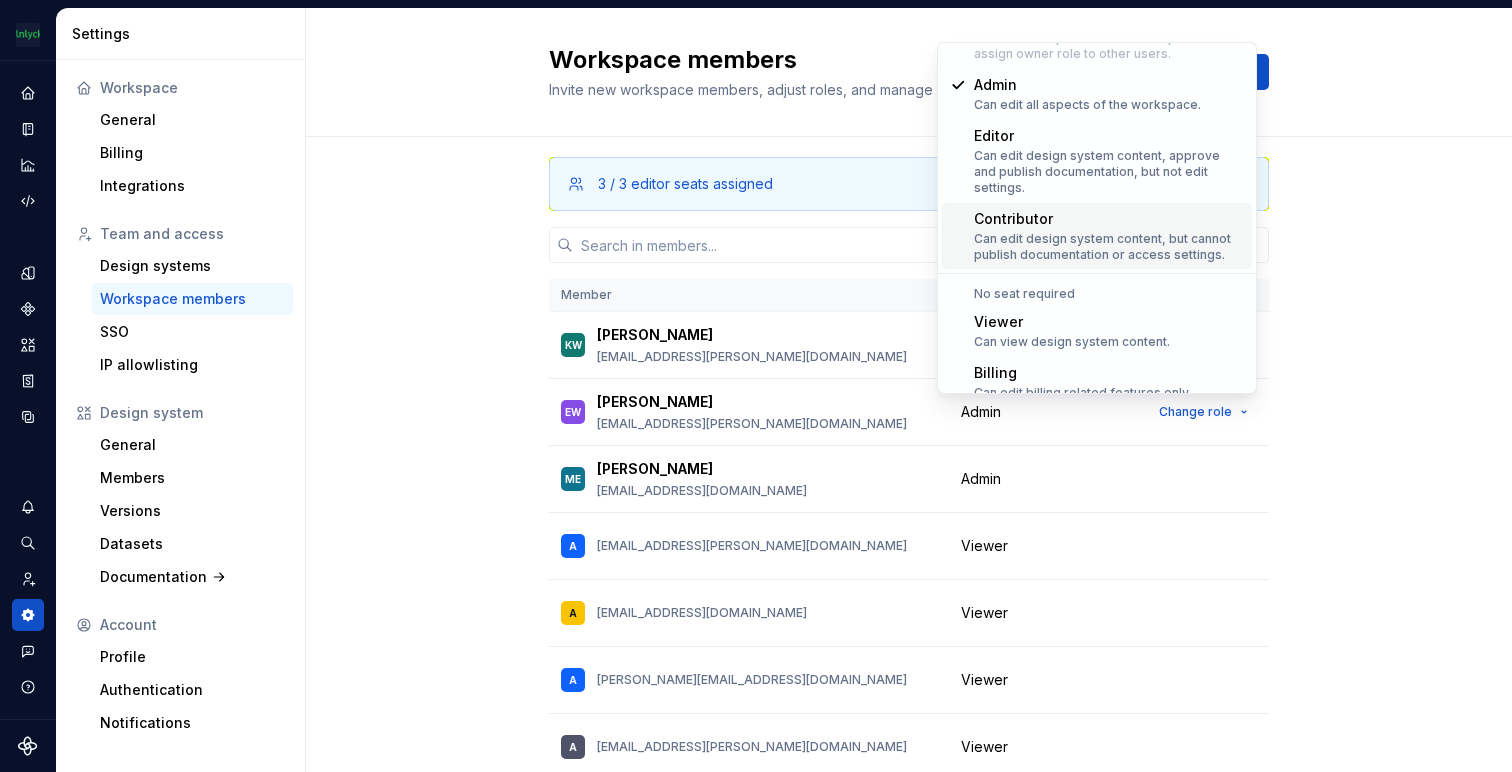 scroll, scrollTop: 75, scrollLeft: 0, axis: vertical 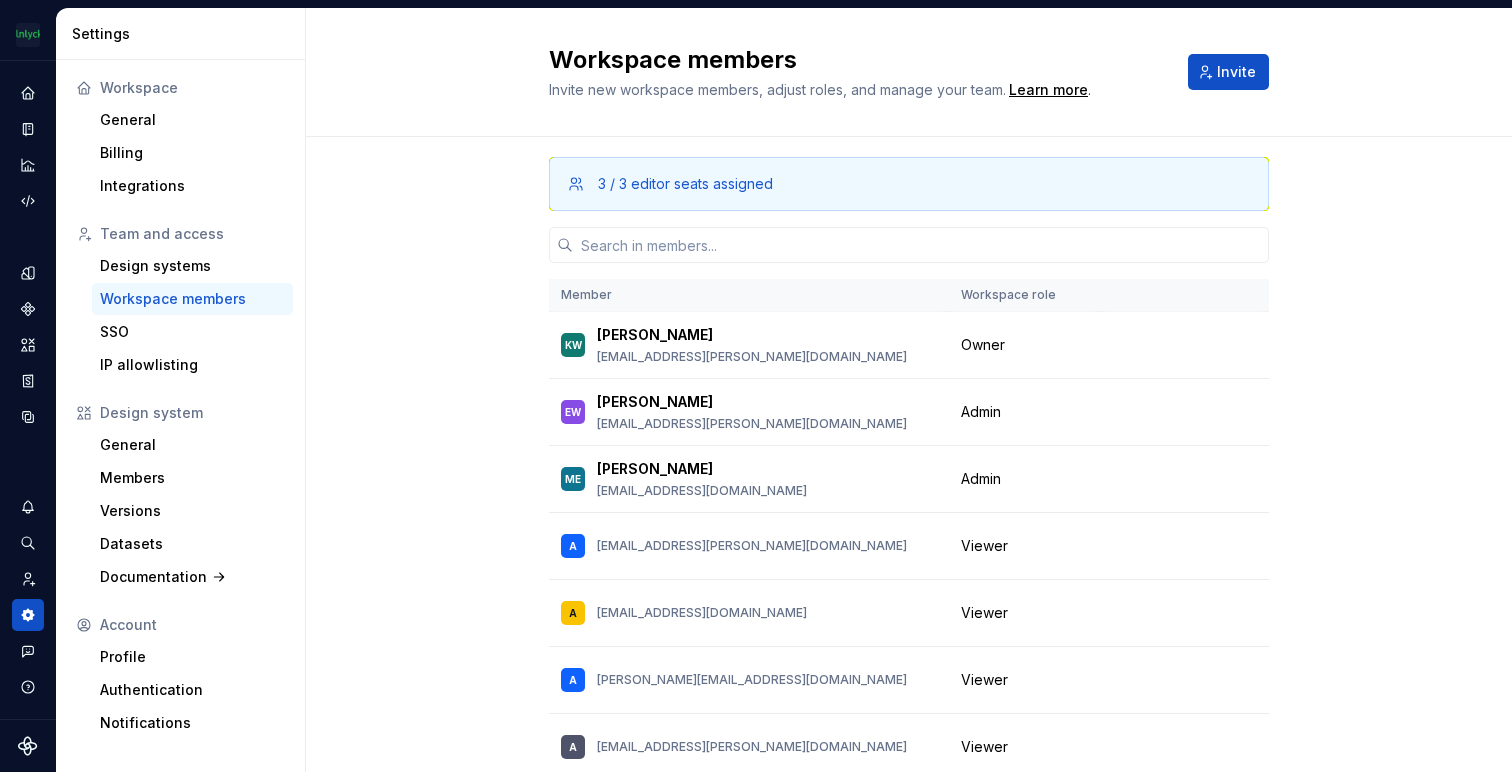 click on "3 / 3 editor seats assigned Member Workspace role KW Kajsa Westberg kajsa.westberg@molnlycke.com Owner EW Emma Wallin emma.wallin@molnlycke.com Admin Change role ME Mattias E mattias.ekestena@molnlycke.com Admin Change role A aangi.desai@molnlycke.com Viewer Change role A abhishek.banik1@molnlycke.com Viewer Change role A agnes.poulaillon@molnlycke.com Viewer Change role A ainhoa.munoz@molnlycke.com Viewer Change role A alan.coley@molnlycke.com Viewer Change role A alexa.shaw@molnlycke.com Viewer Change role A alexander.salomonsson@molnlycke.com Viewer Change role A ali.ahmadiyan@molnlycke.com Viewer Change role A alice.bove@molnlycke.com Viewer Change role A alit.putra@molnlycke.com Viewer Change role A allan.guzzo@molnlycke.com Viewer Change role A amr.selim@molnlycke.com Viewer Change role A amy.burnett@molnlycke.com Viewer Change role A anders.damm@molnlycke.com Viewer Change role A anders.hansen@molnlycke.com Viewer Change role A anders.lovkvist@molnlycke.com Viewer Change role A Viewer Change role A A A" at bounding box center [909, 11553] 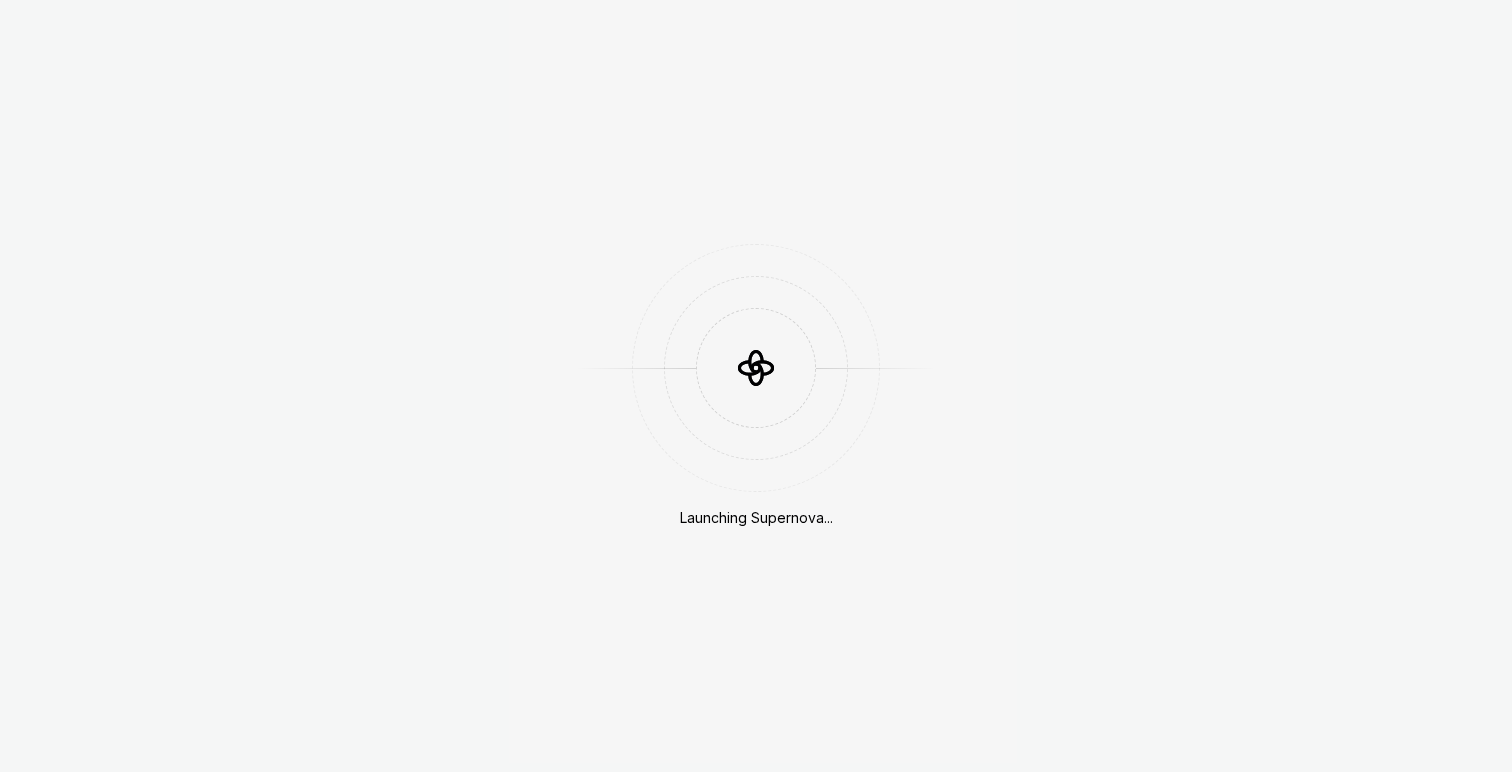 scroll, scrollTop: 0, scrollLeft: 0, axis: both 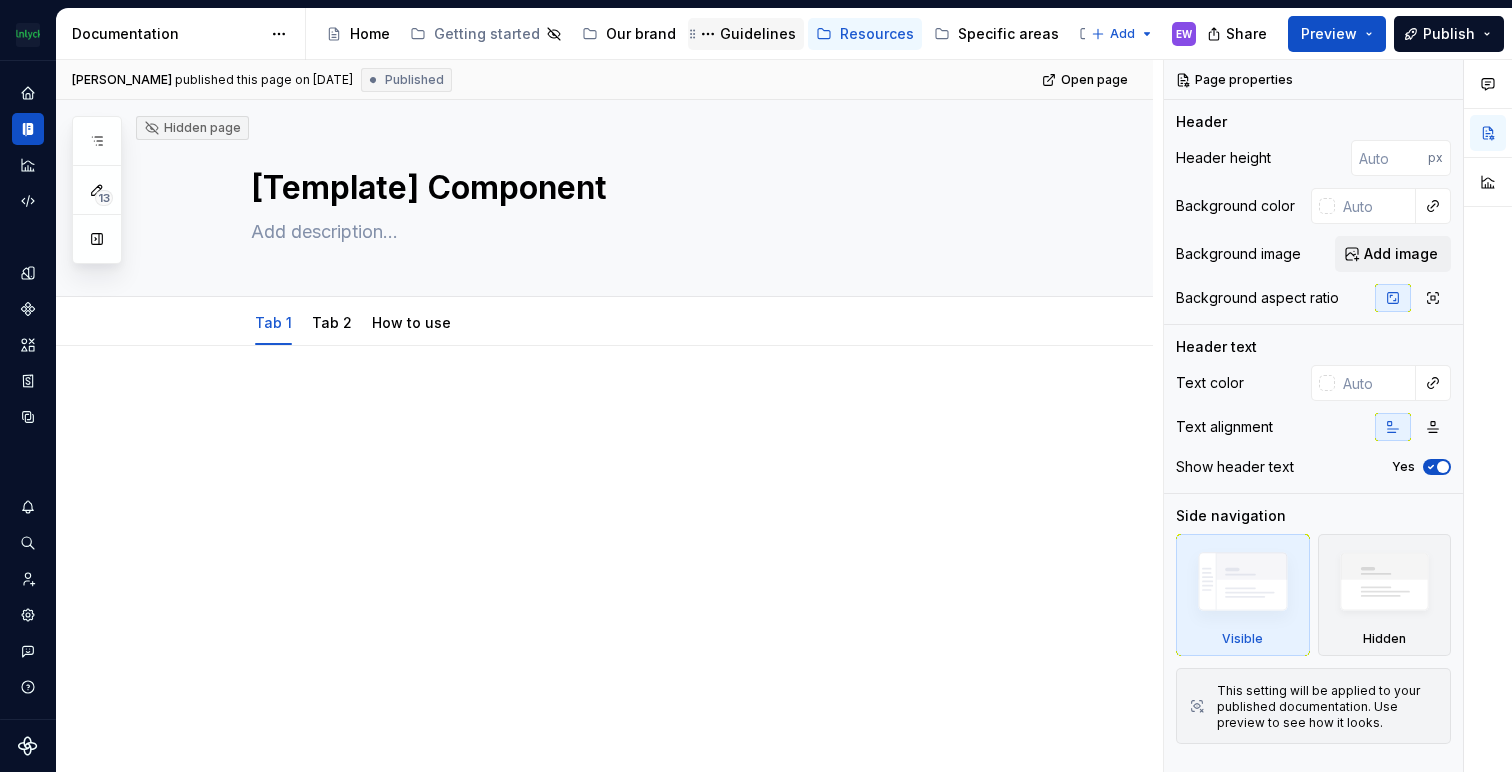 click on "Guidelines" at bounding box center (758, 34) 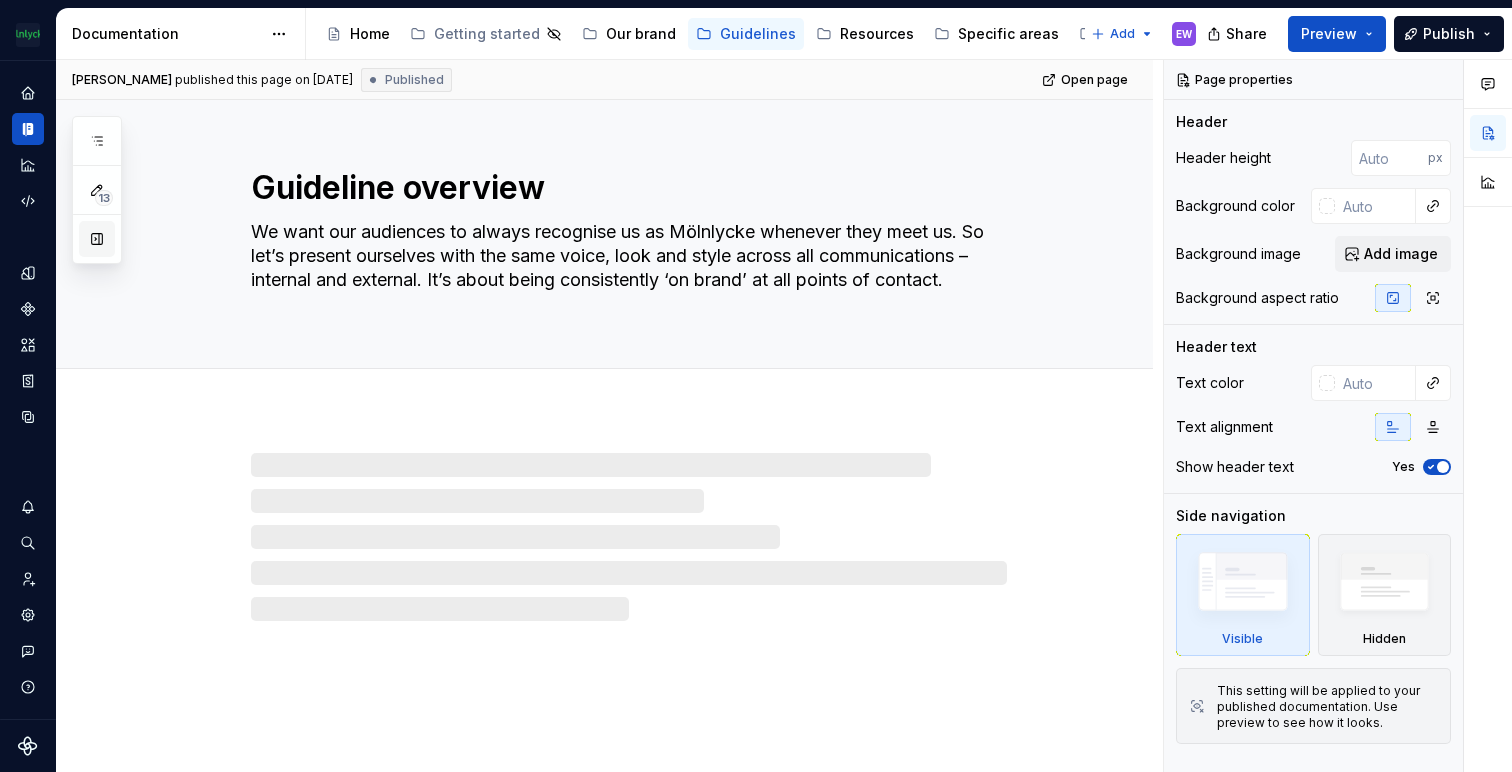 click at bounding box center (97, 239) 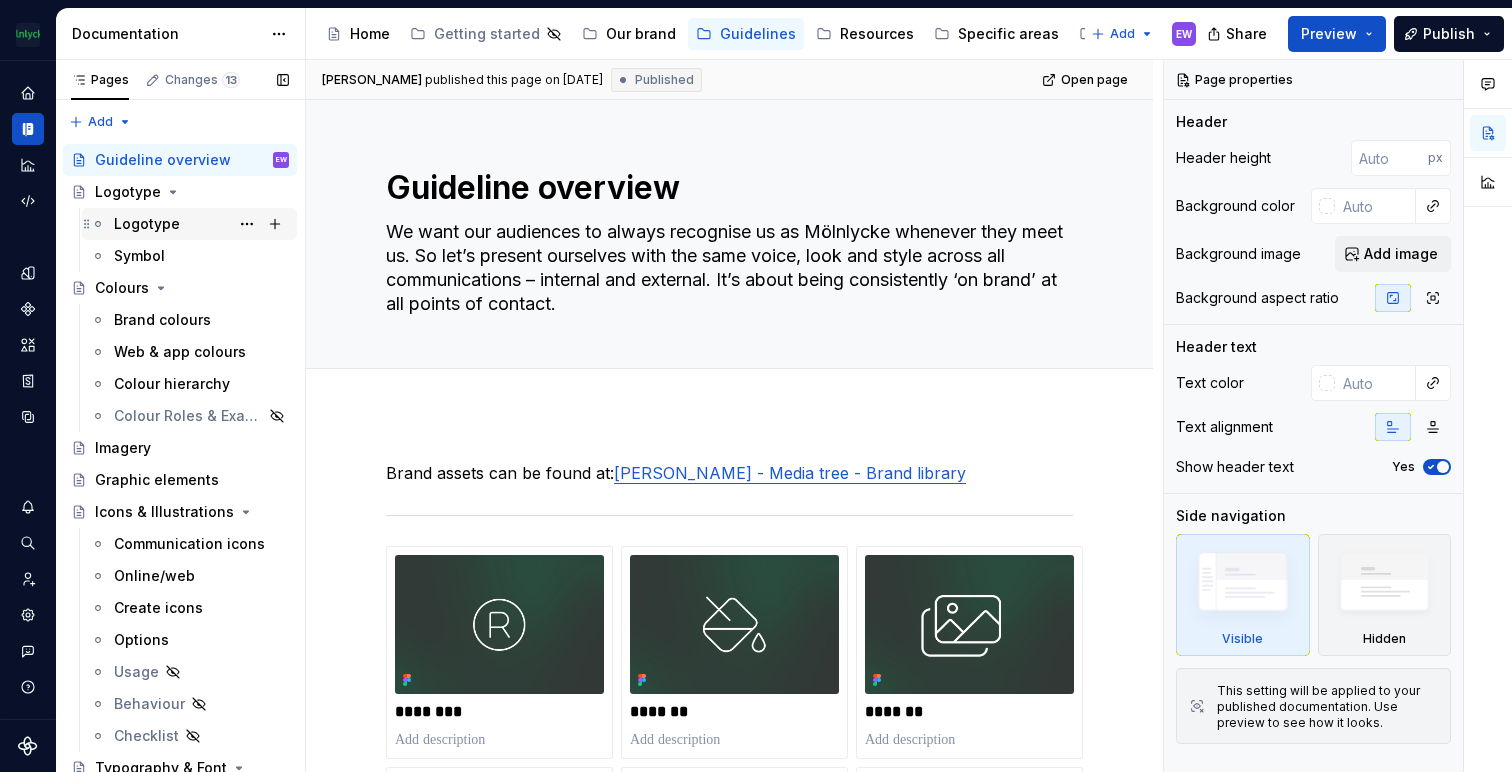click on "Logotype" at bounding box center [201, 224] 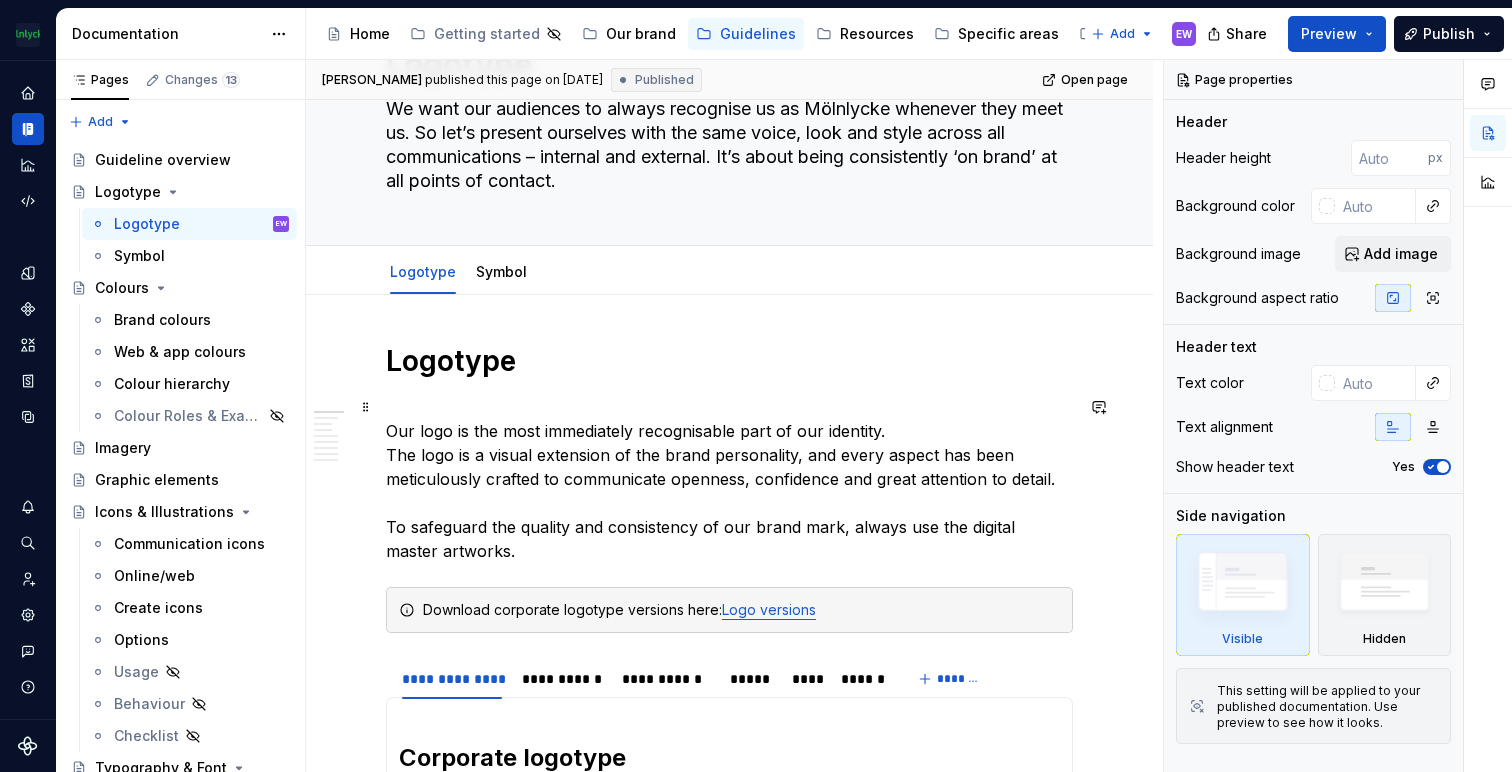 scroll, scrollTop: 334, scrollLeft: 0, axis: vertical 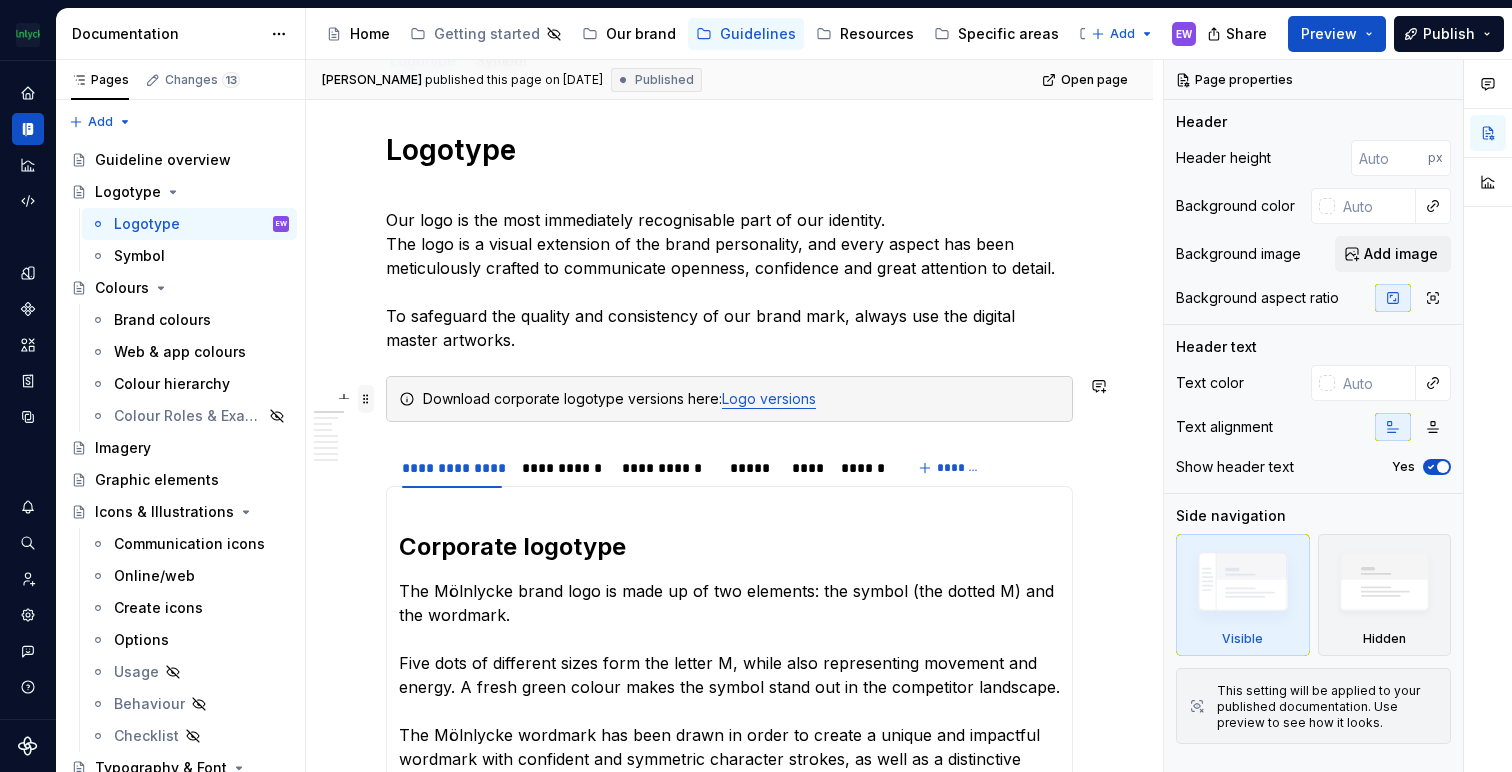 click at bounding box center [366, 399] 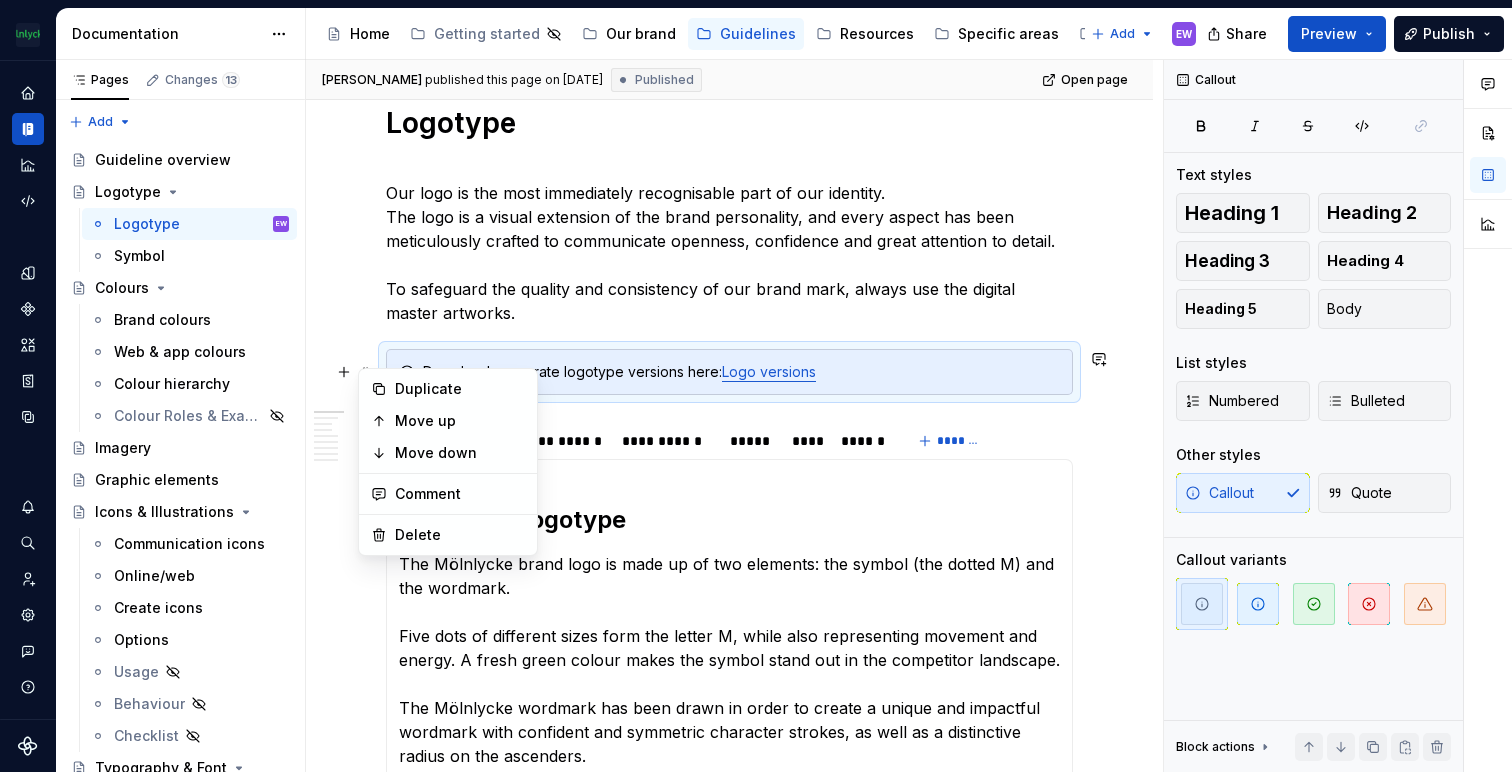 scroll, scrollTop: 375, scrollLeft: 0, axis: vertical 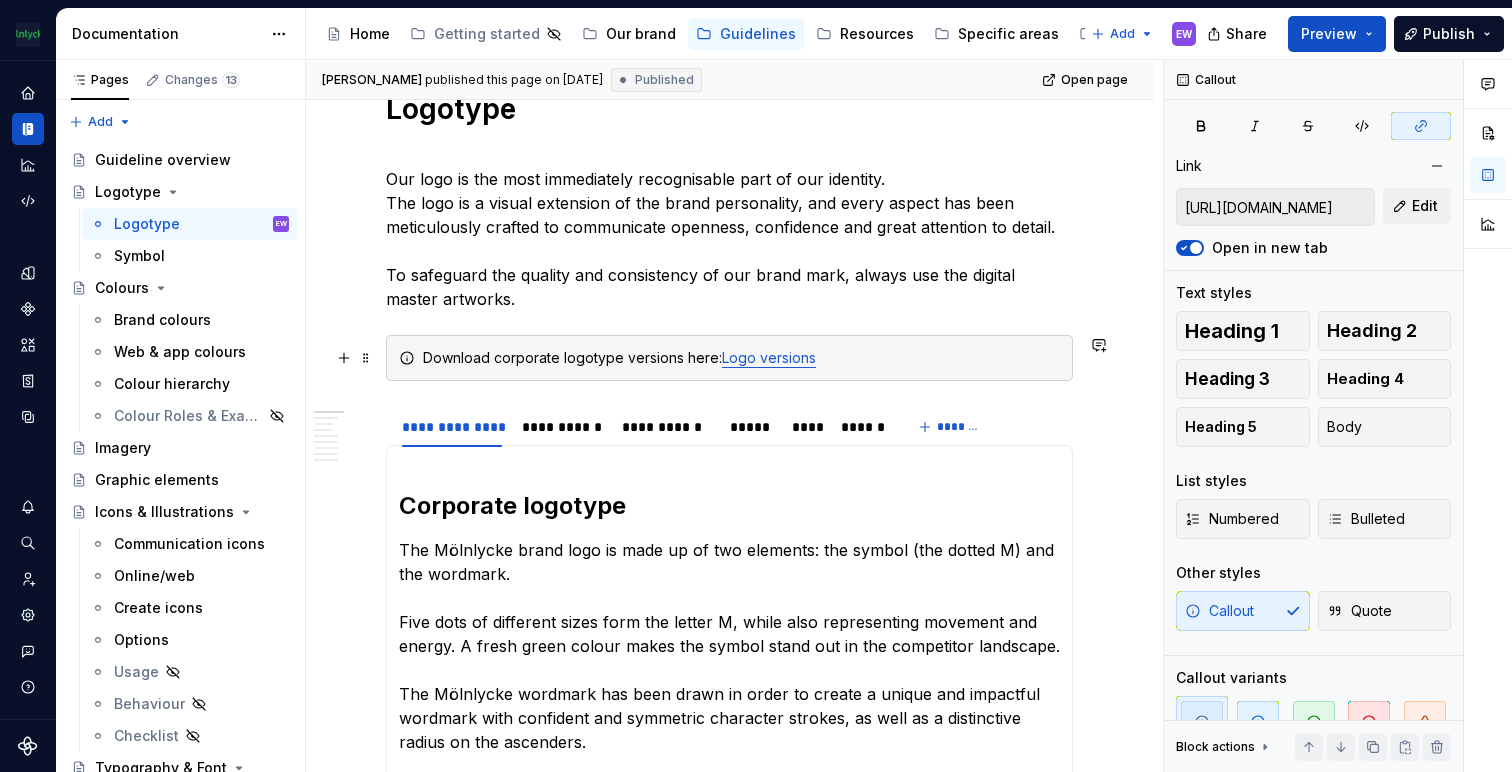 click on "Logo versions" at bounding box center (769, 357) 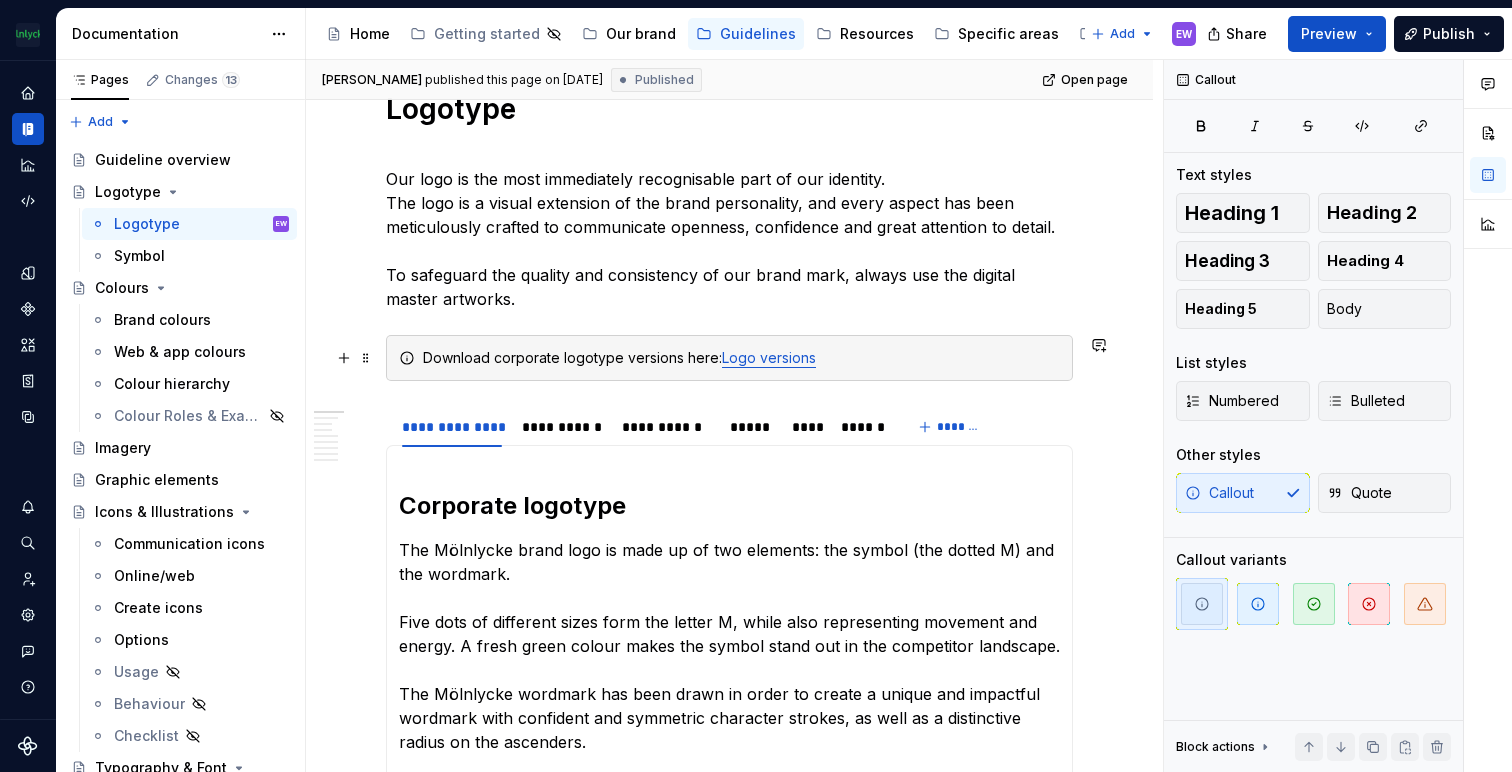 click on "Logo versions" at bounding box center (769, 357) 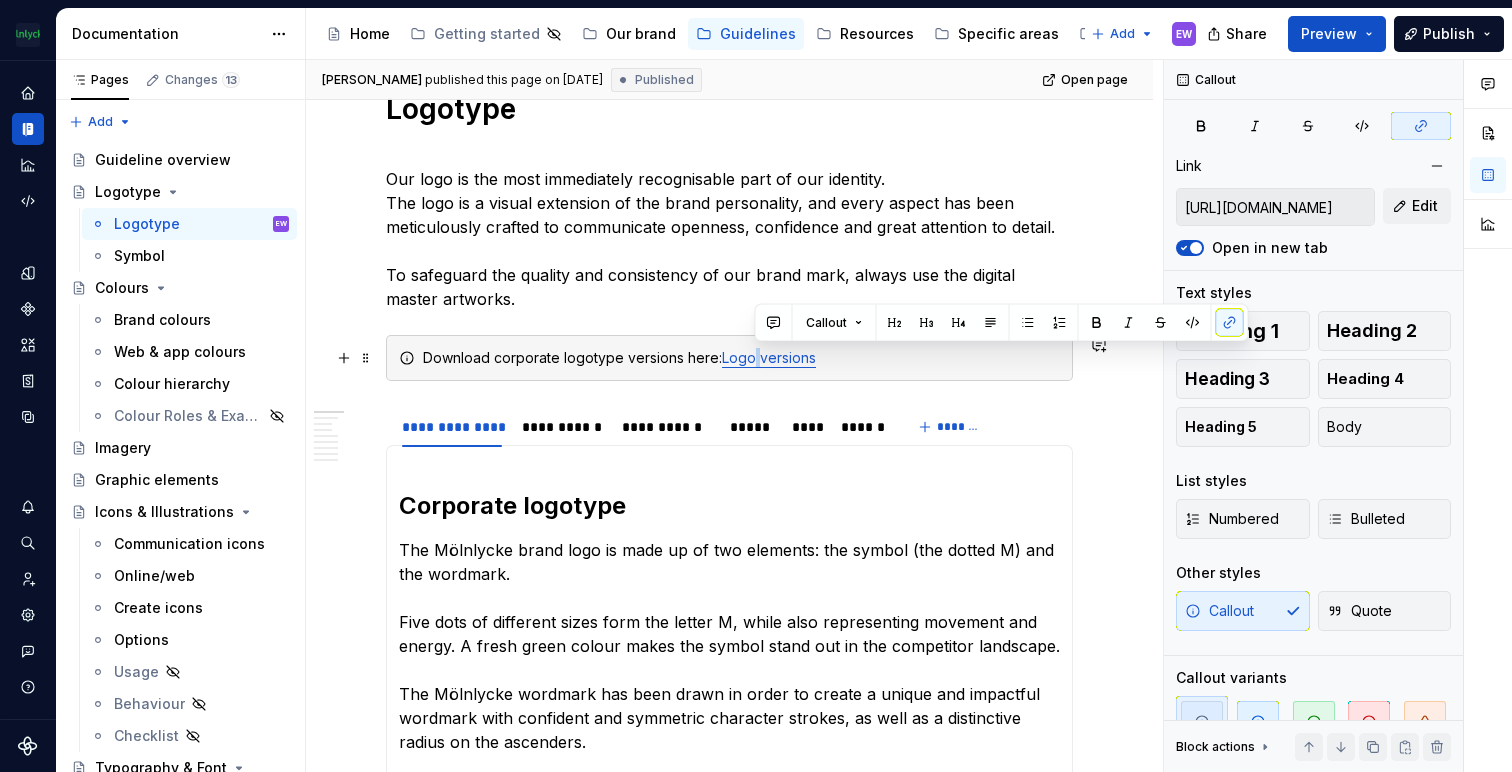 click on "Logo versions" at bounding box center (769, 357) 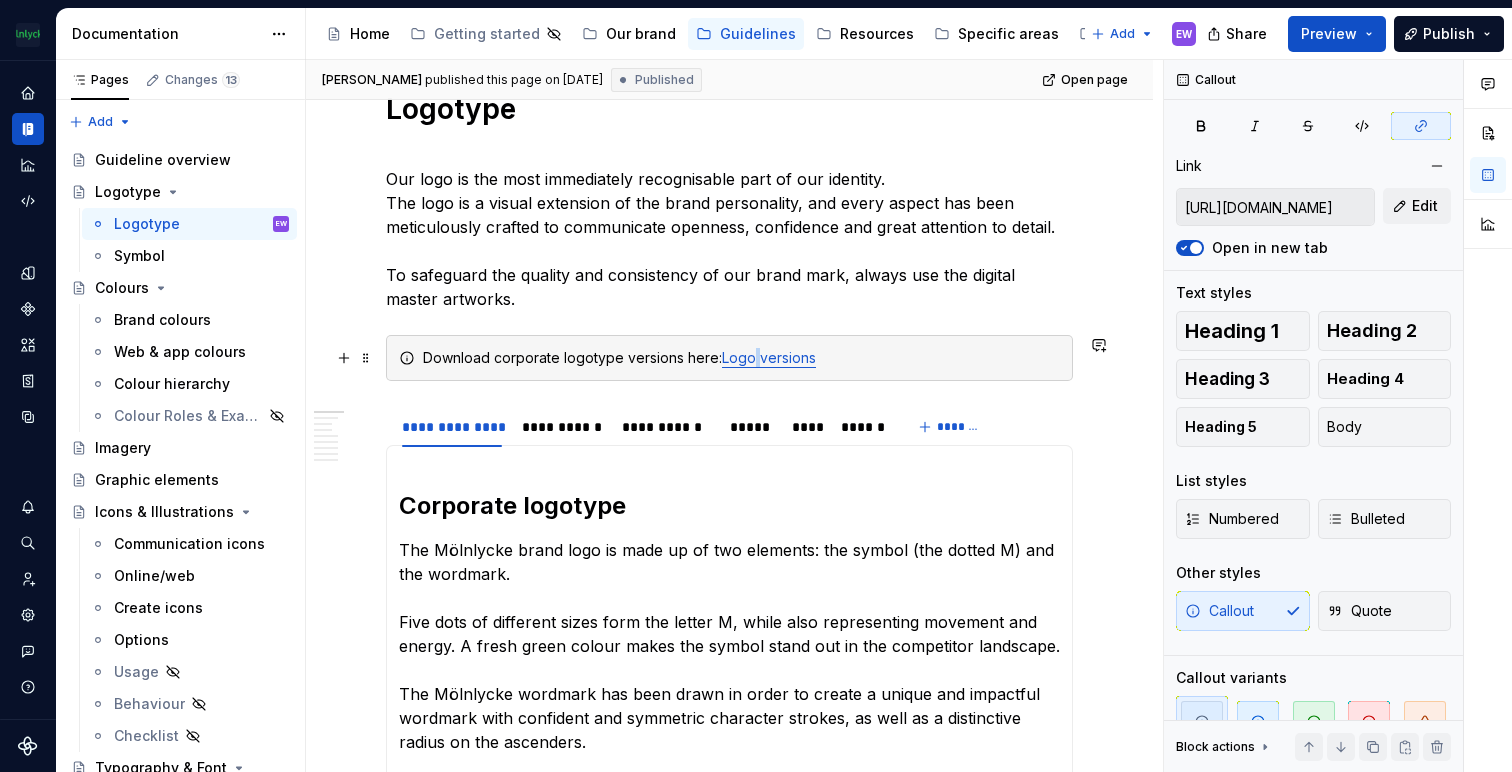 click on "Logo versions" at bounding box center [769, 357] 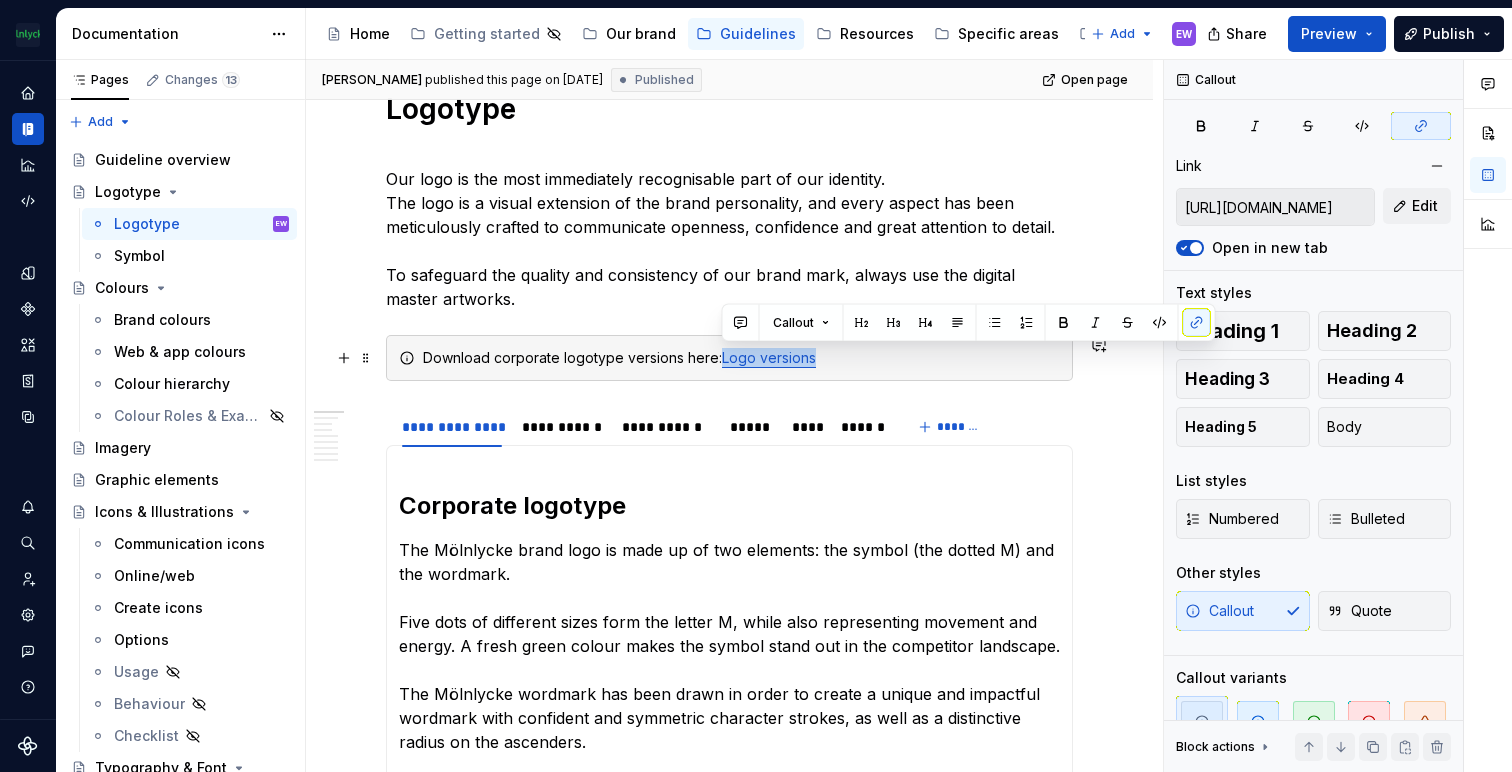 drag, startPoint x: 722, startPoint y: 356, endPoint x: 843, endPoint y: 358, distance: 121.016525 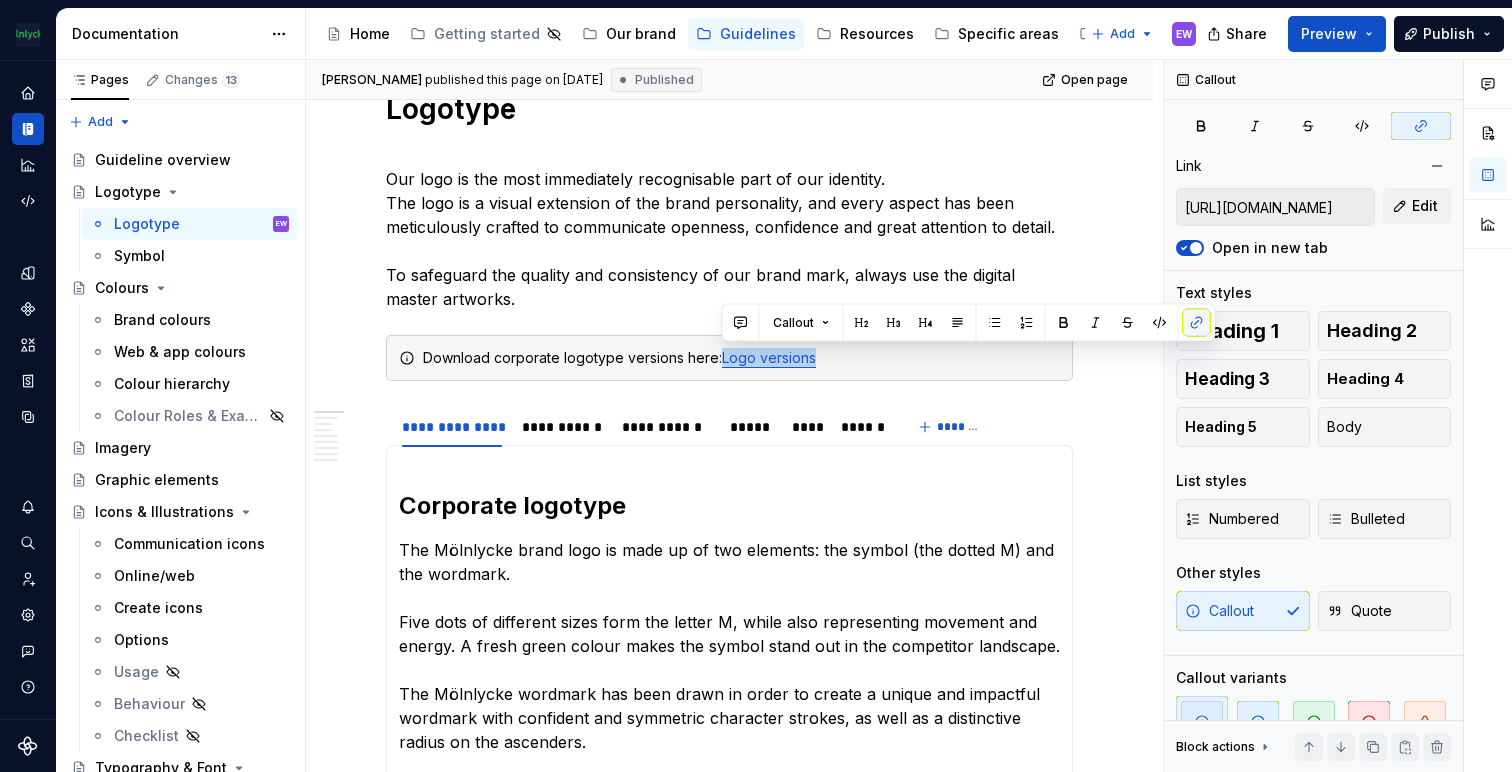 click at bounding box center (1197, 323) 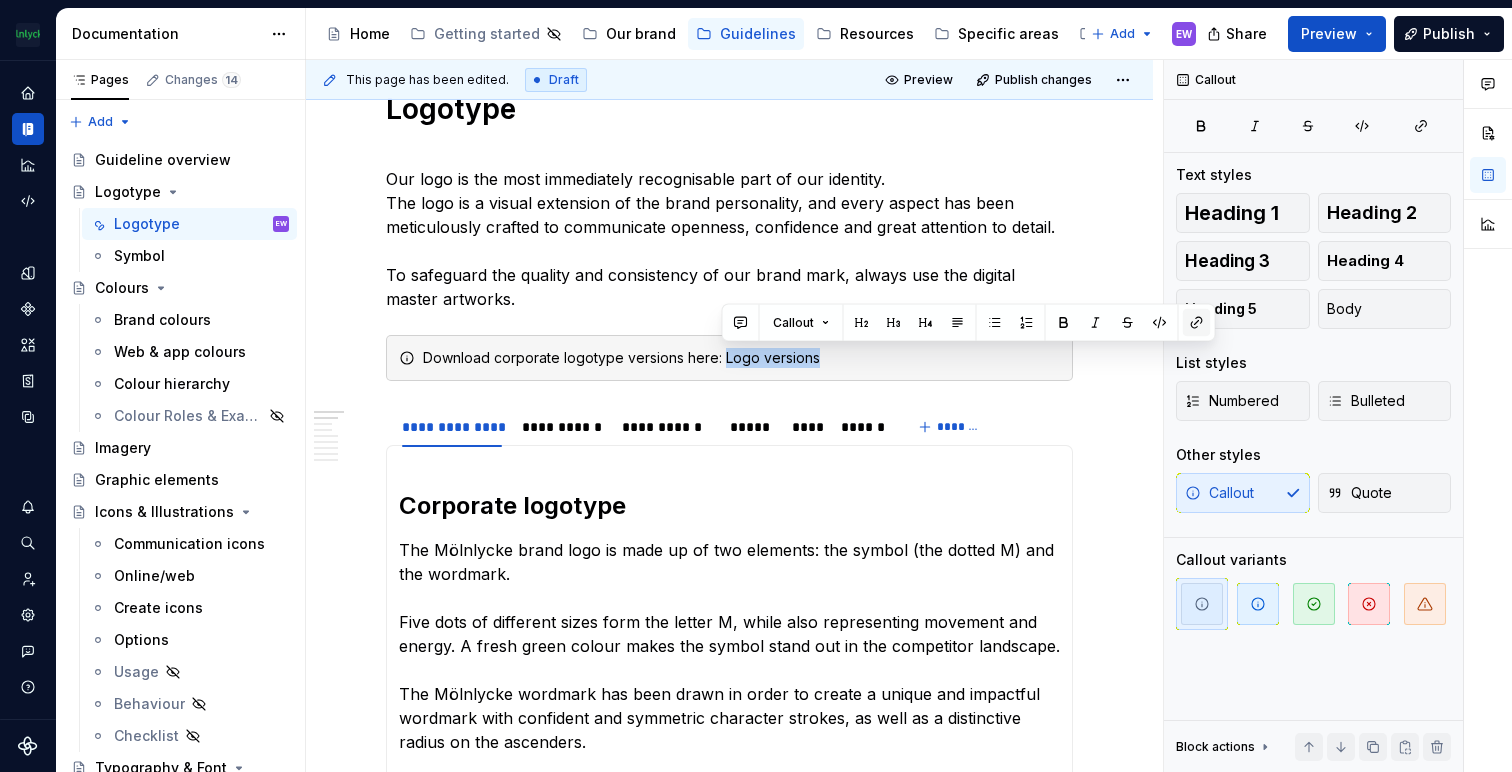 type on "*" 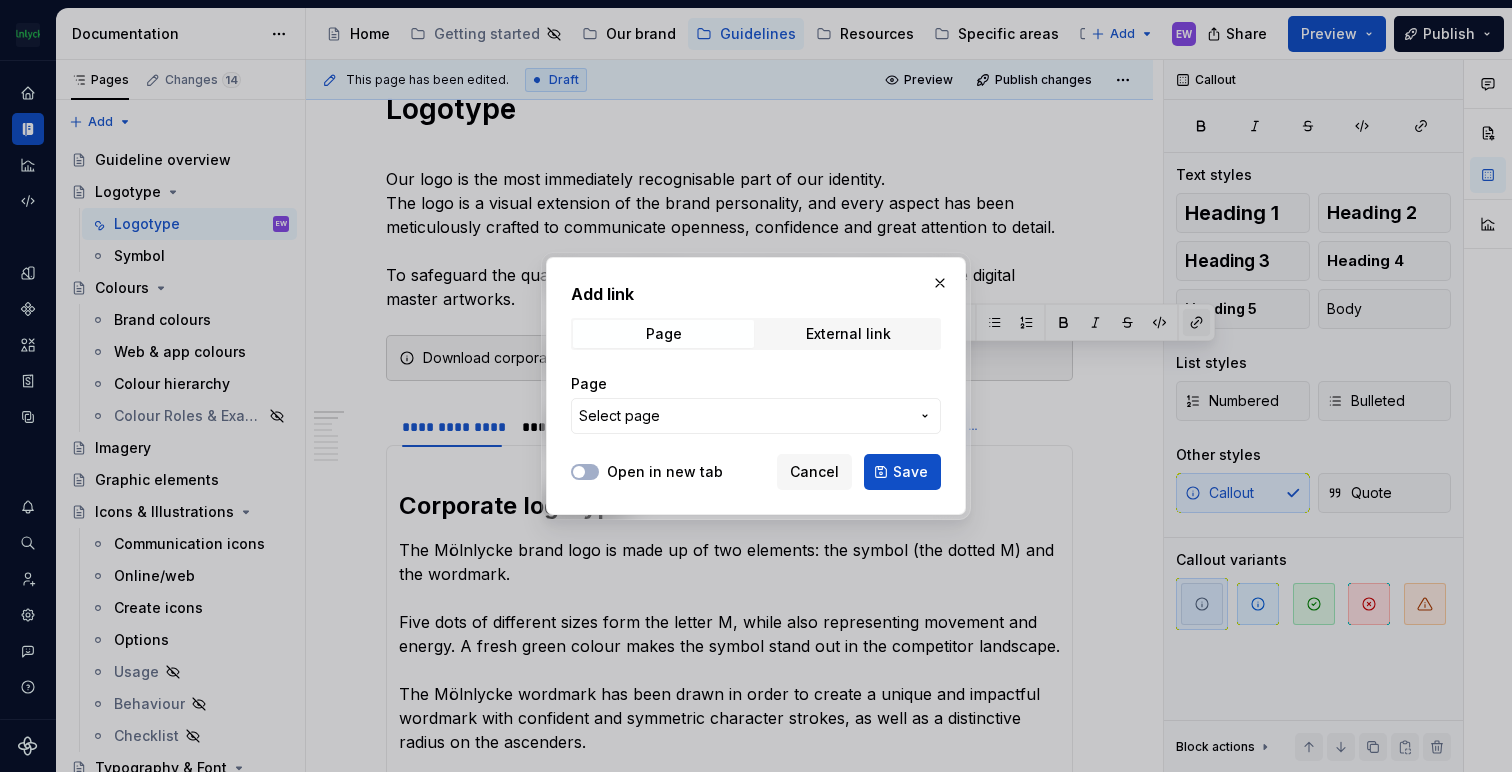 type 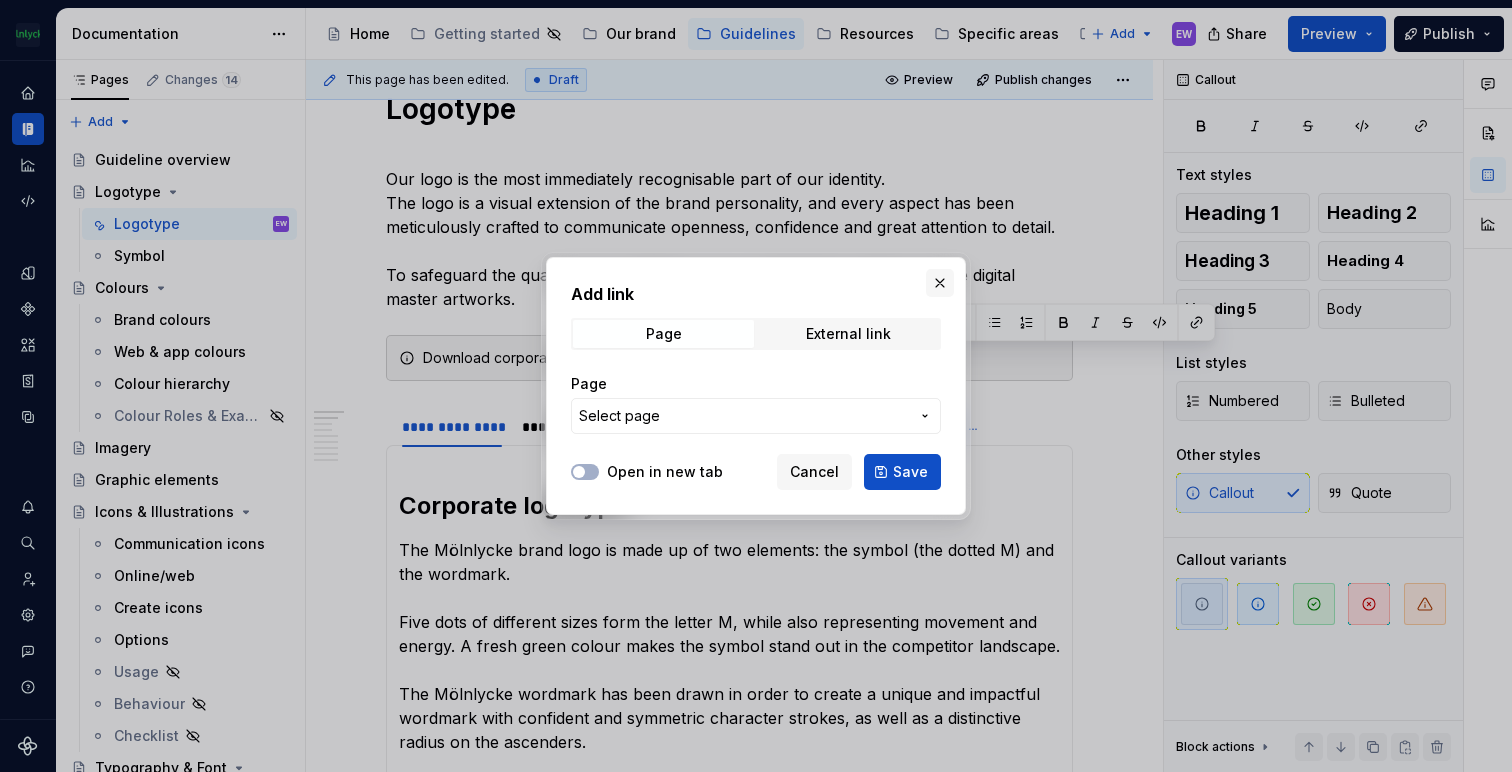 click at bounding box center [940, 283] 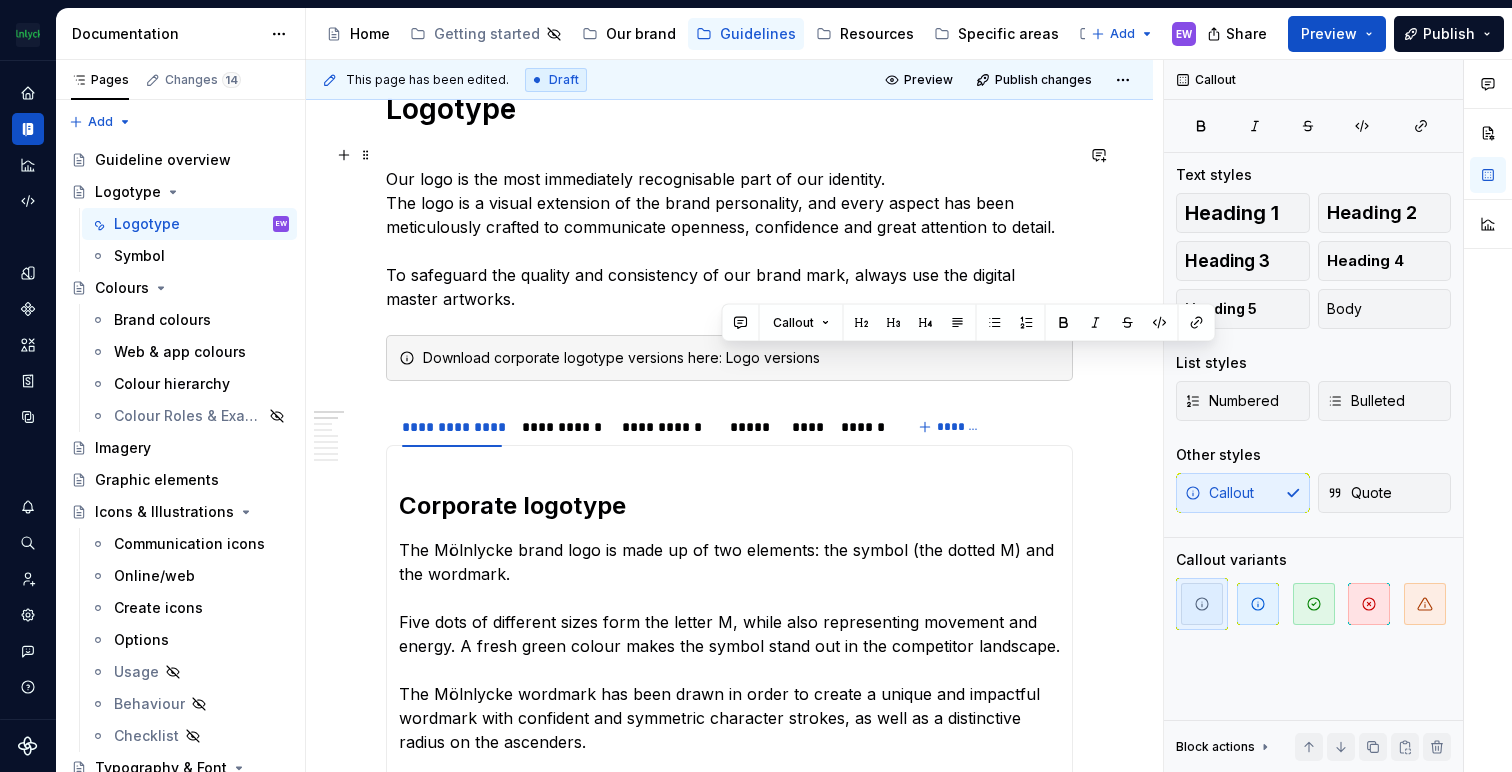 click on "Our logo is the most immediately recognisable part of our identity.  The logo is a visual extension of the brand personality, and every aspect has been meticulously crafted to communicate openness, confidence and great attention to detail. To safeguard the quality and consistency of our brand mark, always use the digital master artworks." at bounding box center (729, 227) 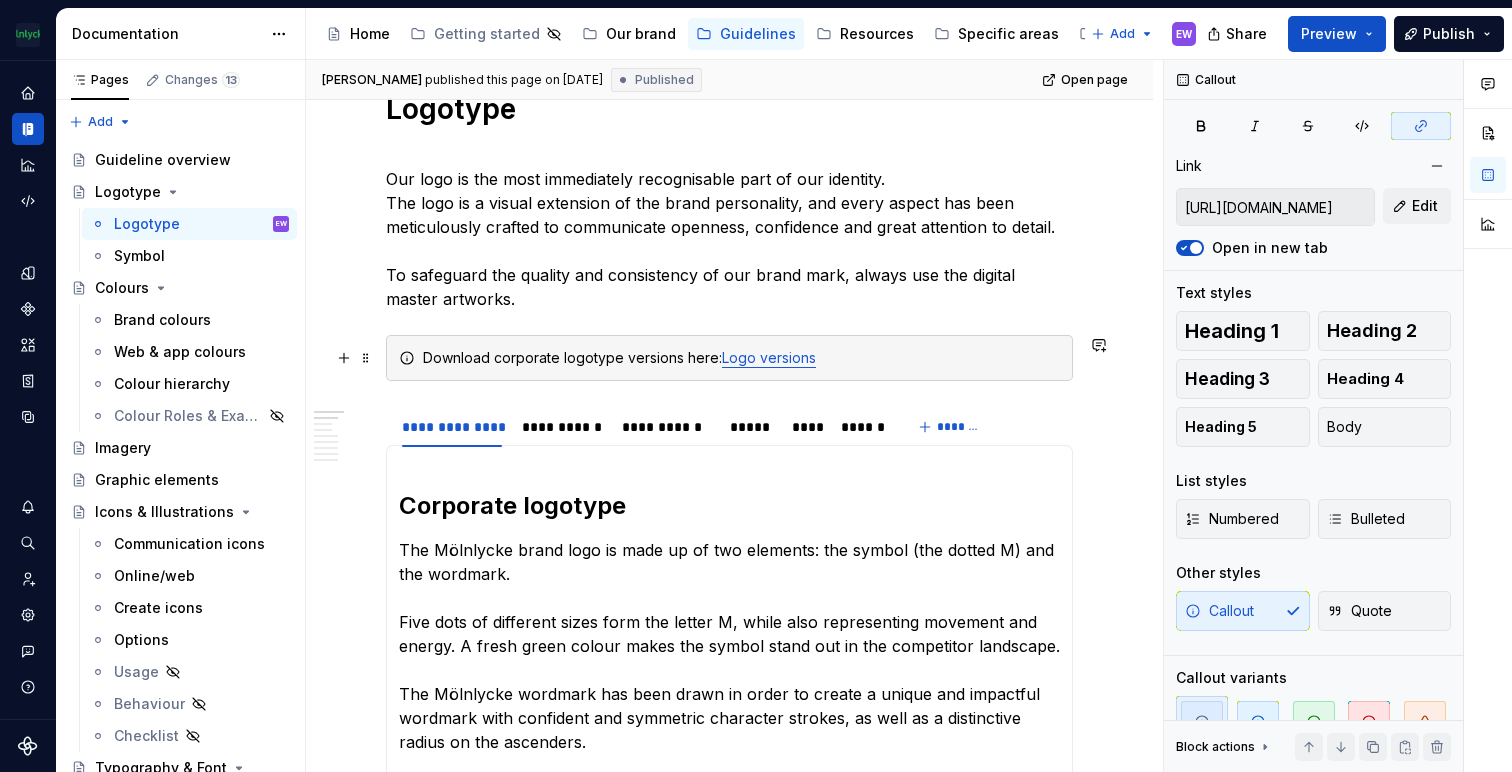 click on "Logo versions" at bounding box center [769, 357] 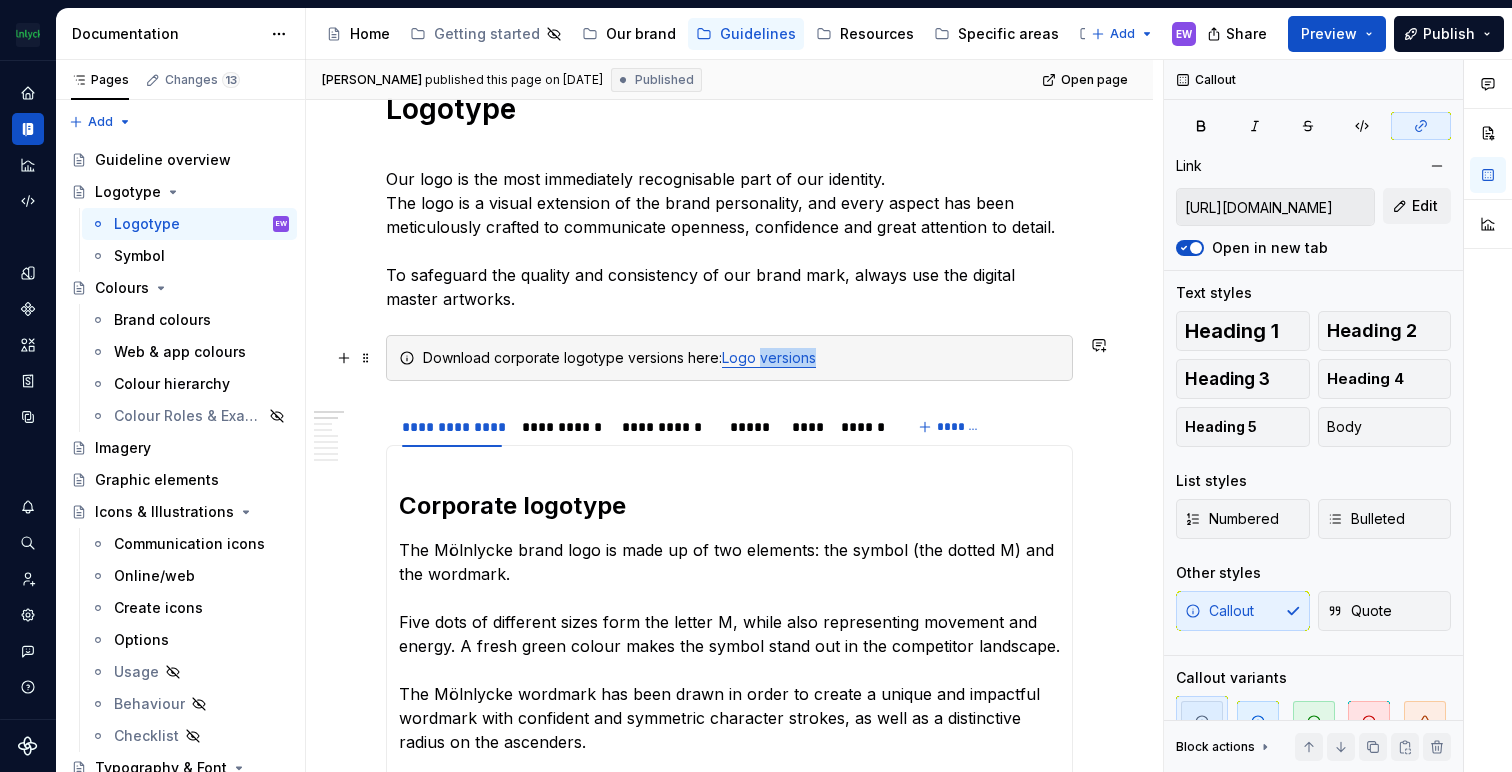 click on "Logo versions" at bounding box center (769, 357) 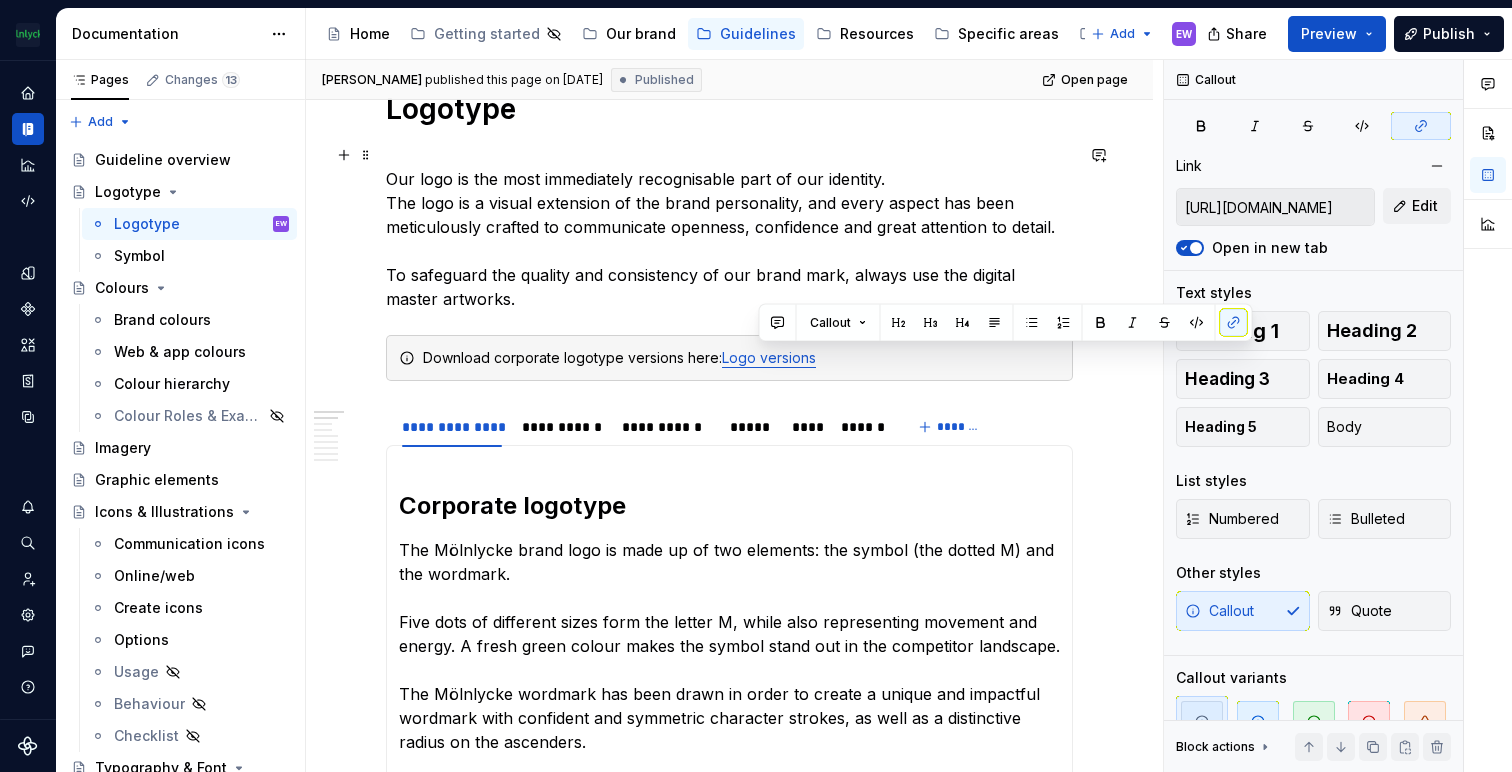 click on "Our logo is the most immediately recognisable part of our identity.  The logo is a visual extension of the brand personality, and every aspect has been meticulously crafted to communicate openness, confidence and great attention to detail. To safeguard the quality and consistency of our brand mark, always use the digital master artworks." at bounding box center (729, 227) 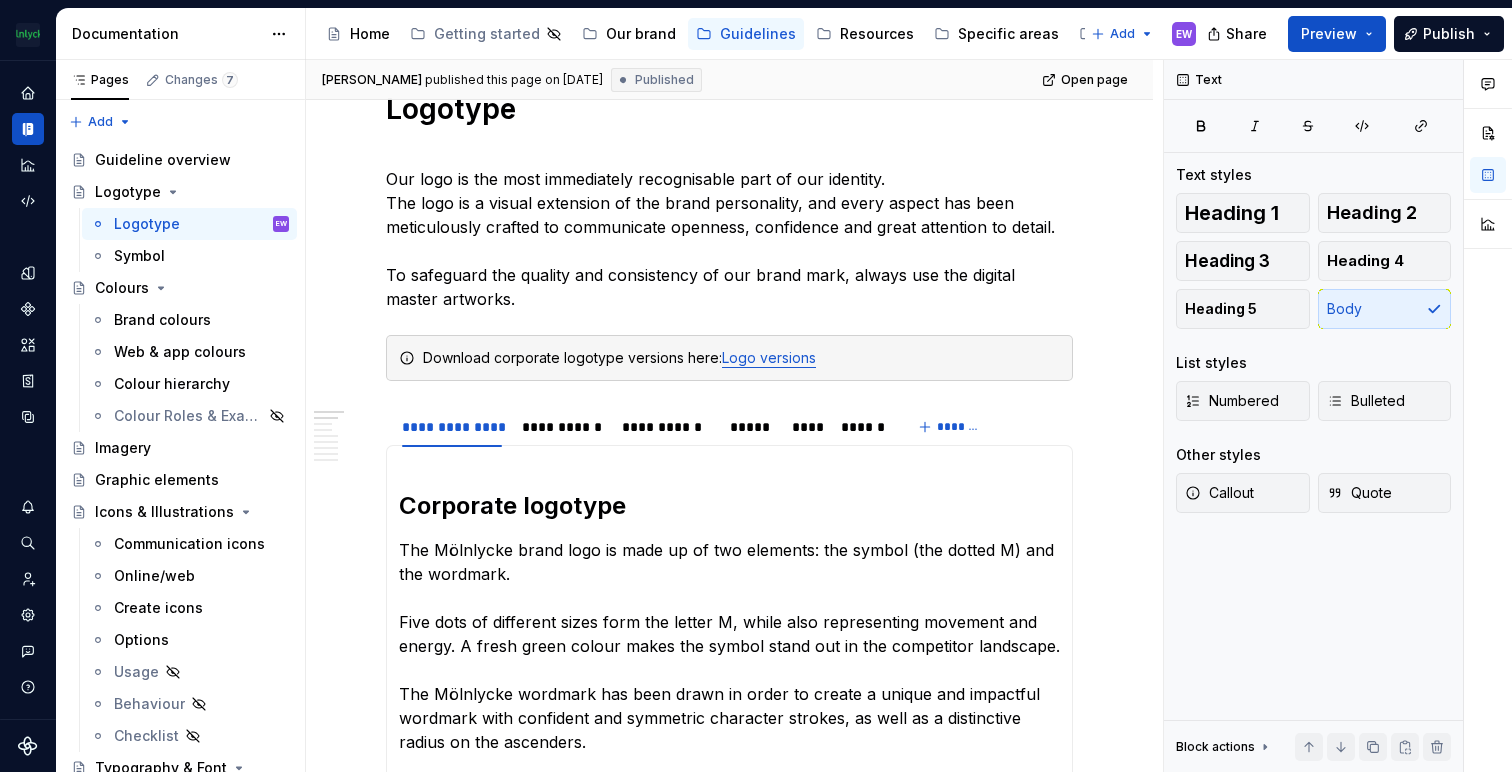 type on "*" 